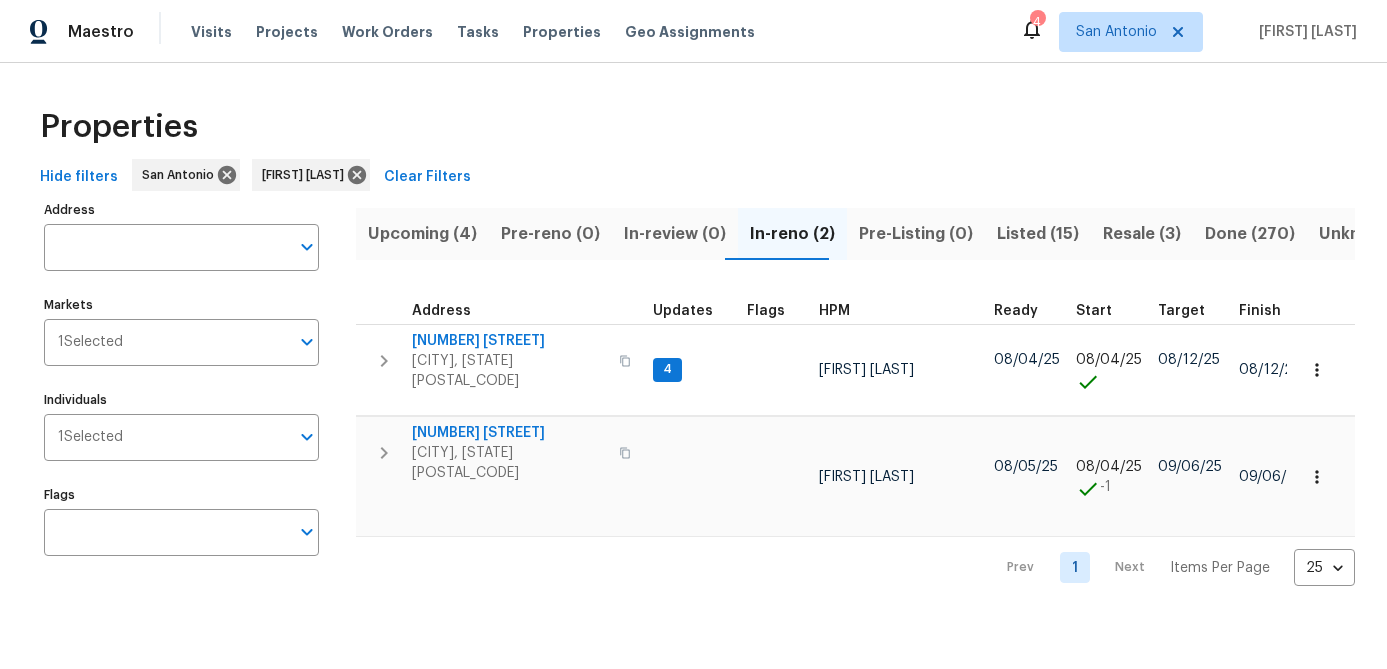 scroll, scrollTop: 0, scrollLeft: 0, axis: both 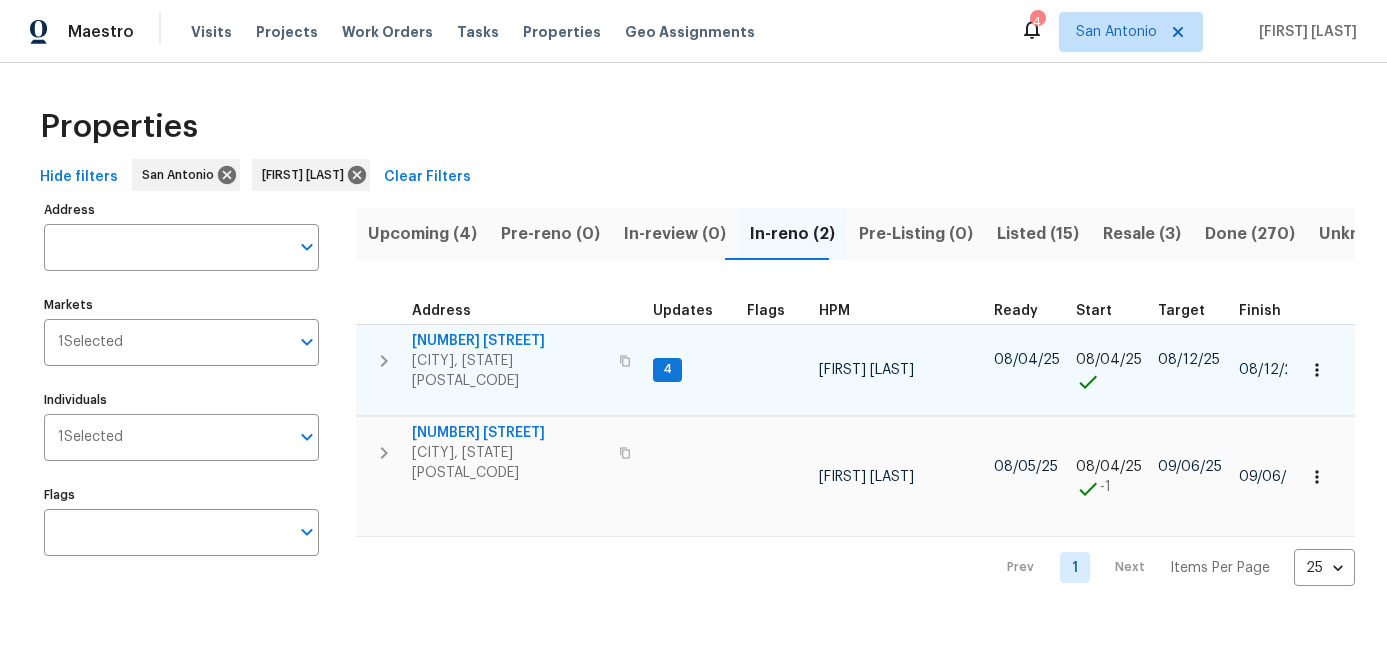 click on "8403 Brazos Pt" at bounding box center (509, 341) 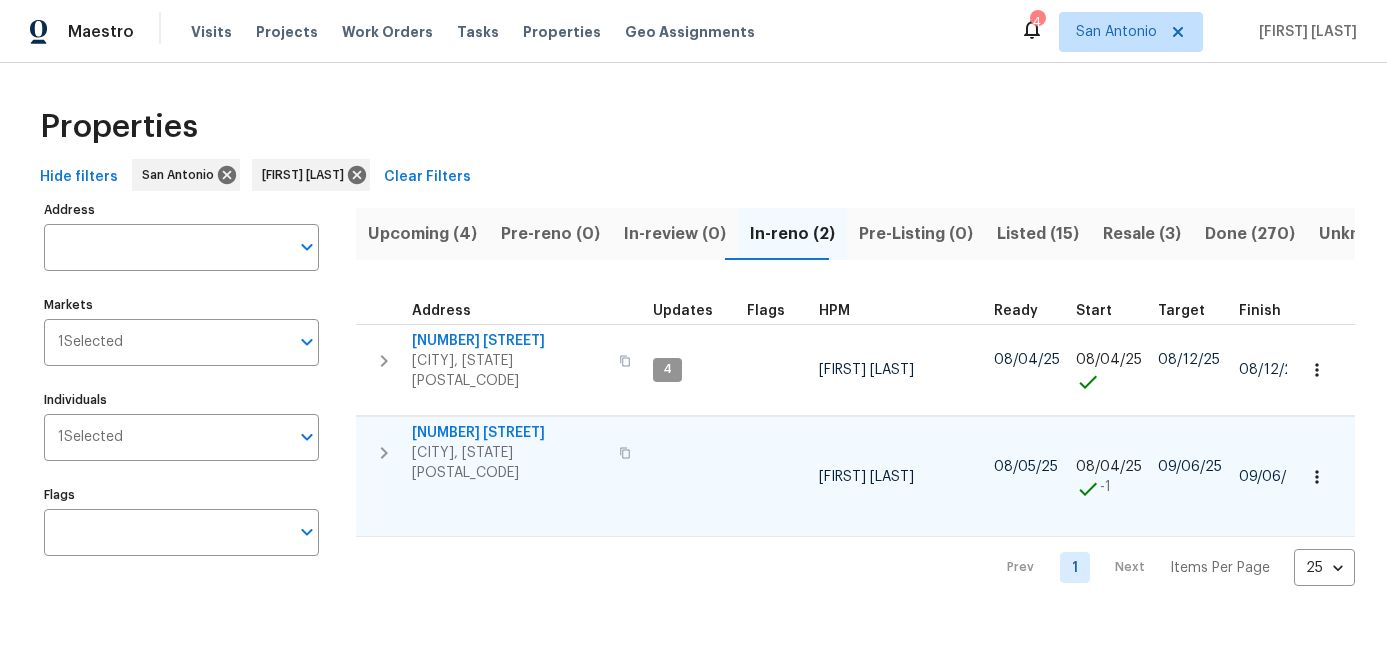 click on "11007 Anarbor Fld" at bounding box center (509, 433) 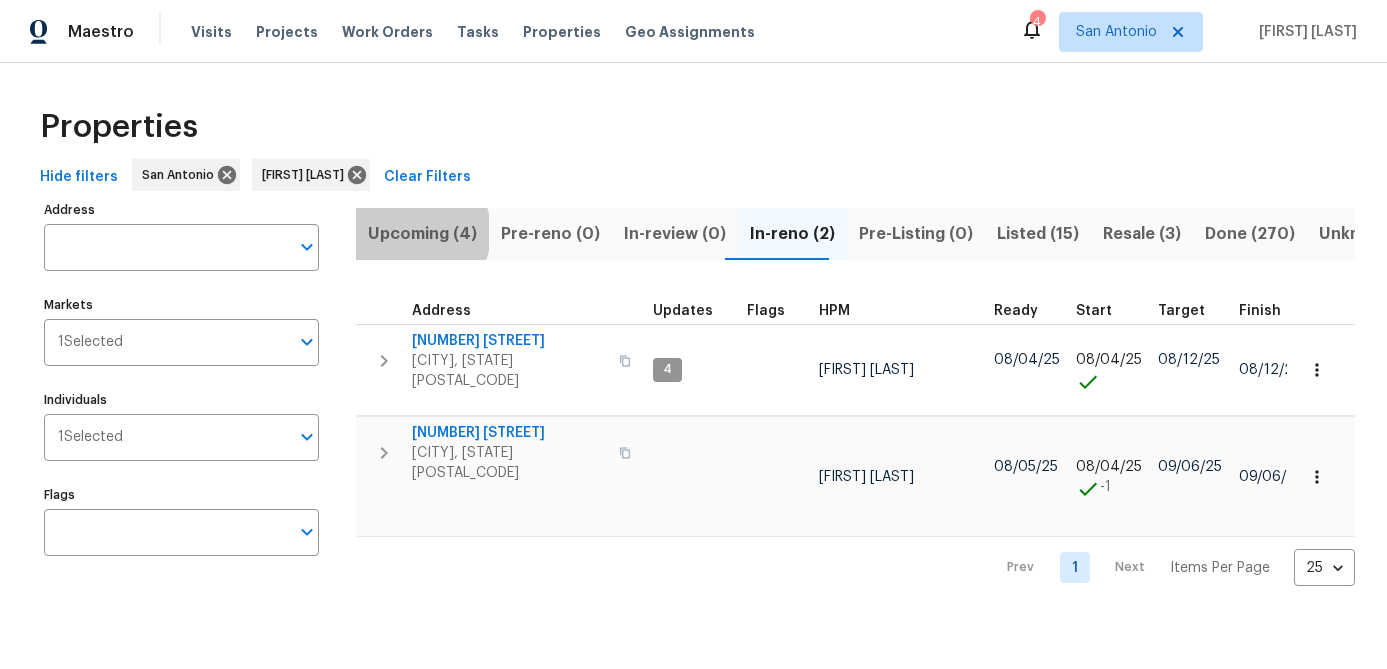 click on "Upcoming (4)" at bounding box center [422, 234] 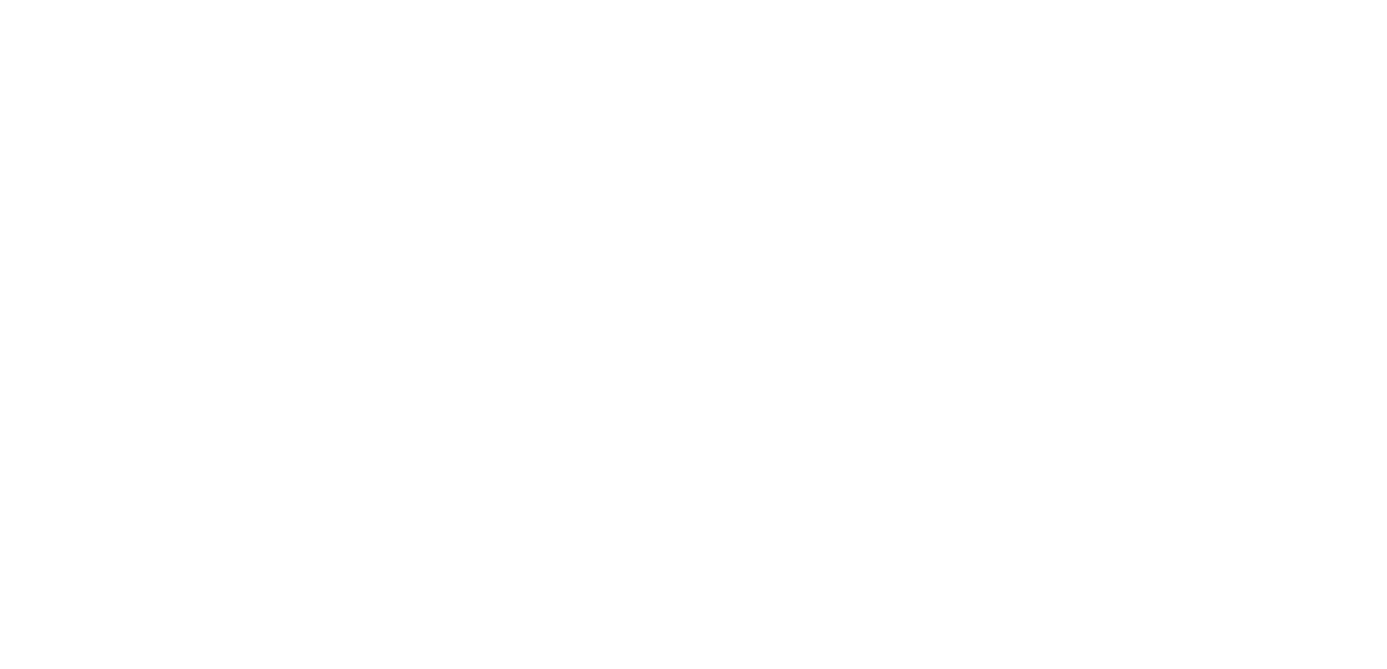 scroll, scrollTop: 0, scrollLeft: 0, axis: both 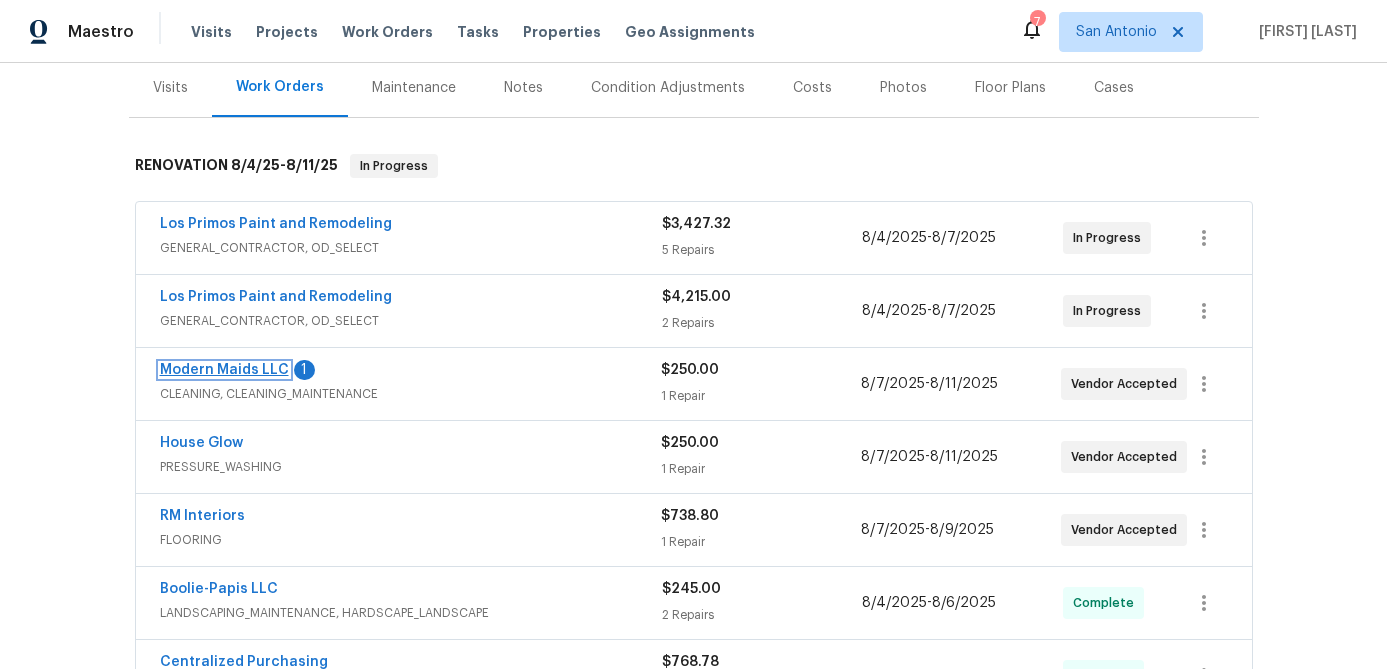 click on "Modern Maids LLC" at bounding box center (224, 370) 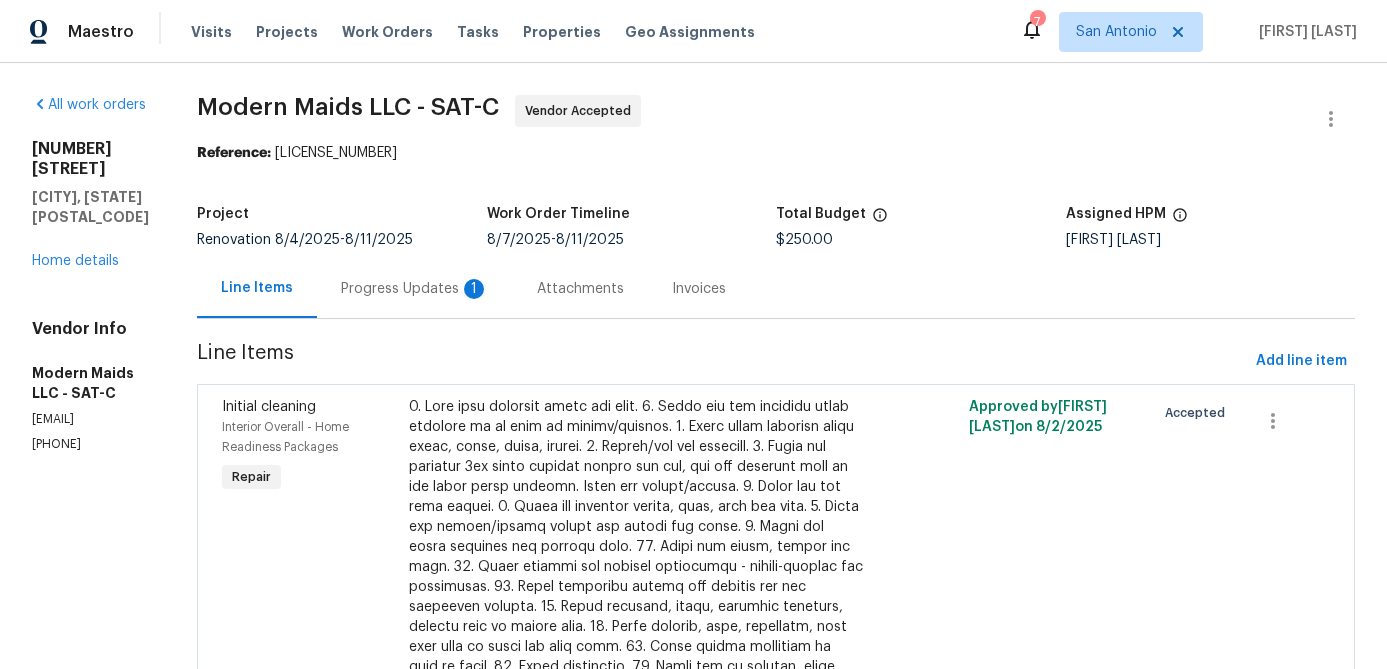 click on "Progress Updates 1" at bounding box center (415, 289) 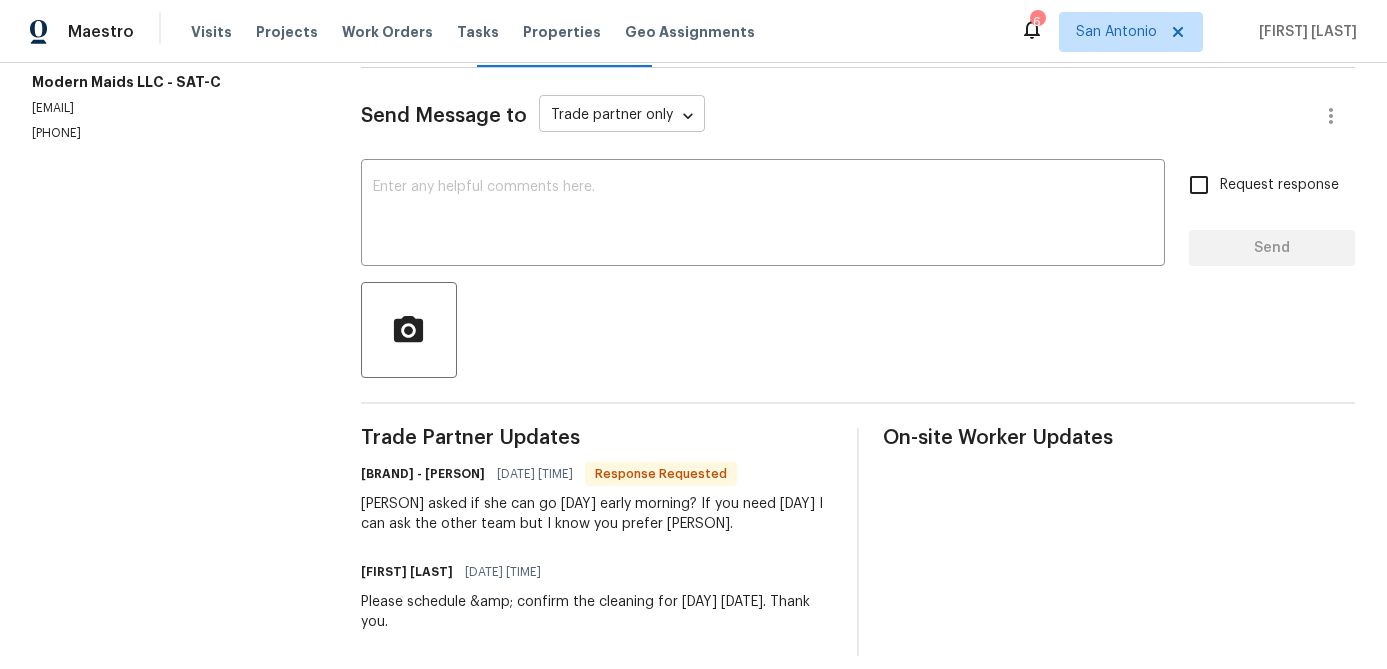 scroll, scrollTop: 258, scrollLeft: 0, axis: vertical 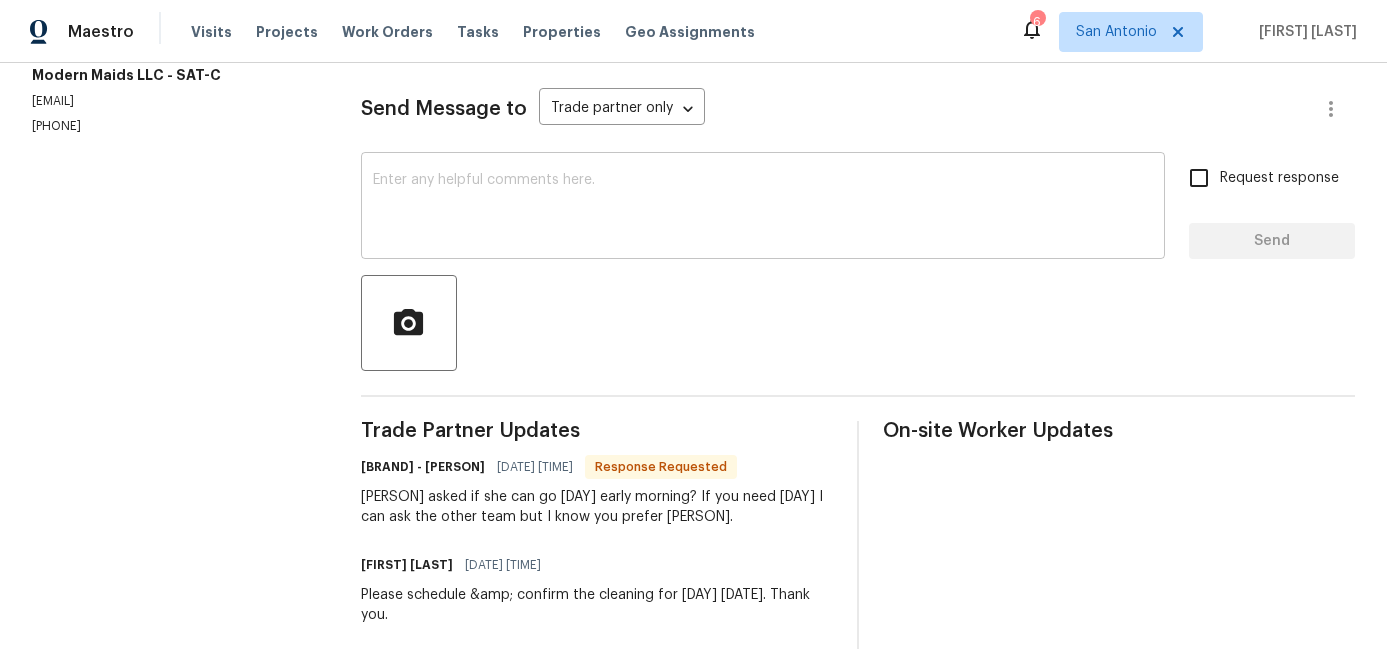 click at bounding box center (763, 208) 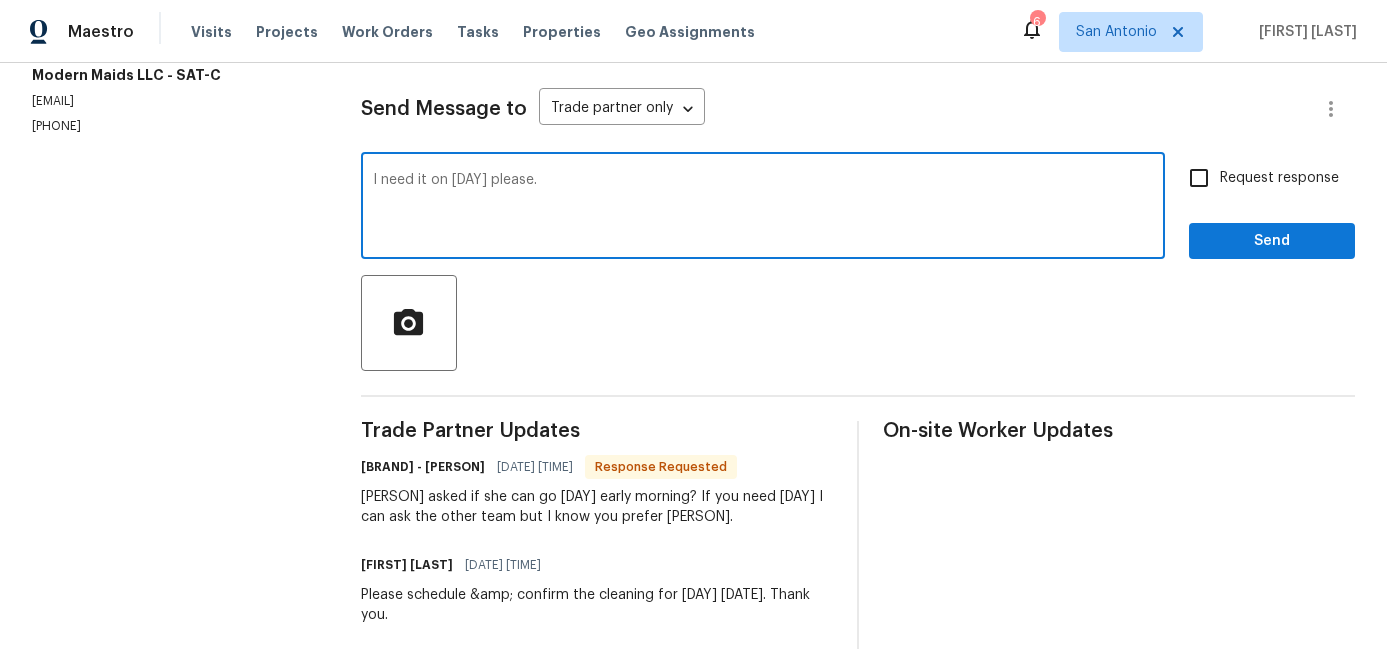 type on "I need it on Saturday please." 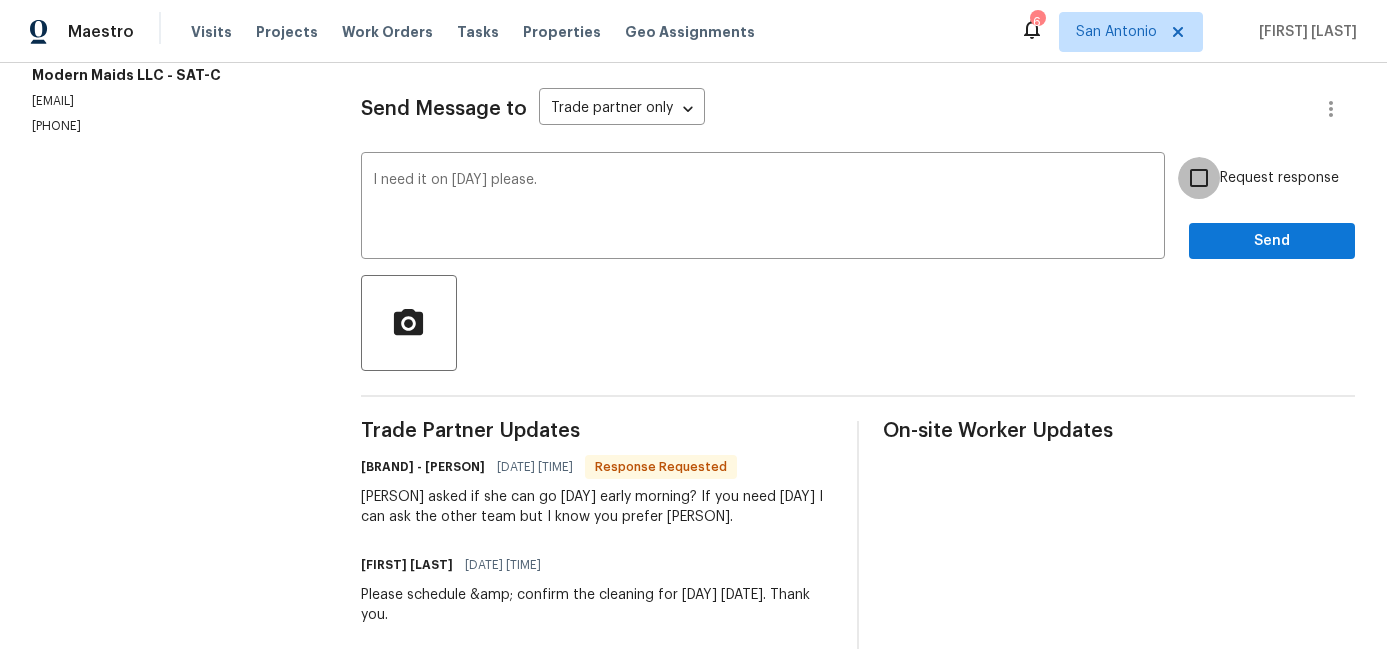 click on "Request response" at bounding box center [1199, 178] 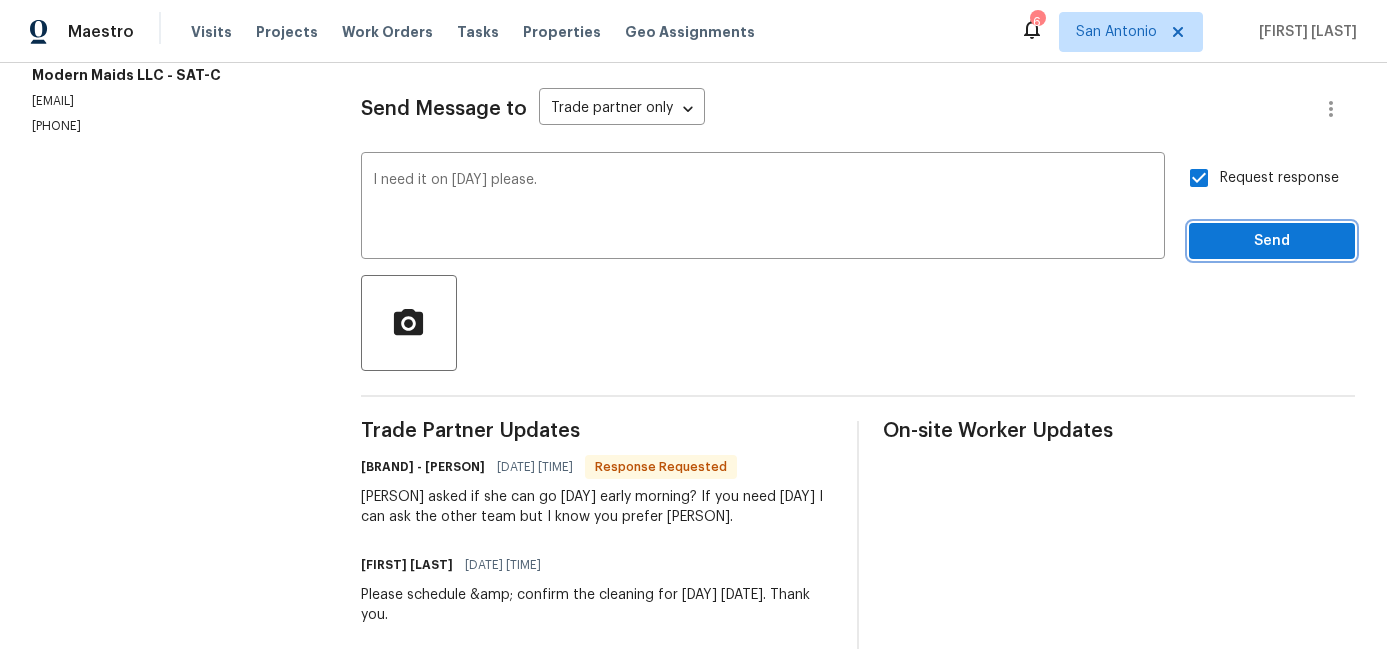 click on "Send" at bounding box center [1272, 241] 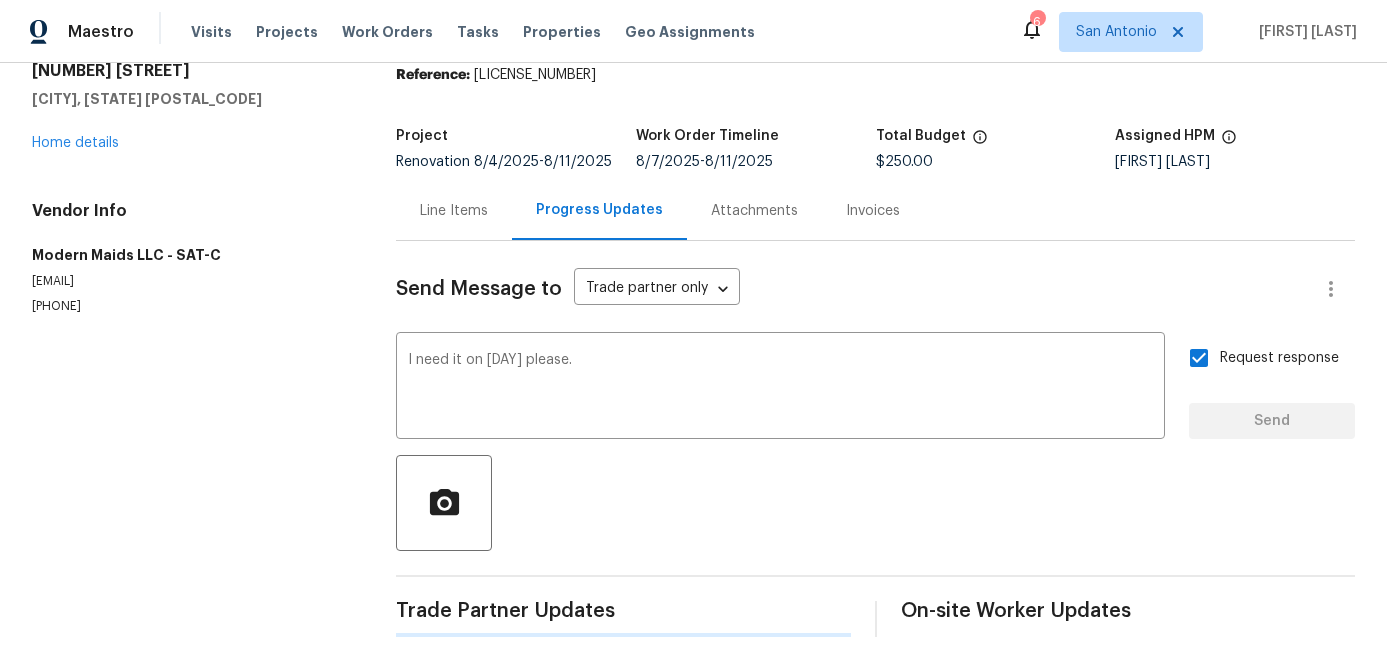 type 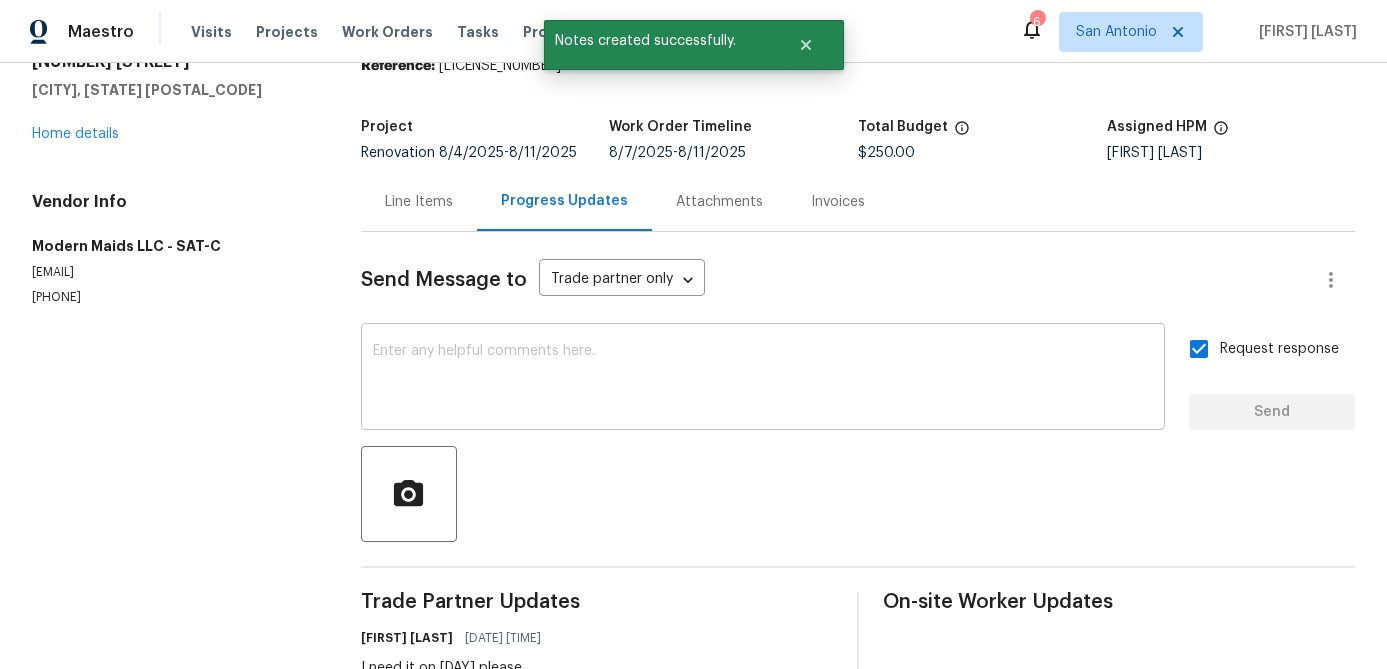 scroll, scrollTop: 0, scrollLeft: 0, axis: both 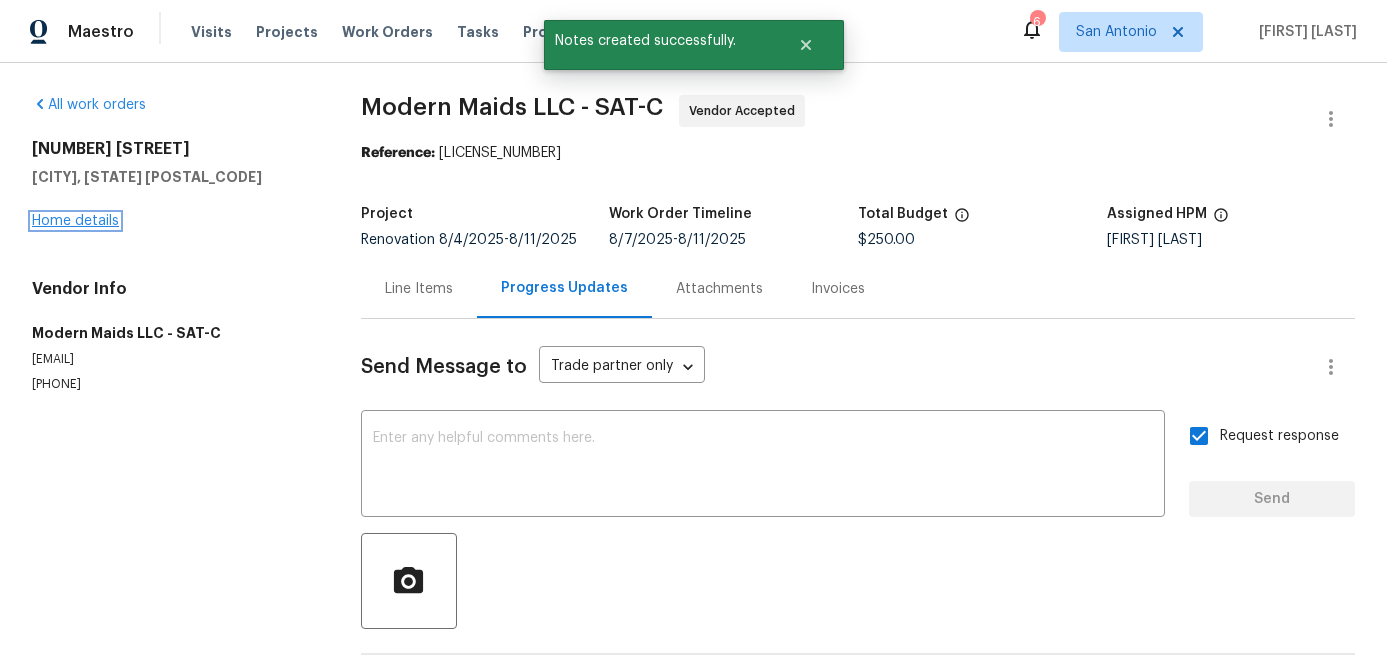 click on "Home details" at bounding box center (75, 221) 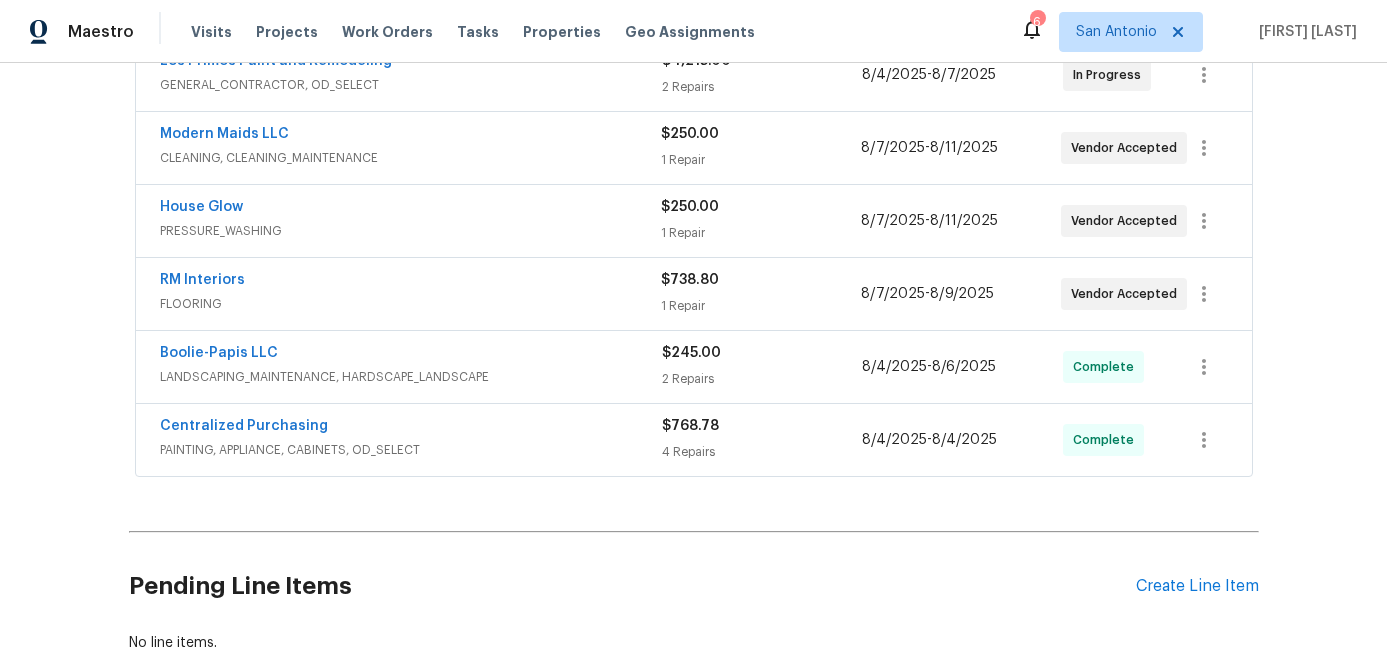 scroll, scrollTop: 0, scrollLeft: 0, axis: both 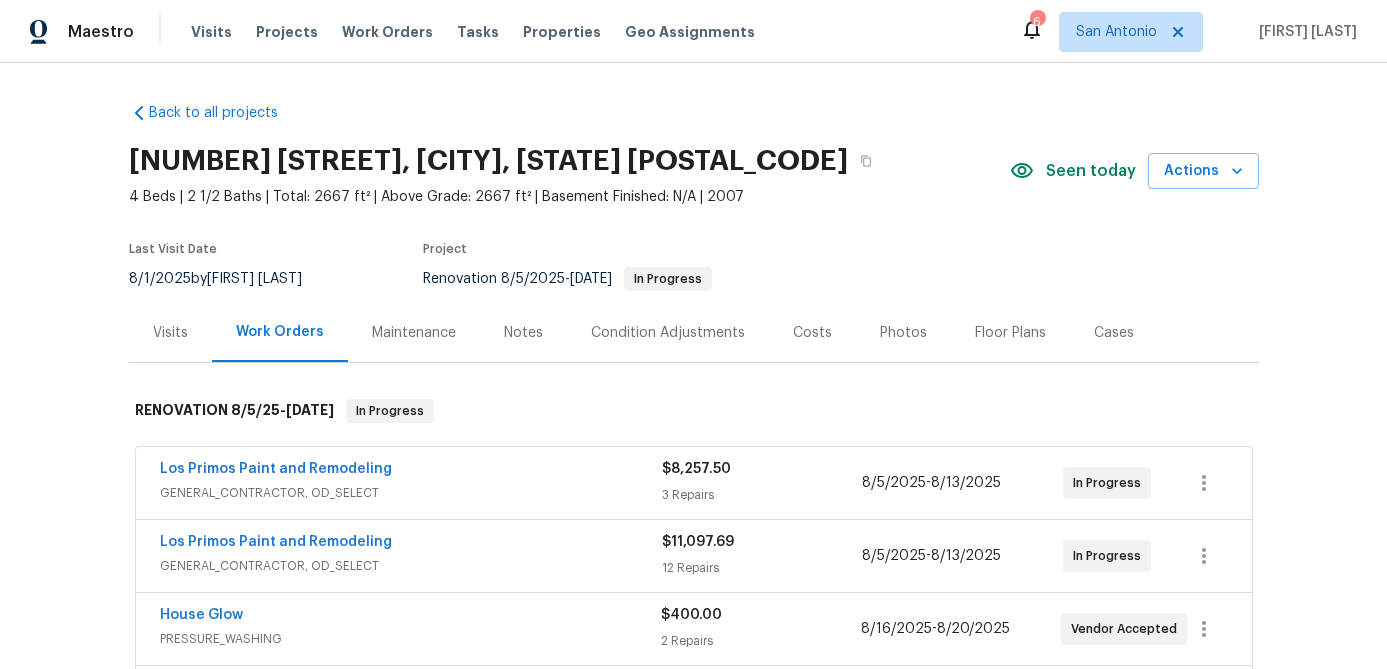click on "Notes" at bounding box center (523, 333) 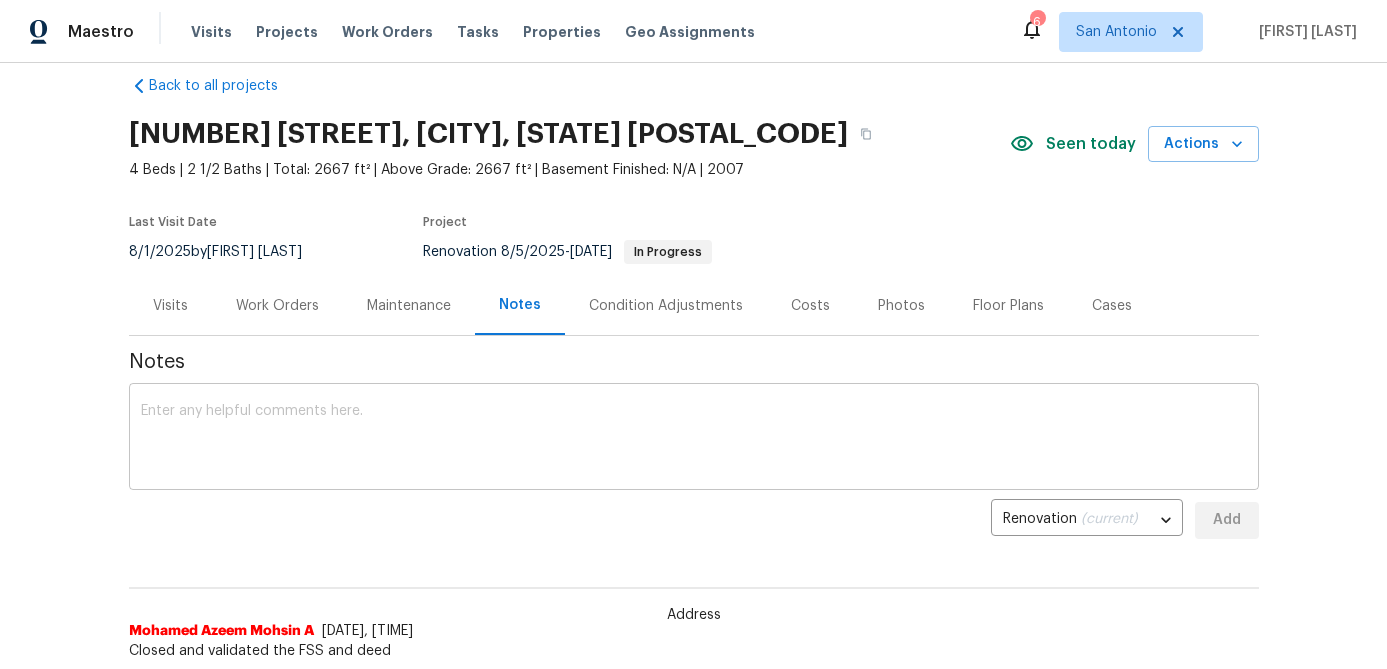 scroll, scrollTop: 0, scrollLeft: 0, axis: both 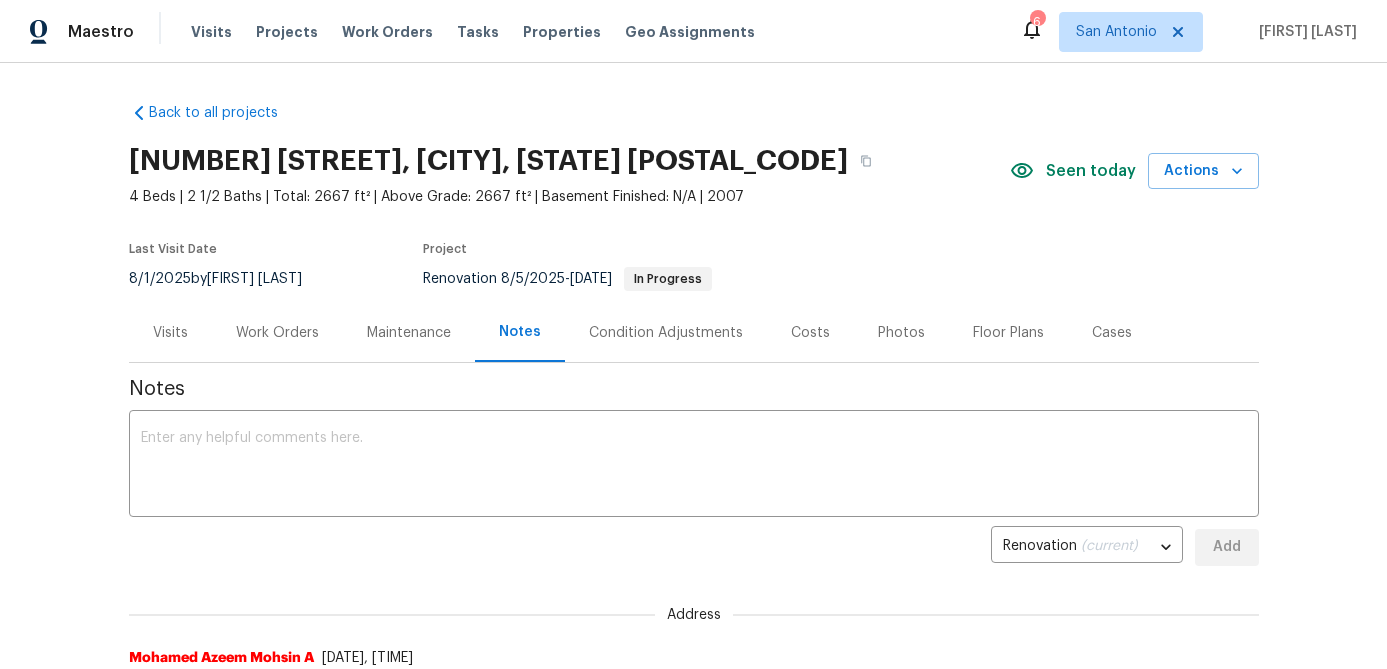 click on "Work Orders" at bounding box center (277, 333) 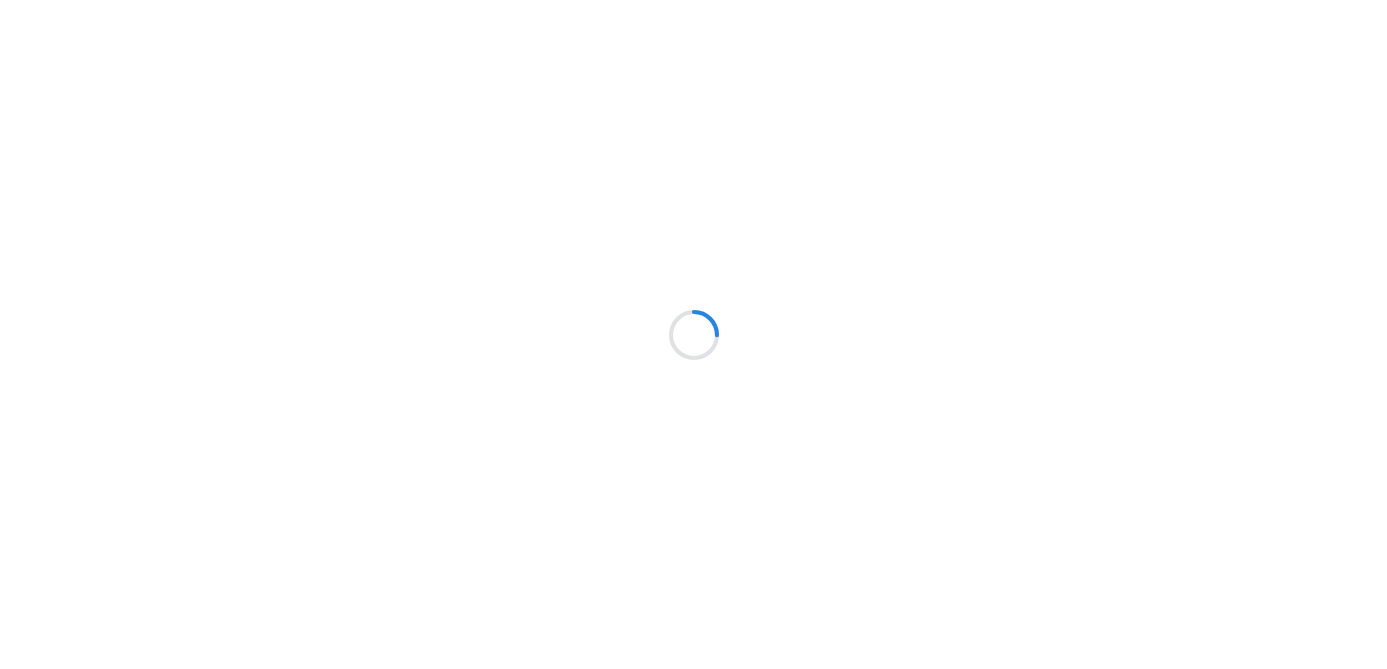 scroll, scrollTop: 0, scrollLeft: 0, axis: both 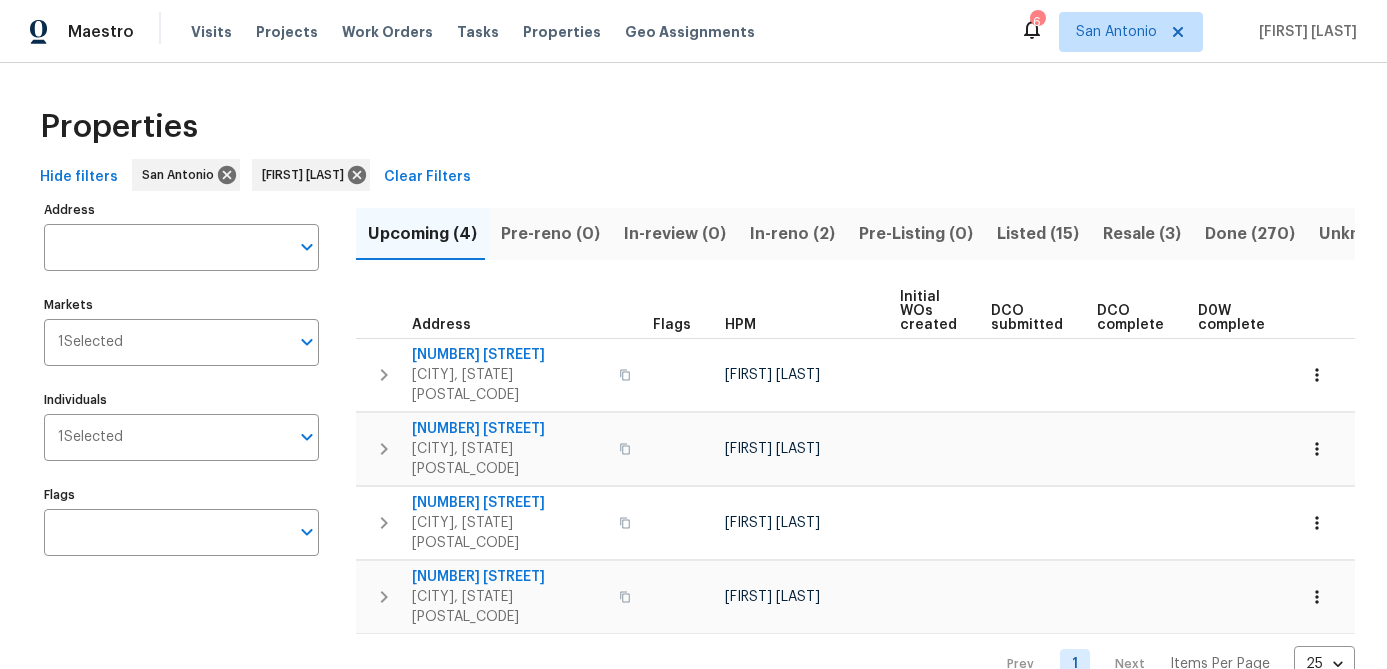 click on "In-reno (2)" at bounding box center [792, 234] 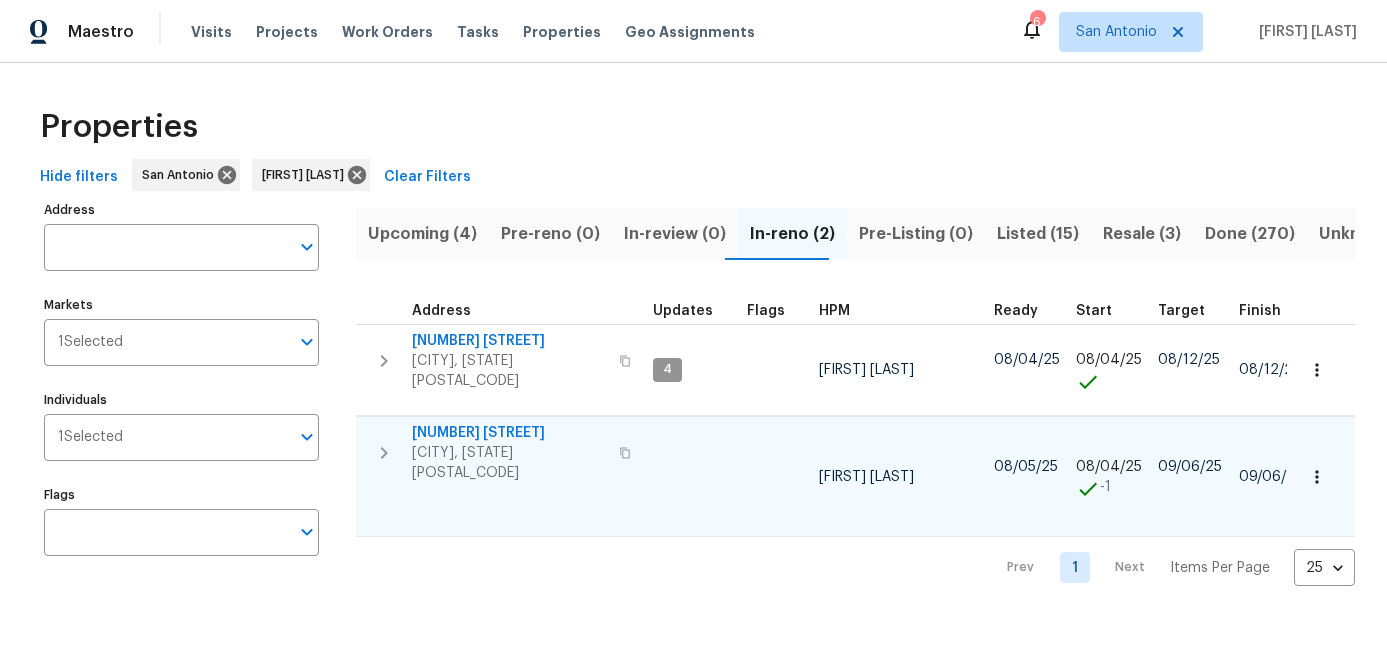 click on "11007 Anarbor Fld" at bounding box center [509, 433] 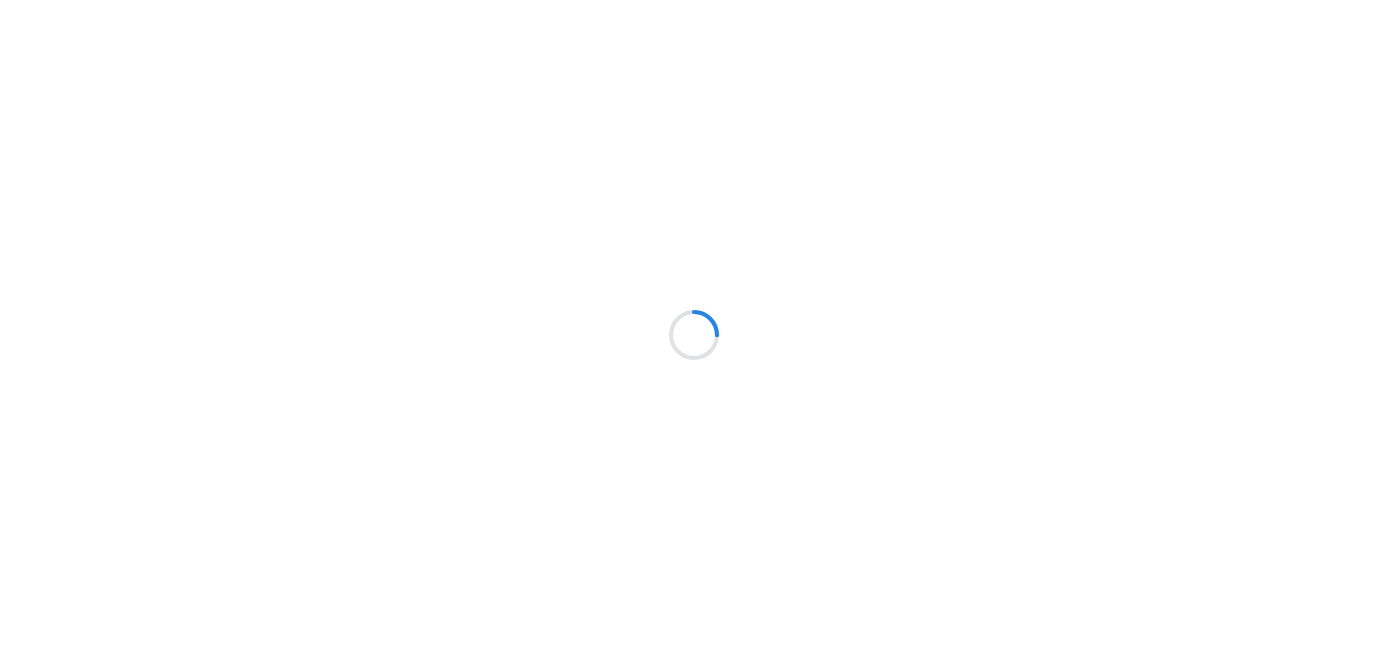 scroll, scrollTop: 0, scrollLeft: 0, axis: both 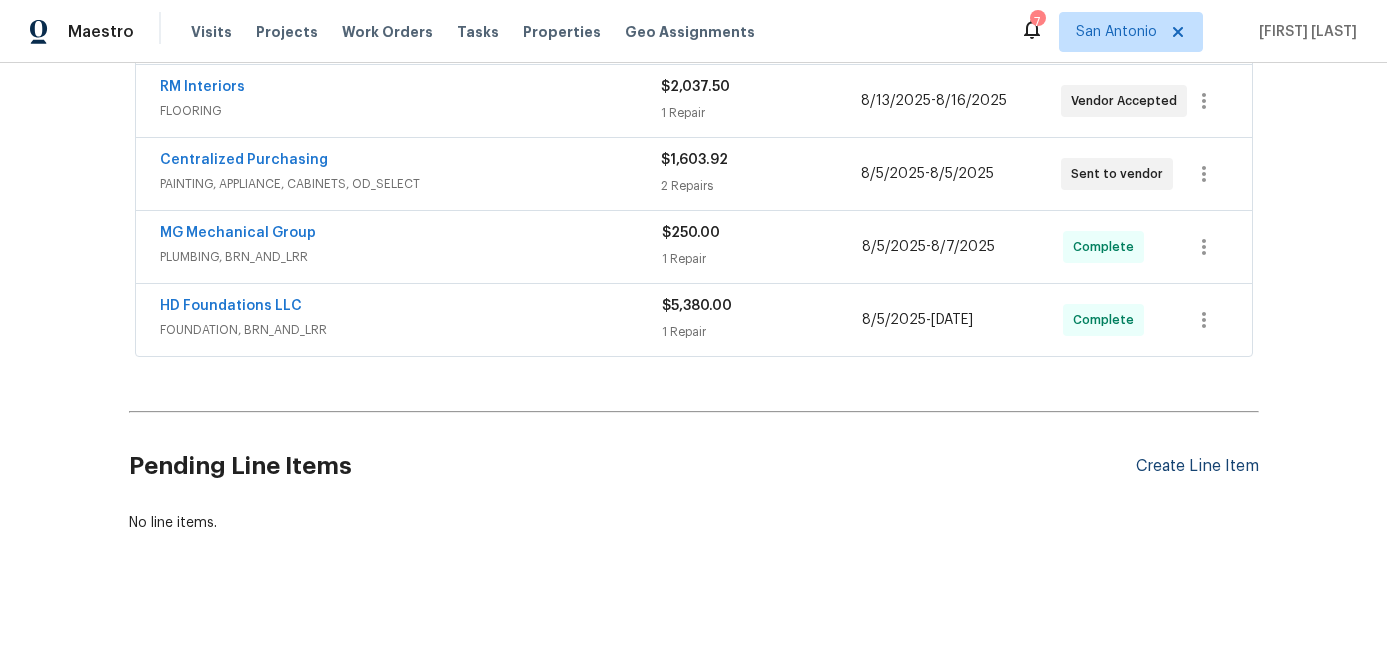 click on "Create Line Item" at bounding box center [1197, 466] 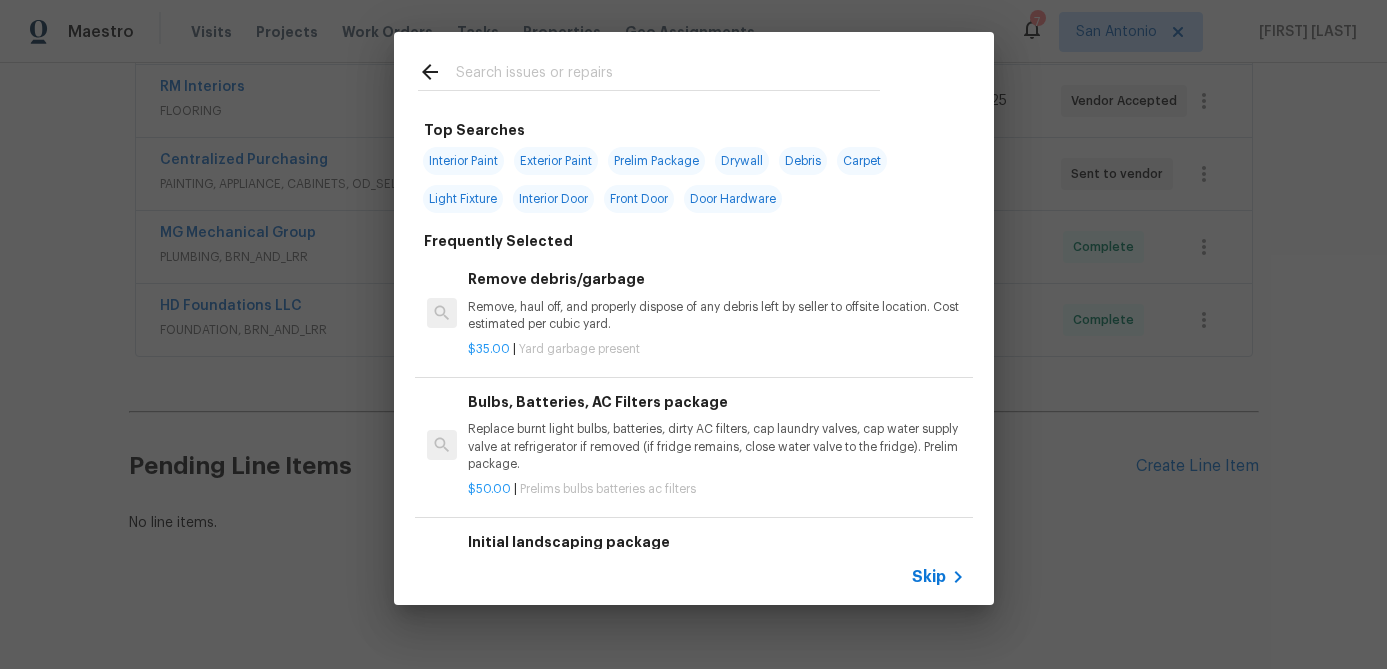 click 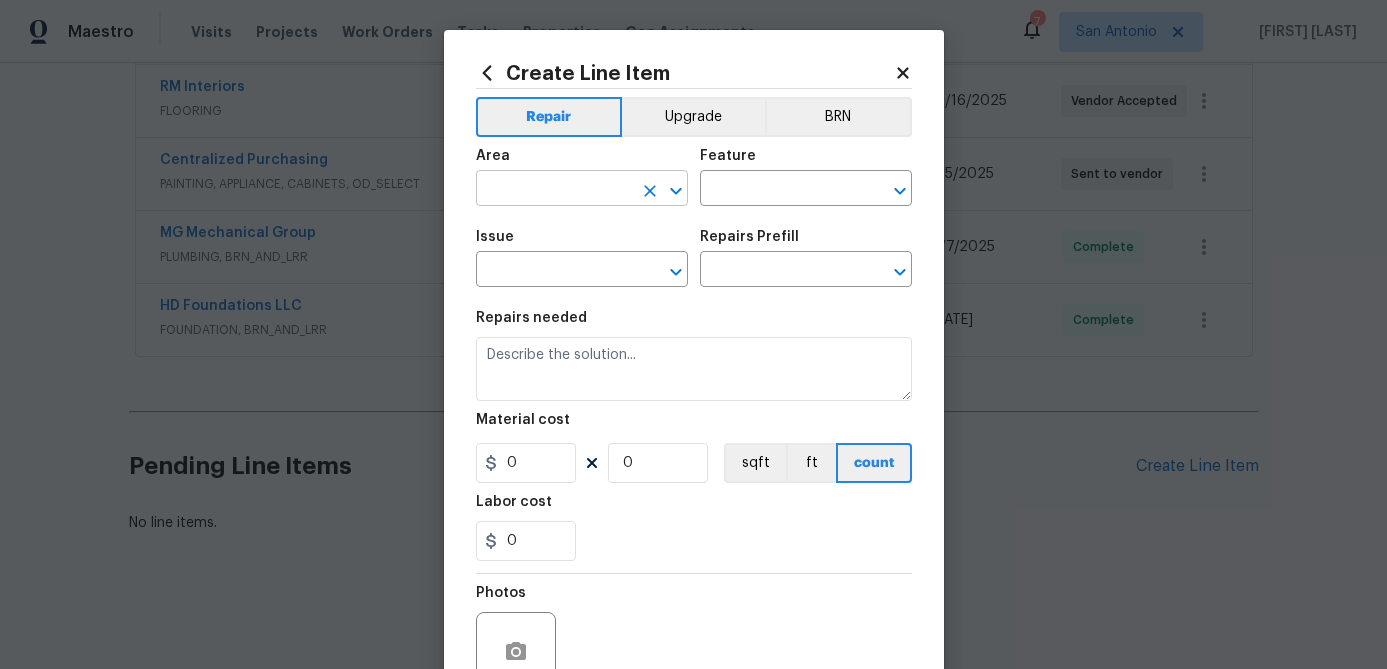 click at bounding box center [554, 190] 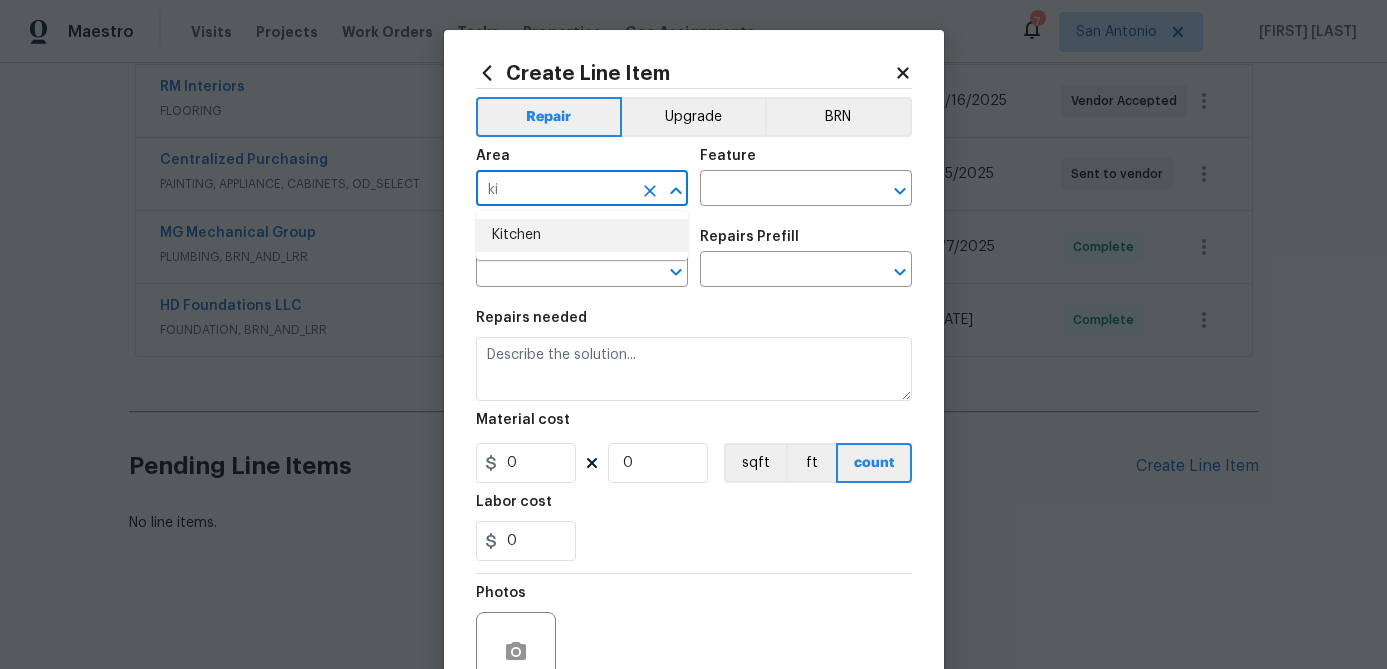 click on "Kitchen" at bounding box center (582, 235) 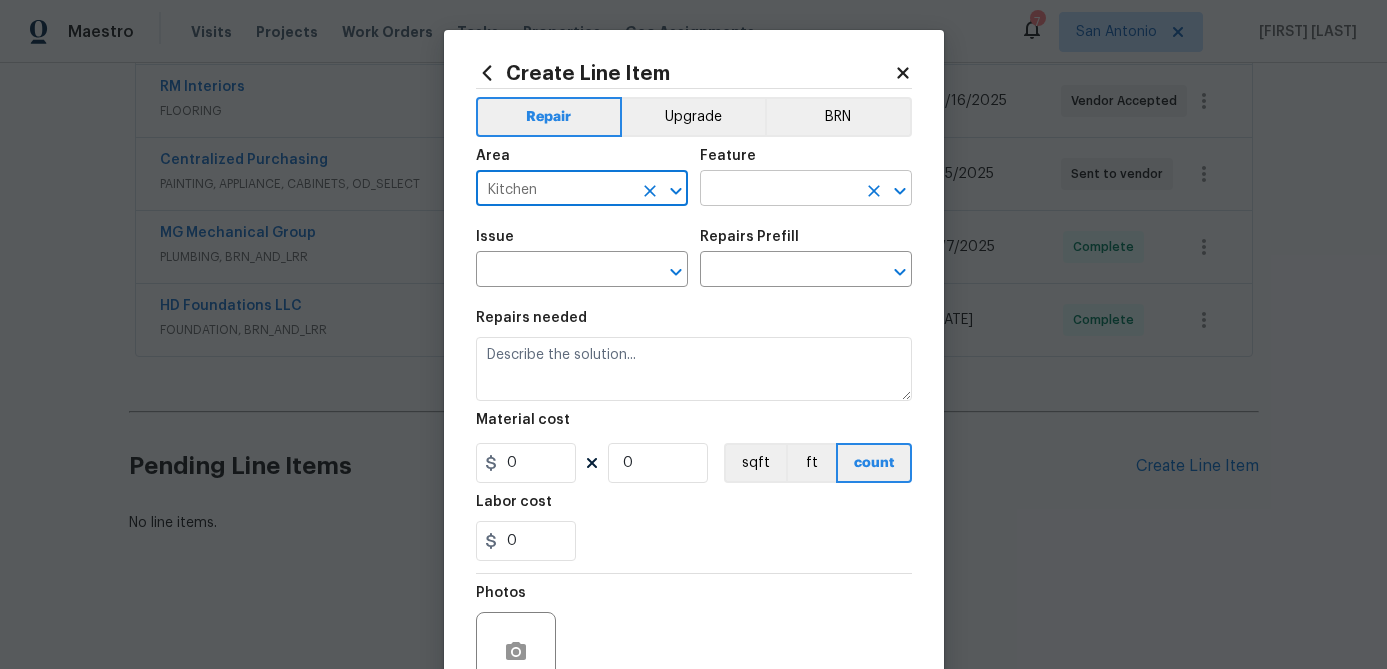 type on "Kitchen" 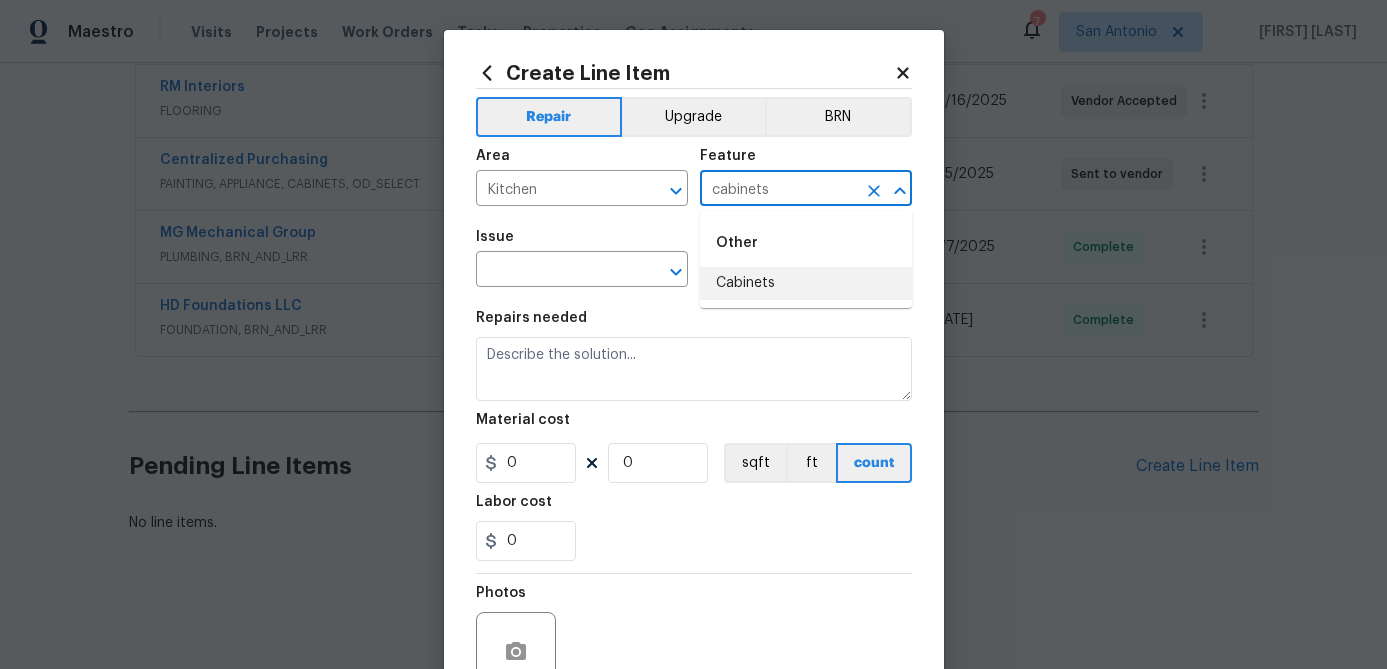 click on "Cabinets" at bounding box center (806, 283) 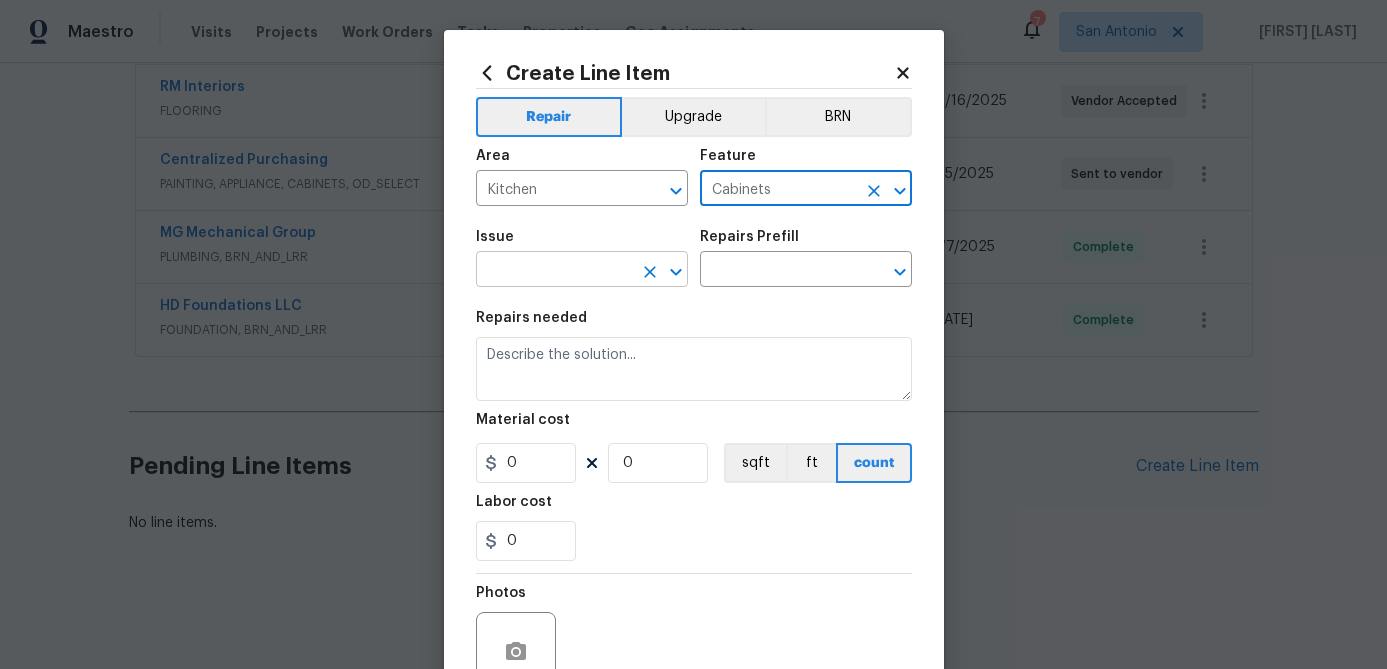 type on "Cabinets" 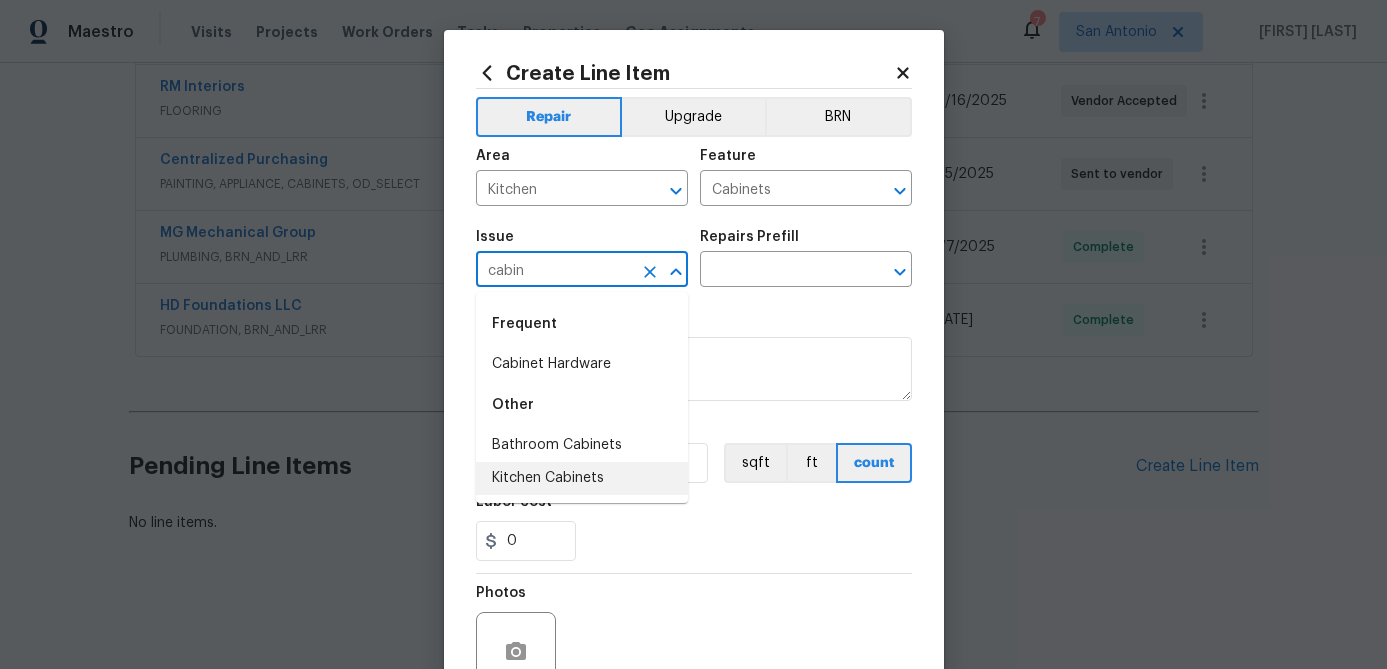 click on "Kitchen Cabinets" at bounding box center (582, 478) 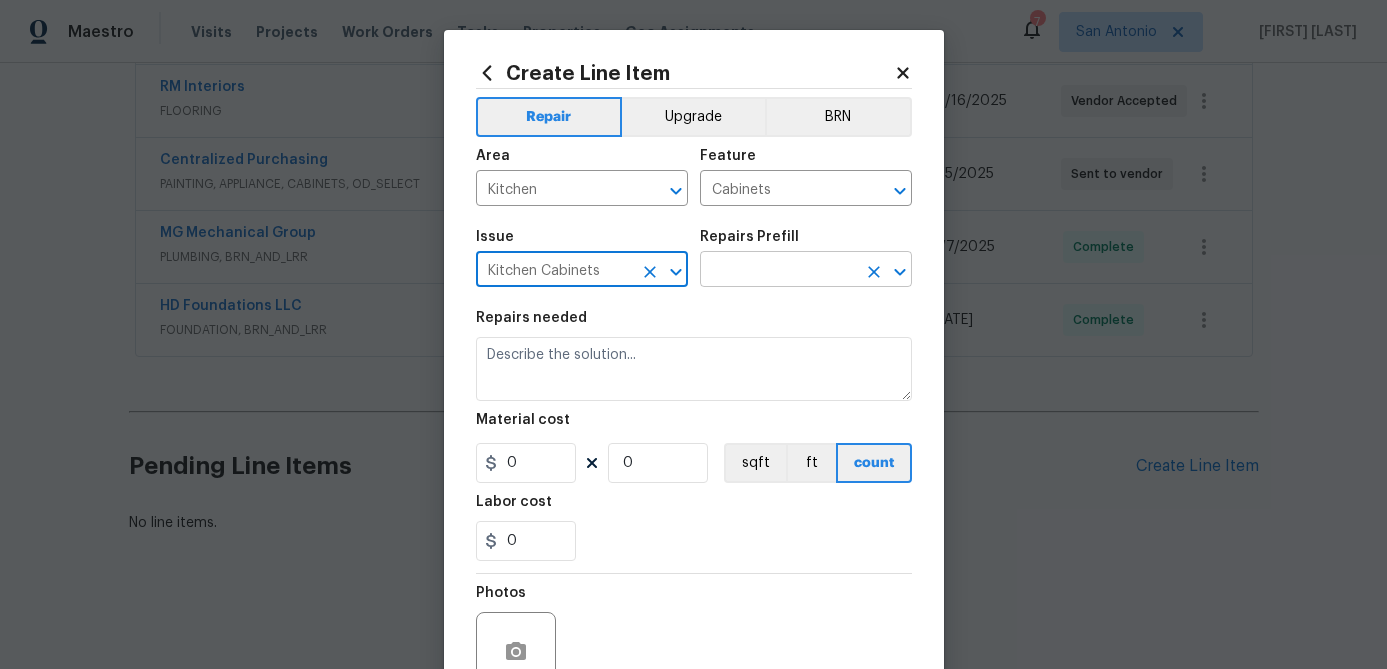 type on "Kitchen Cabinets" 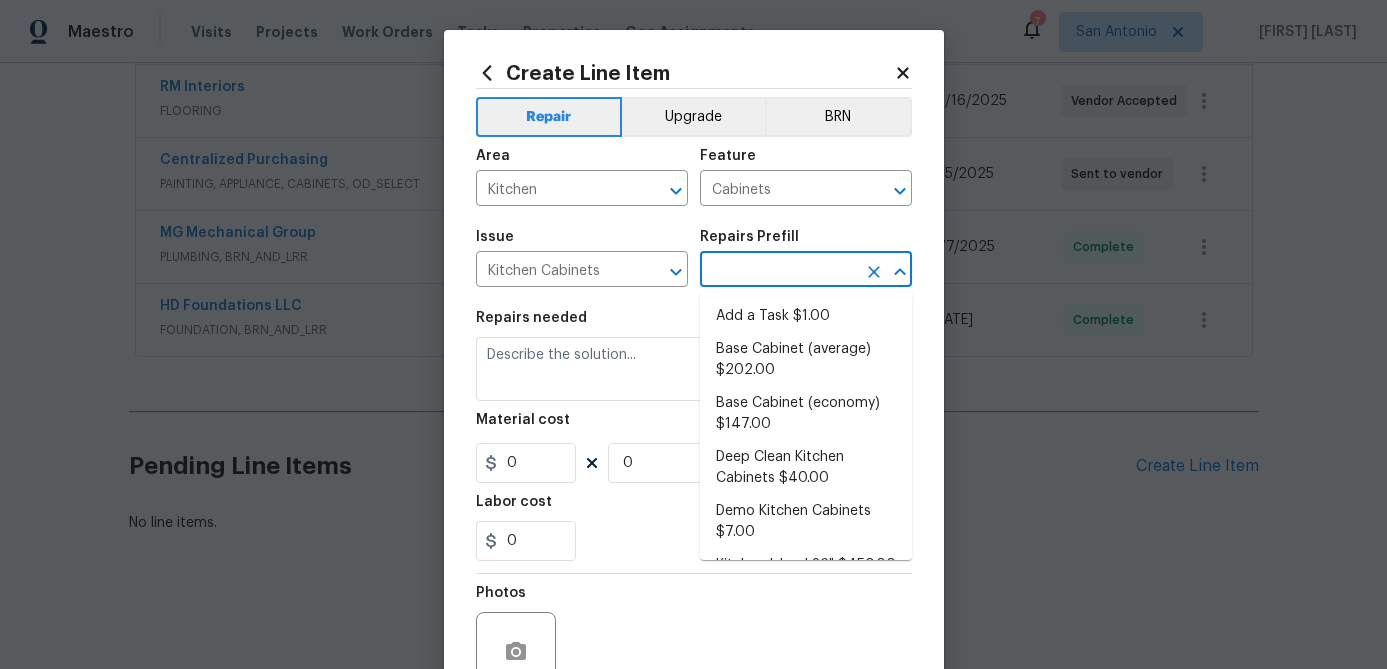 click at bounding box center [778, 271] 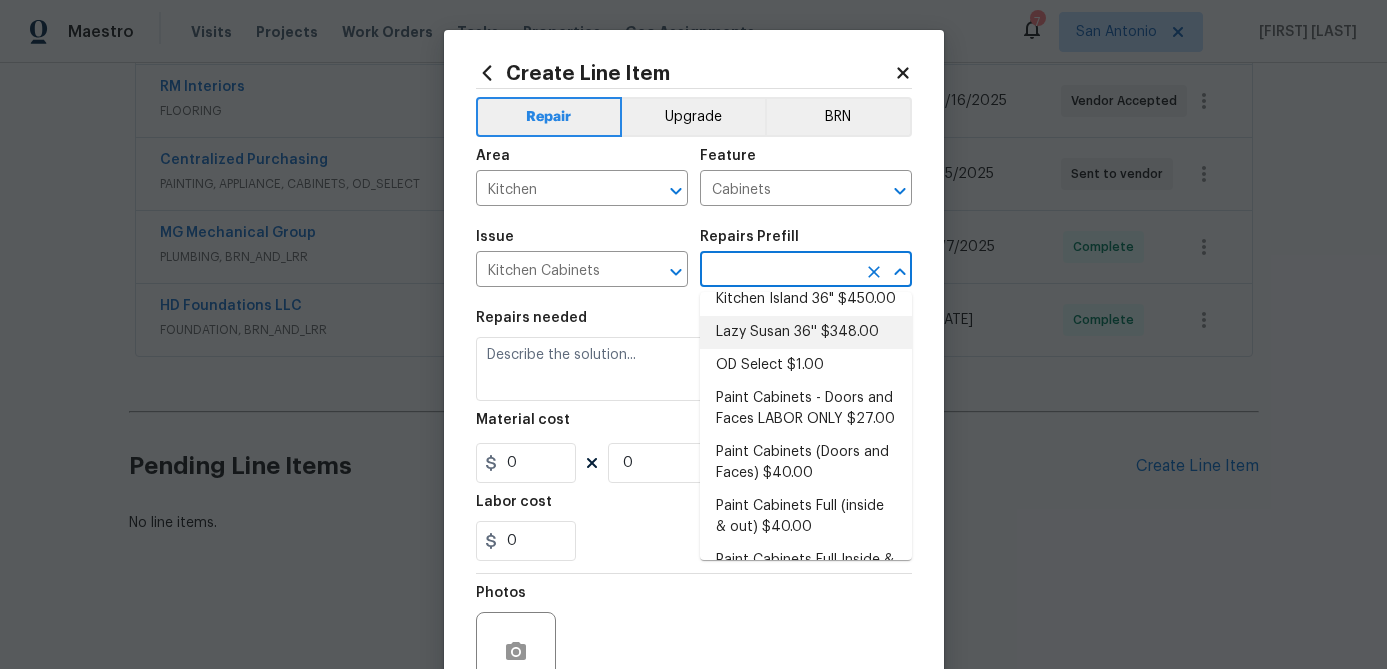 scroll, scrollTop: 267, scrollLeft: 0, axis: vertical 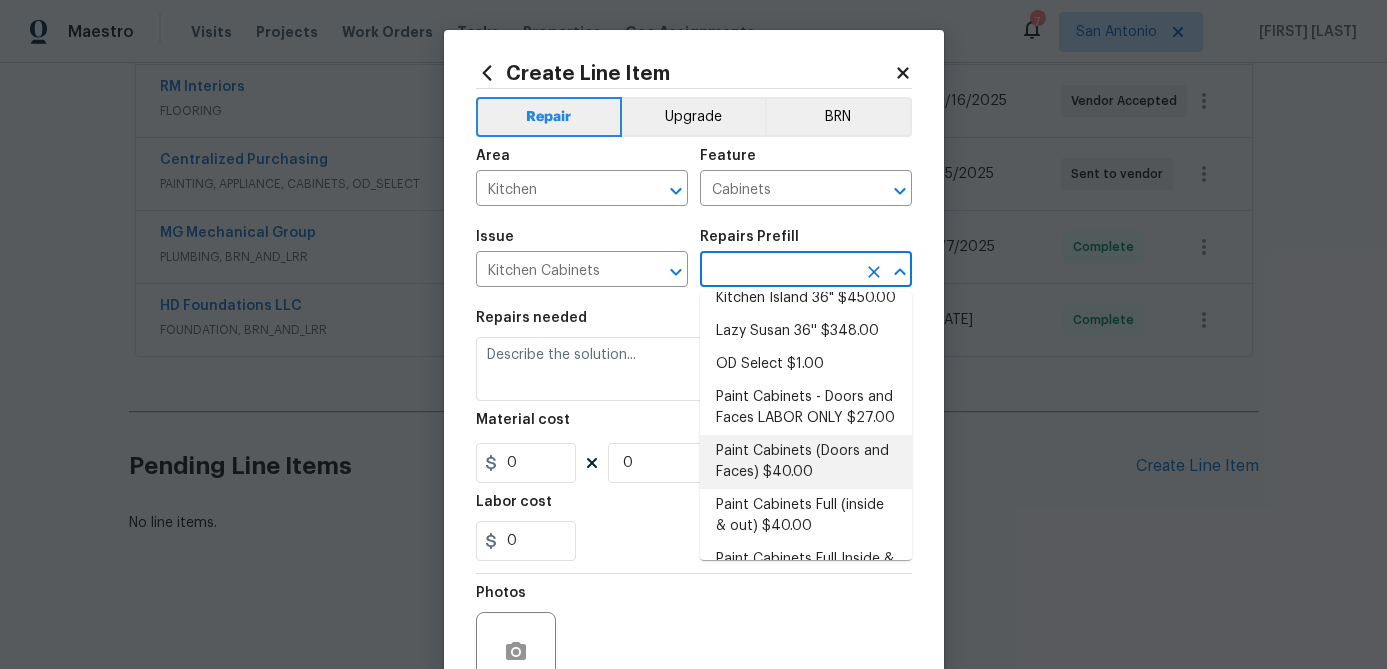 click on "Paint Cabinets (Doors and Faces) $40.00" at bounding box center (806, 462) 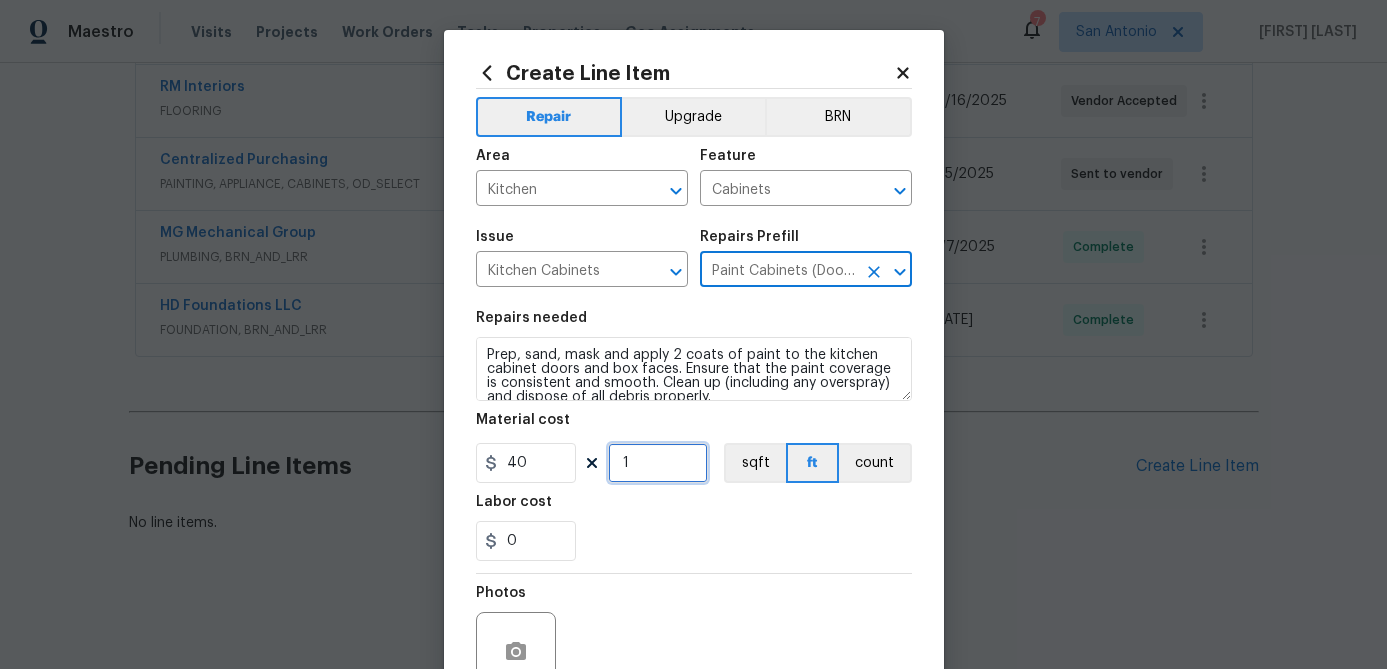 click on "1" at bounding box center [658, 463] 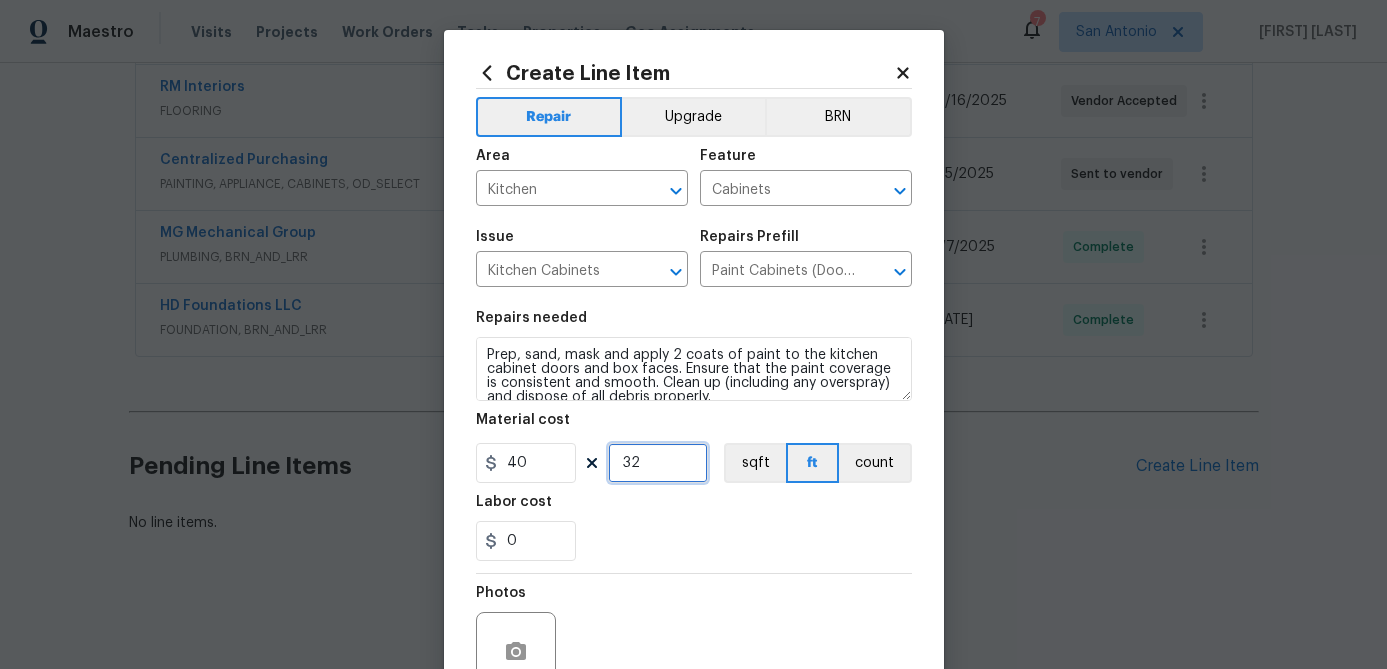 scroll, scrollTop: 193, scrollLeft: 0, axis: vertical 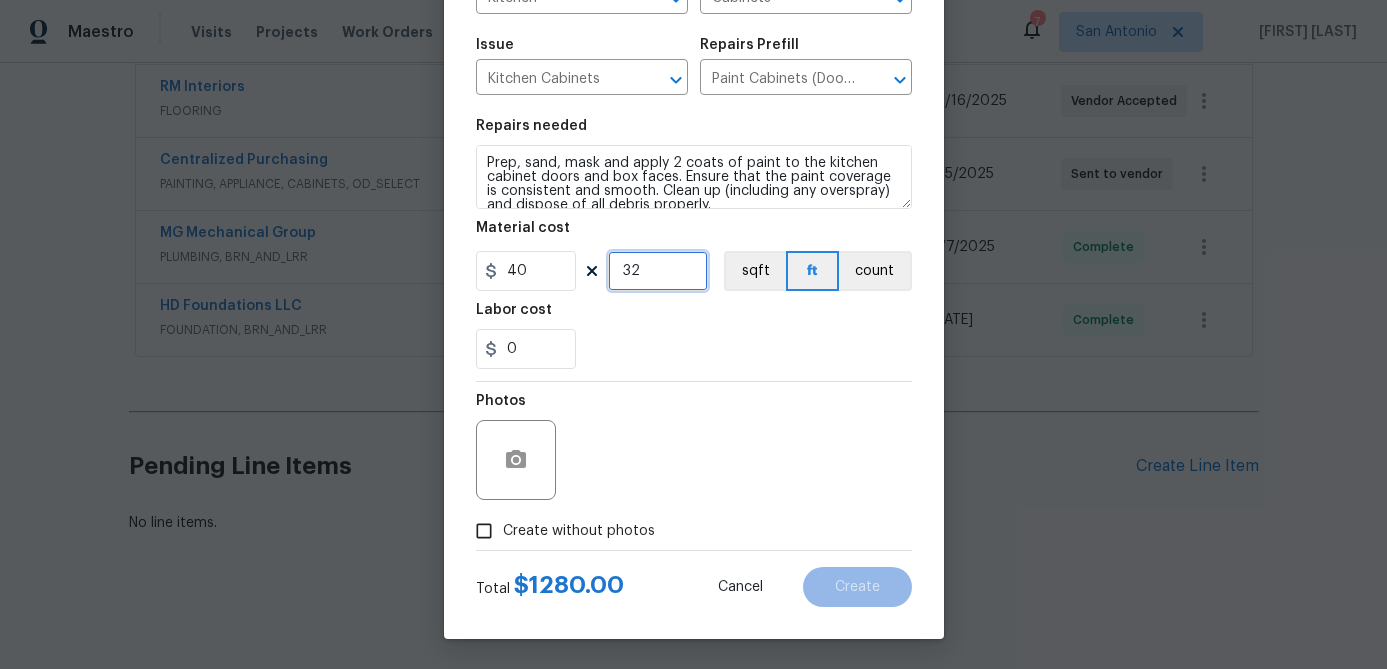 type on "32" 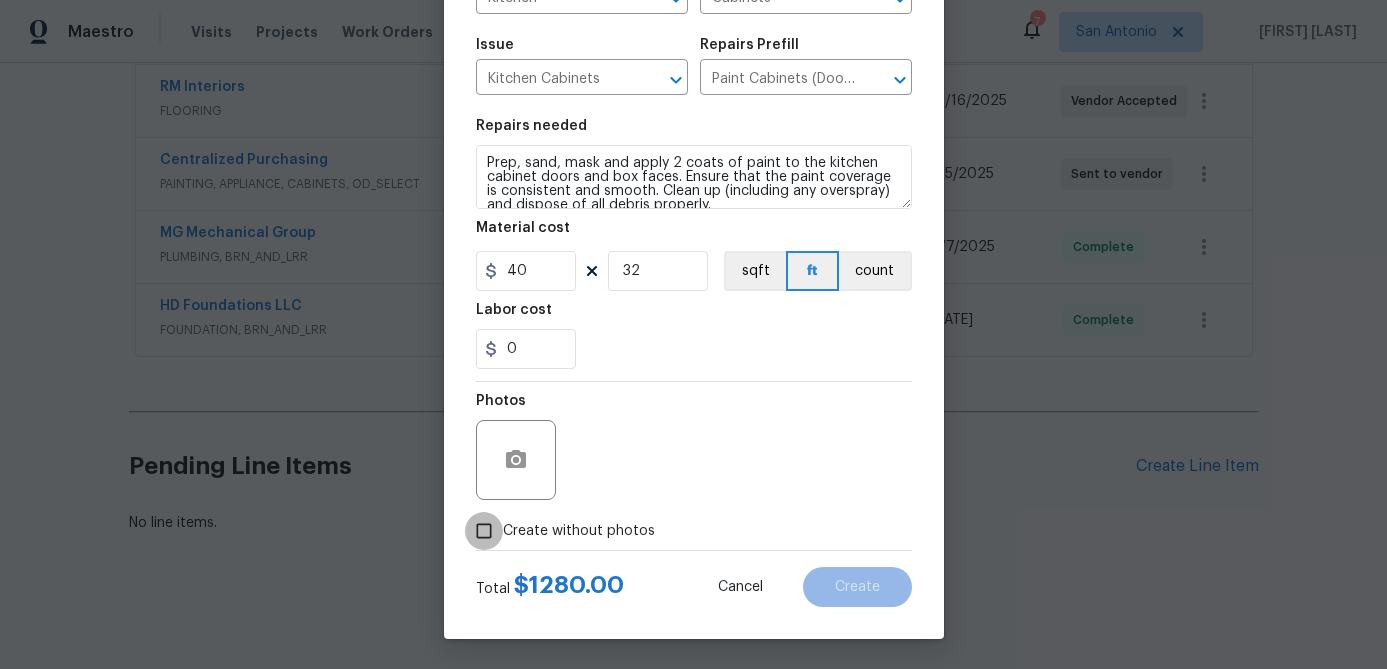 click on "Create without photos" at bounding box center [484, 531] 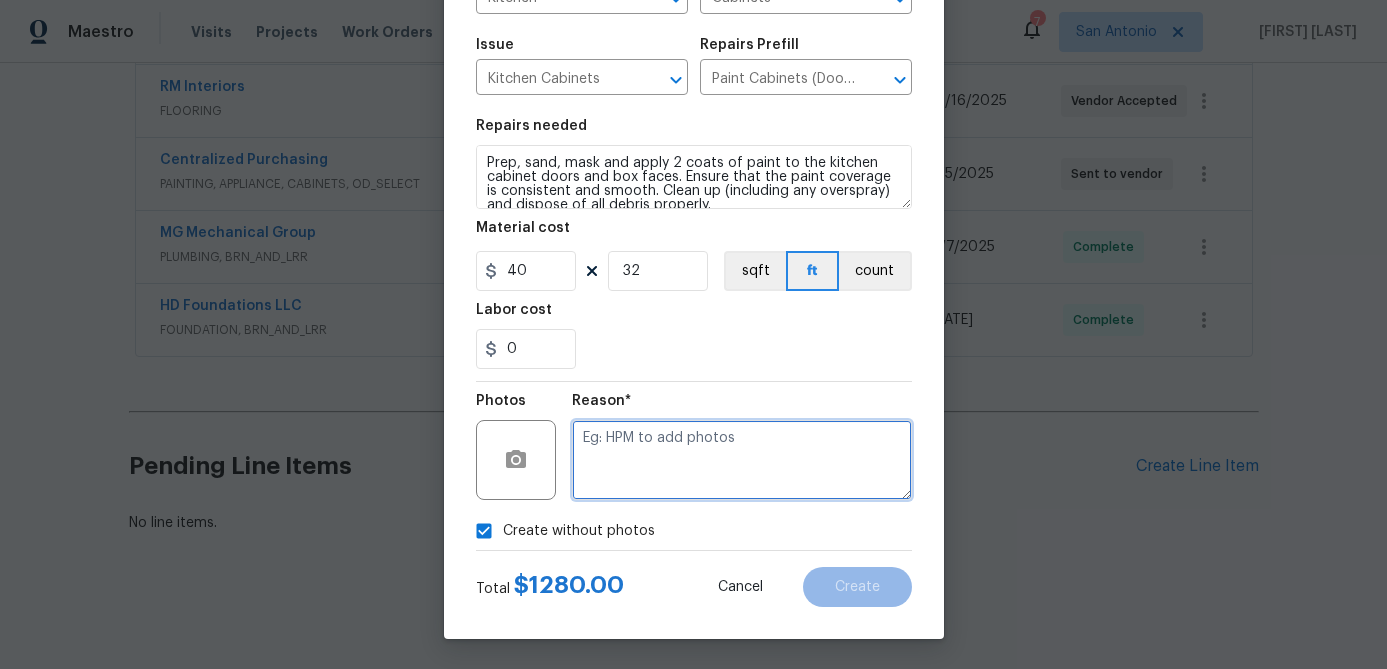 click at bounding box center [742, 460] 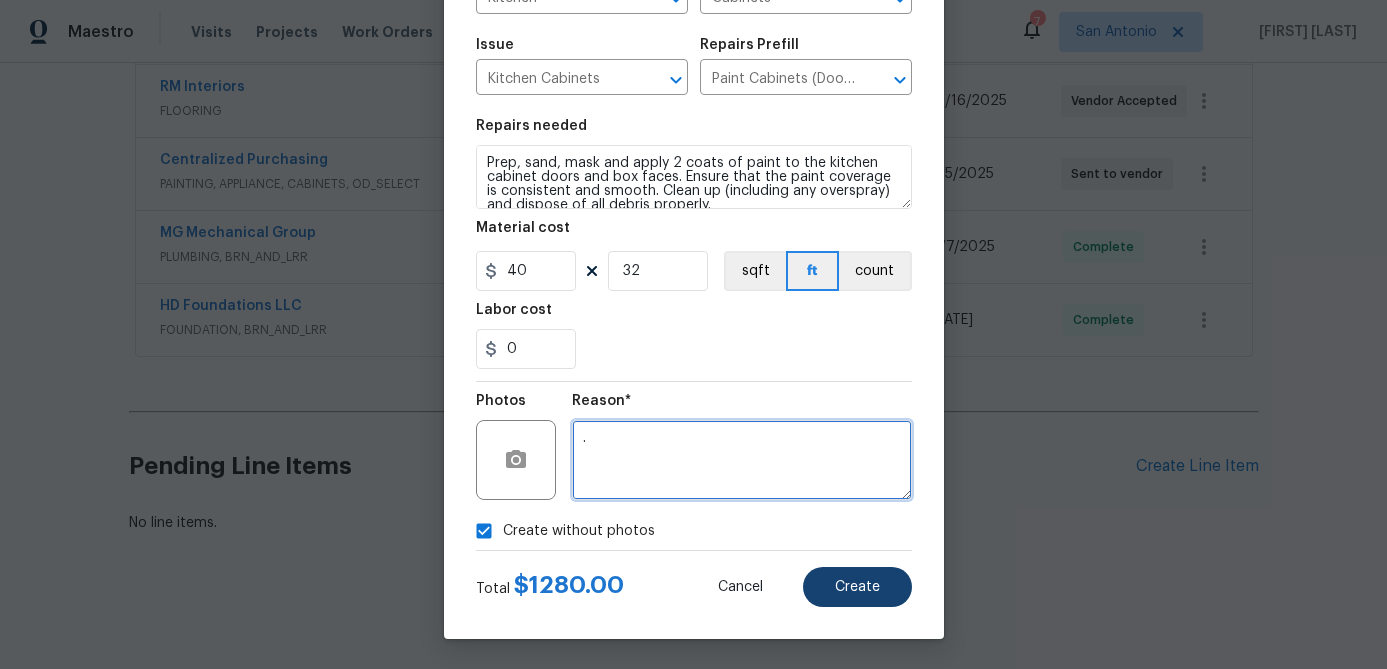 type on "." 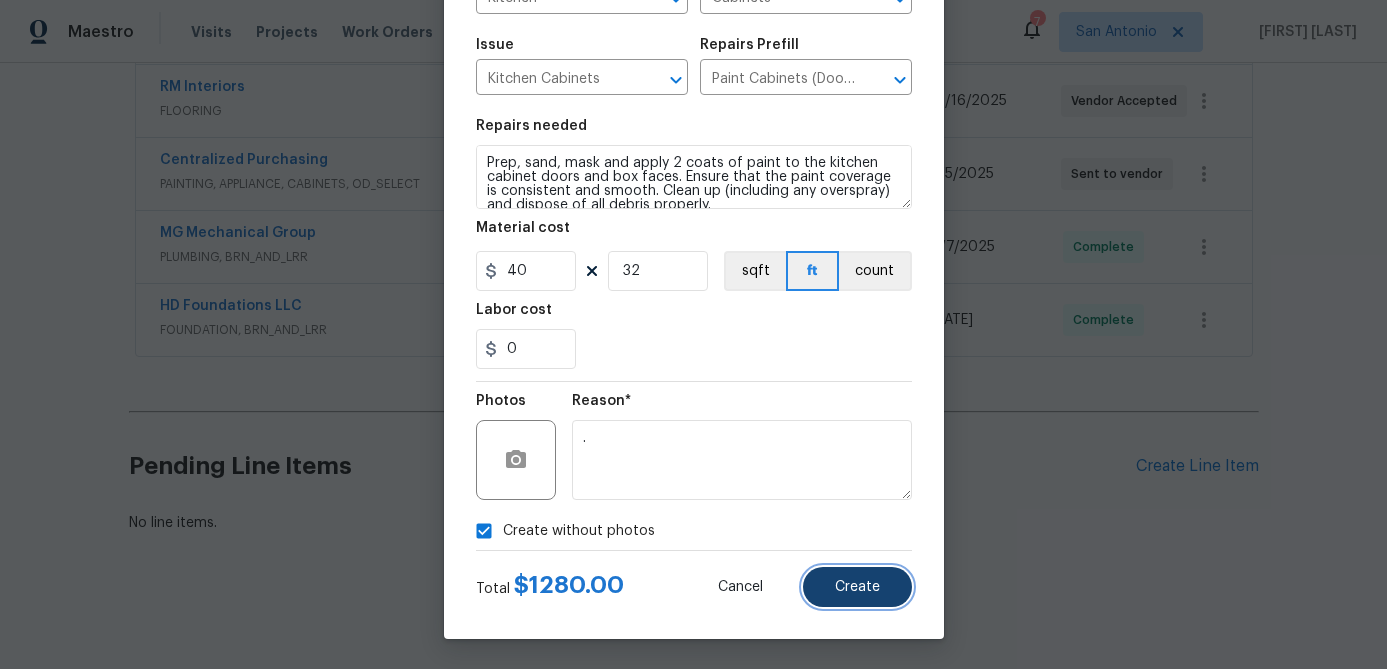 click on "Create" at bounding box center [857, 587] 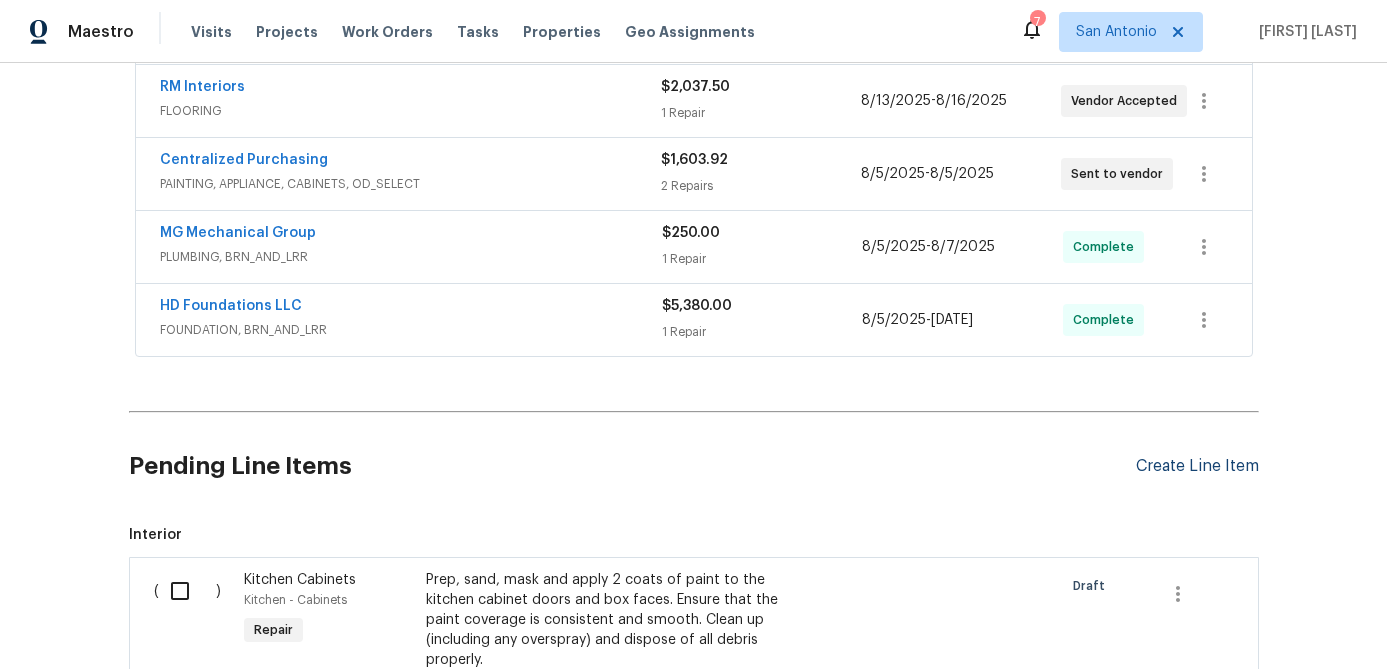 click on "Create Line Item" at bounding box center [1197, 466] 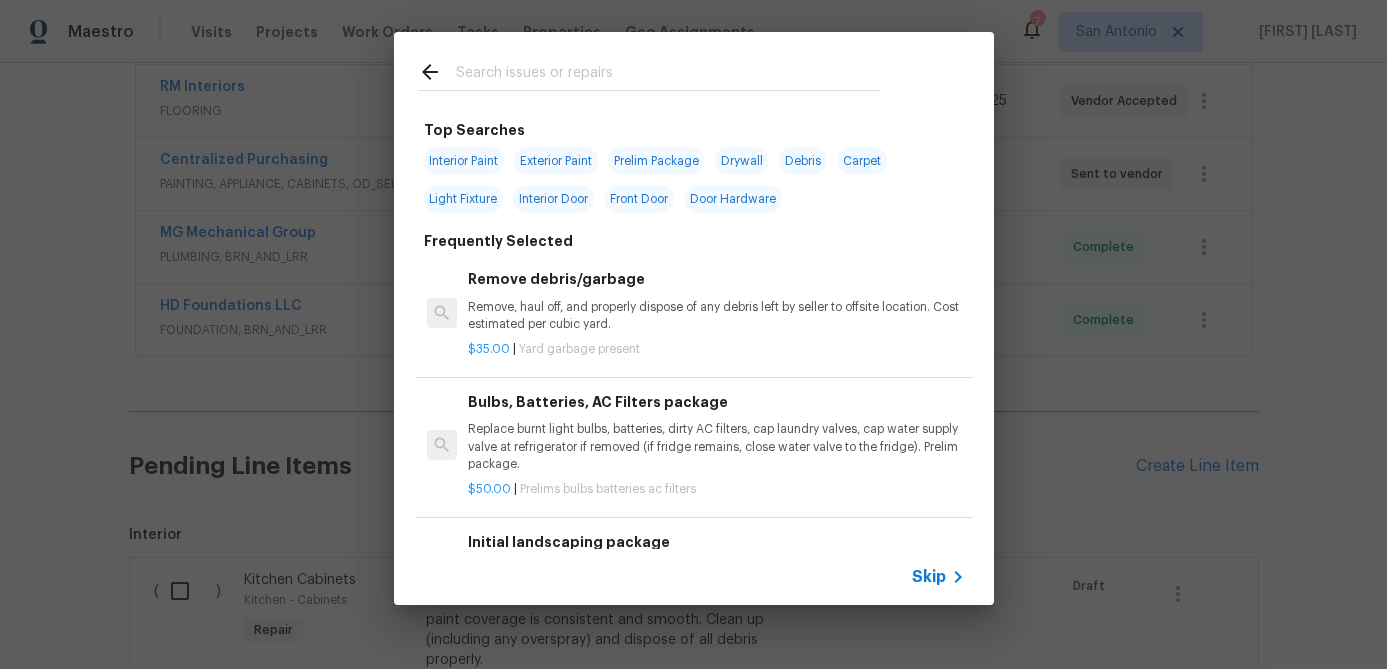 click on "Skip" at bounding box center (929, 577) 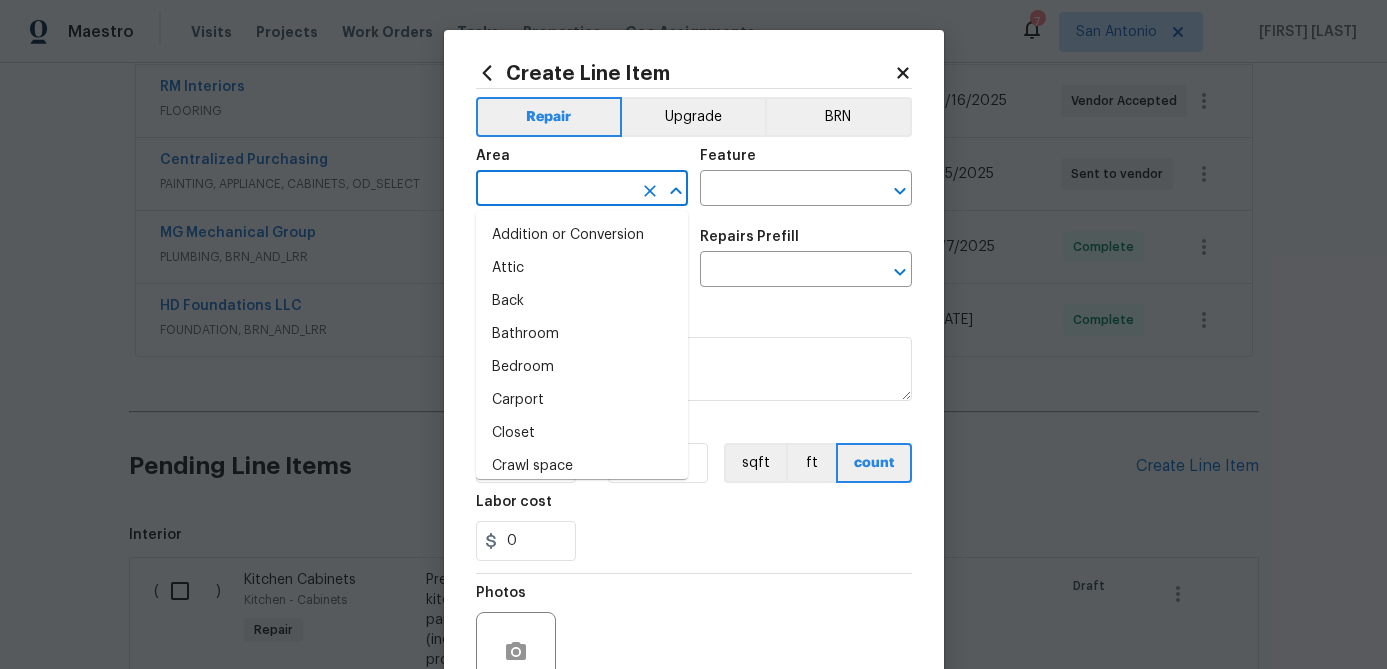 click at bounding box center (554, 190) 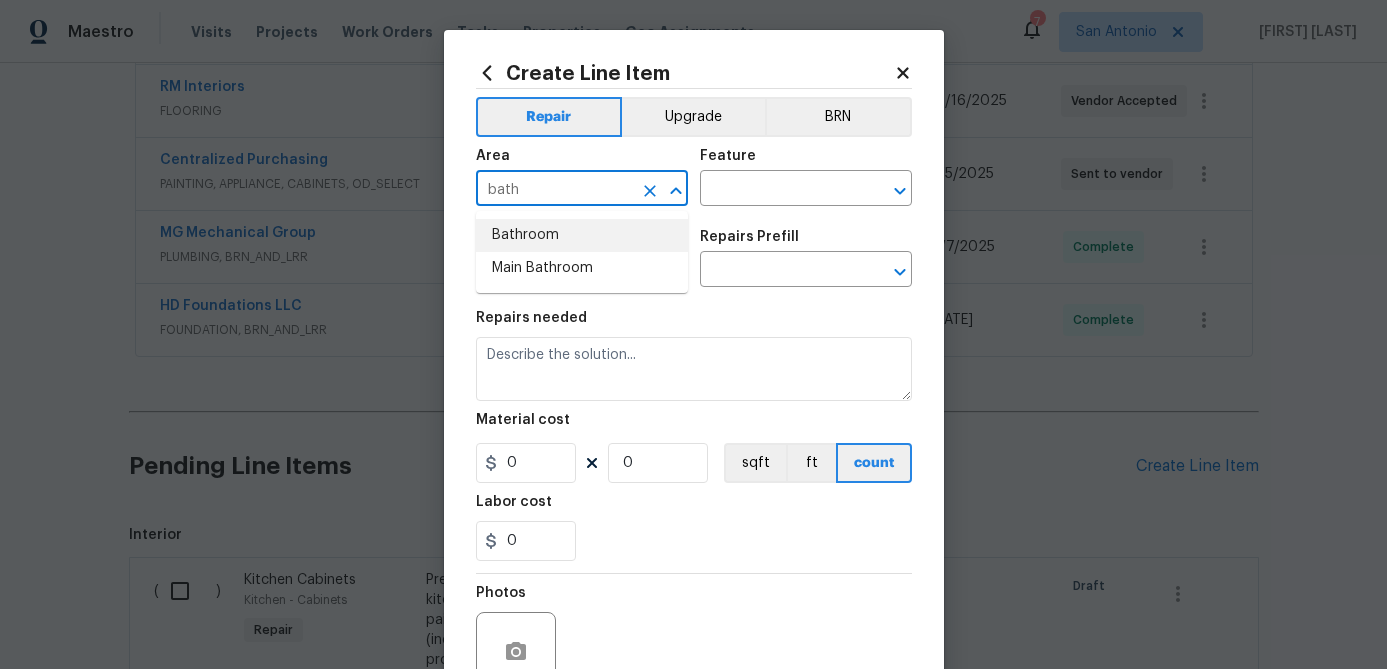click on "Bathroom" at bounding box center (582, 235) 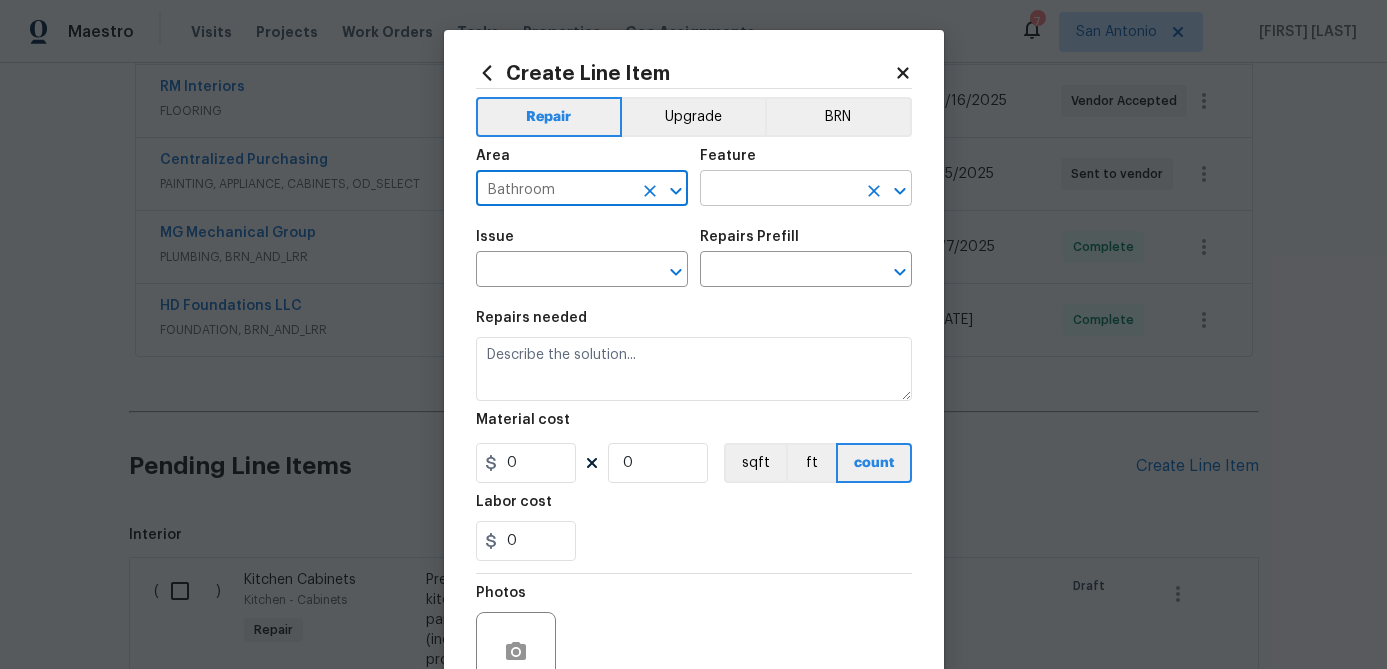 type on "Bathroom" 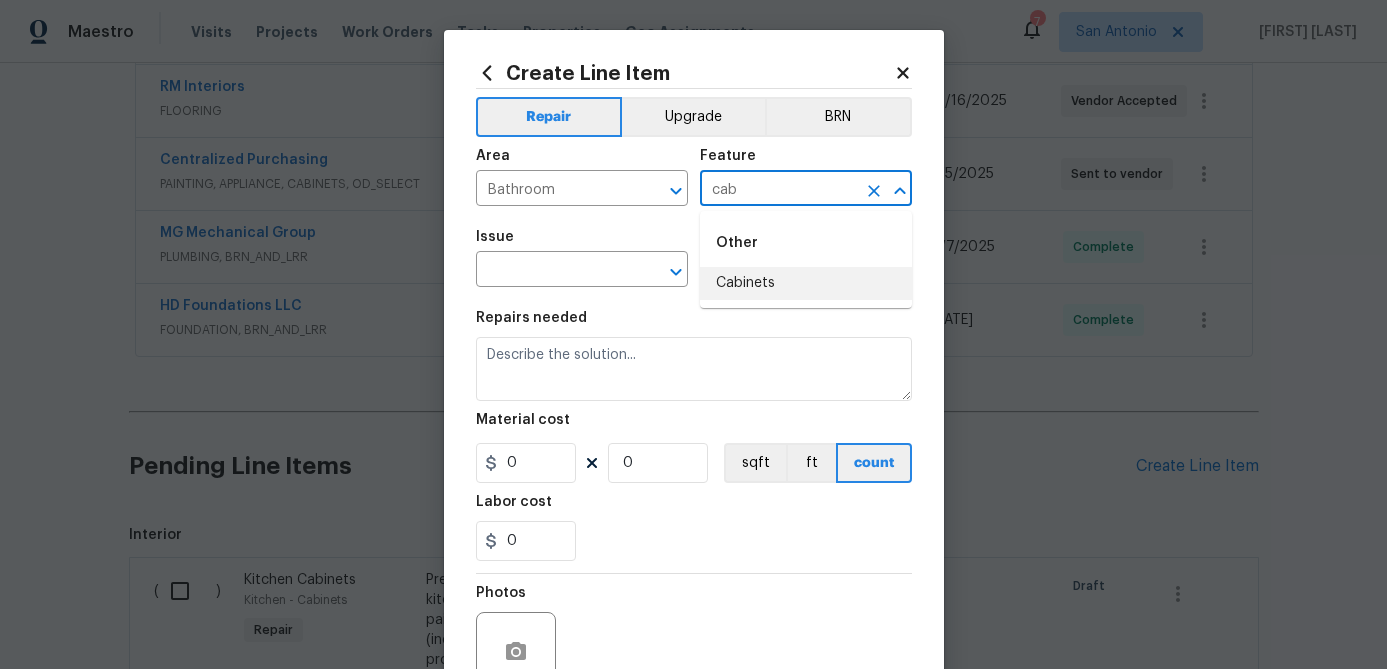 click on "Cabinets" at bounding box center (806, 283) 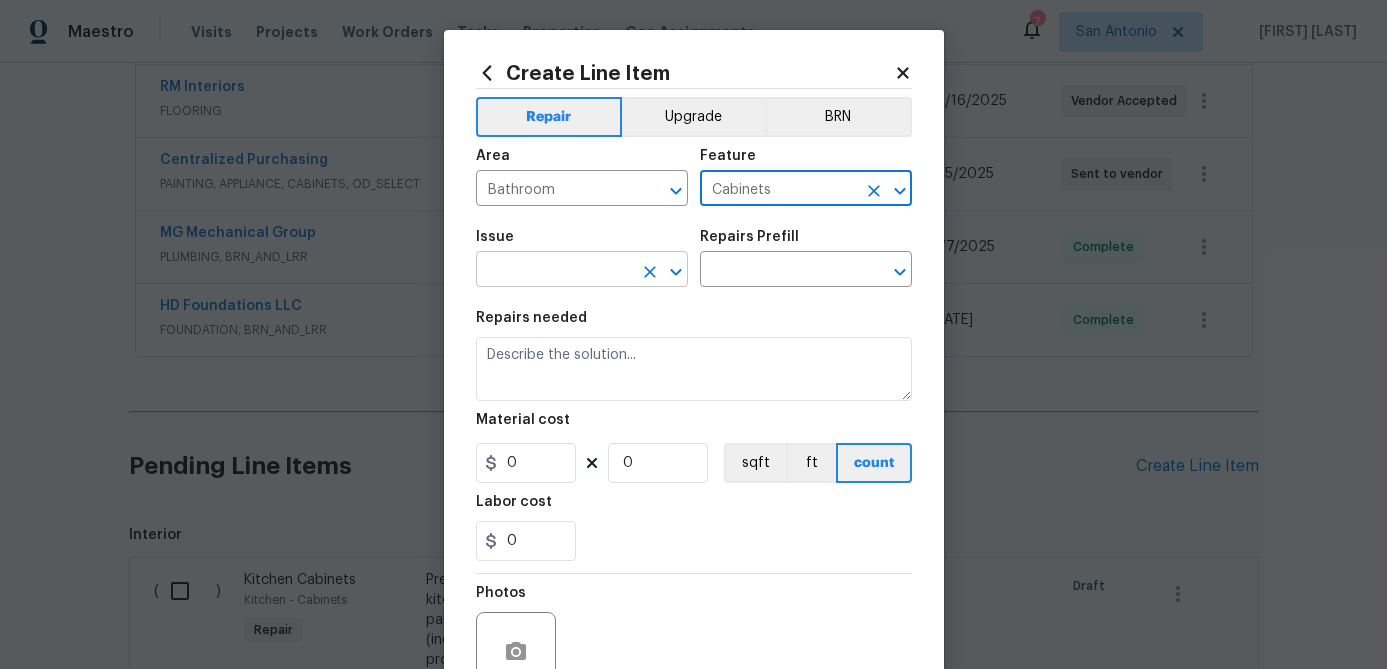 type on "Cabinets" 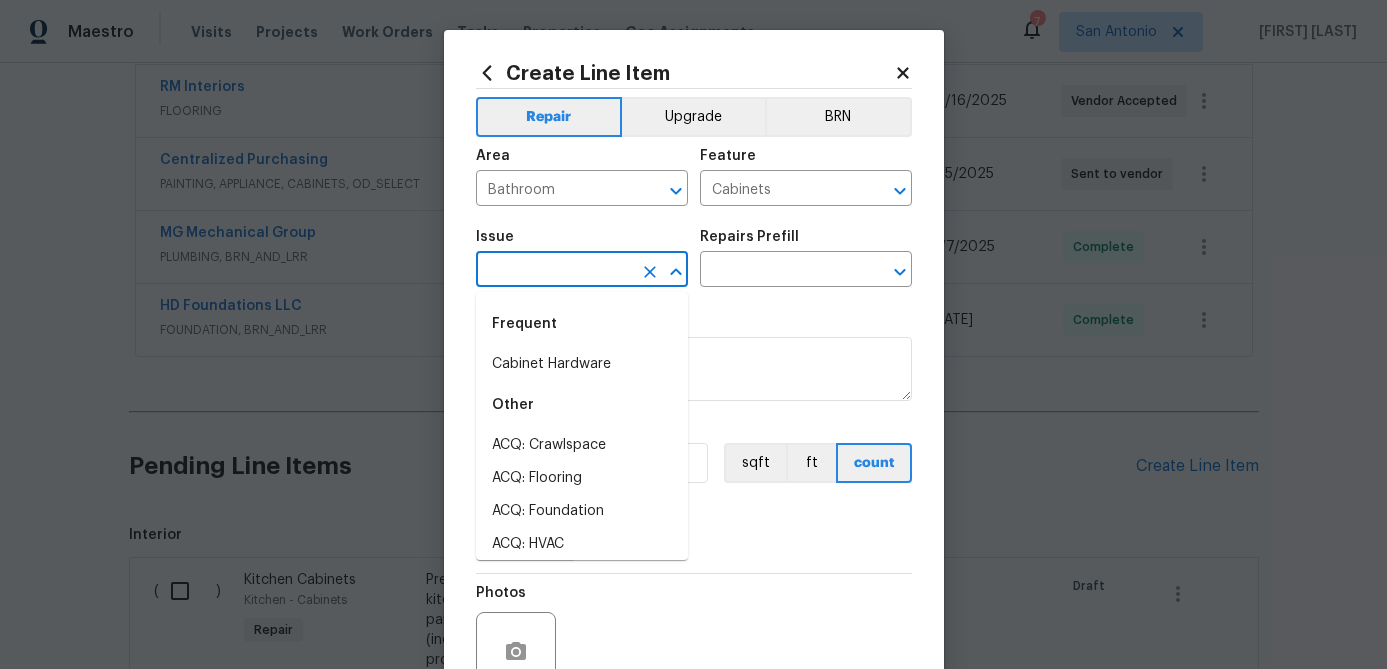 click at bounding box center [554, 271] 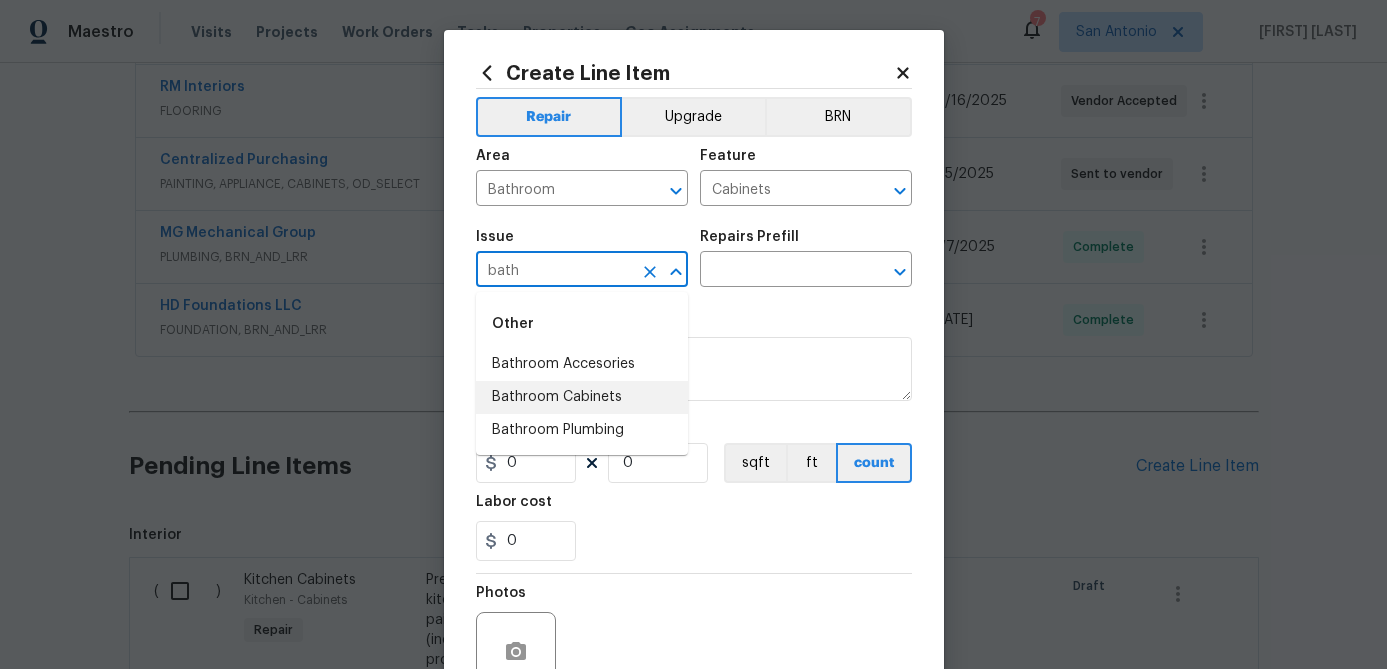 click on "Bathroom Cabinets" at bounding box center (582, 397) 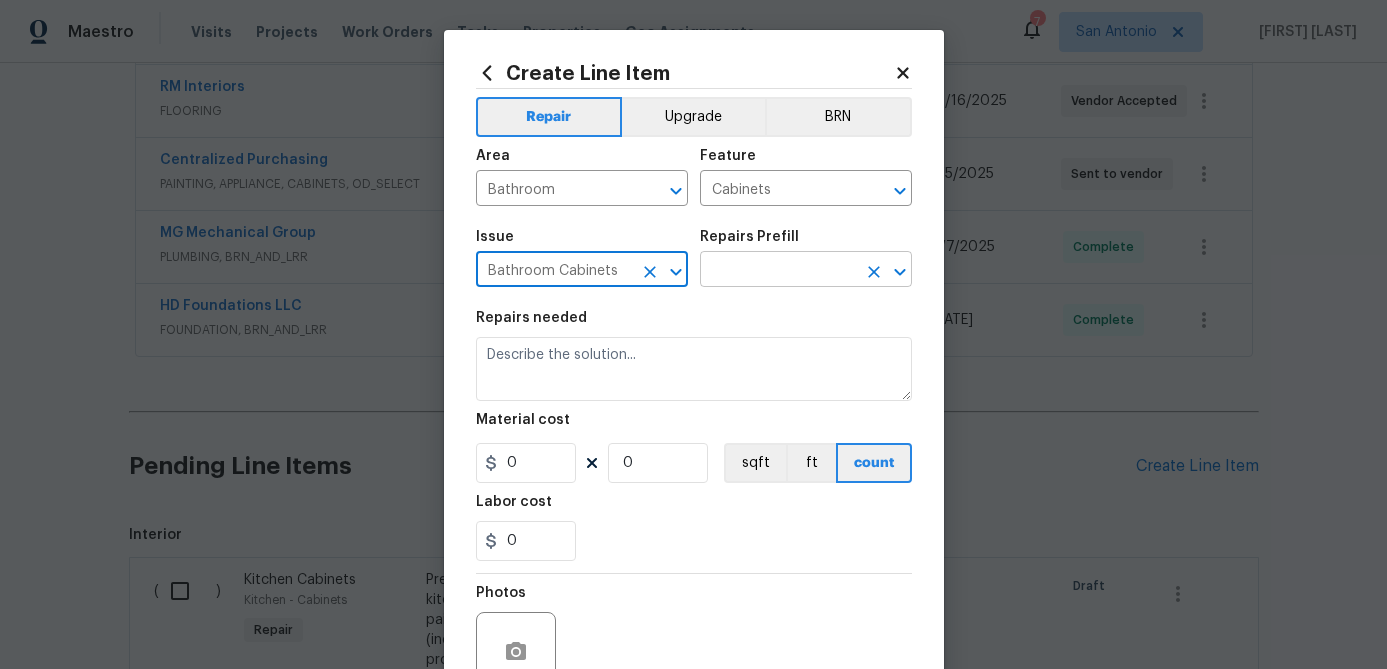 type on "Bathroom Cabinets" 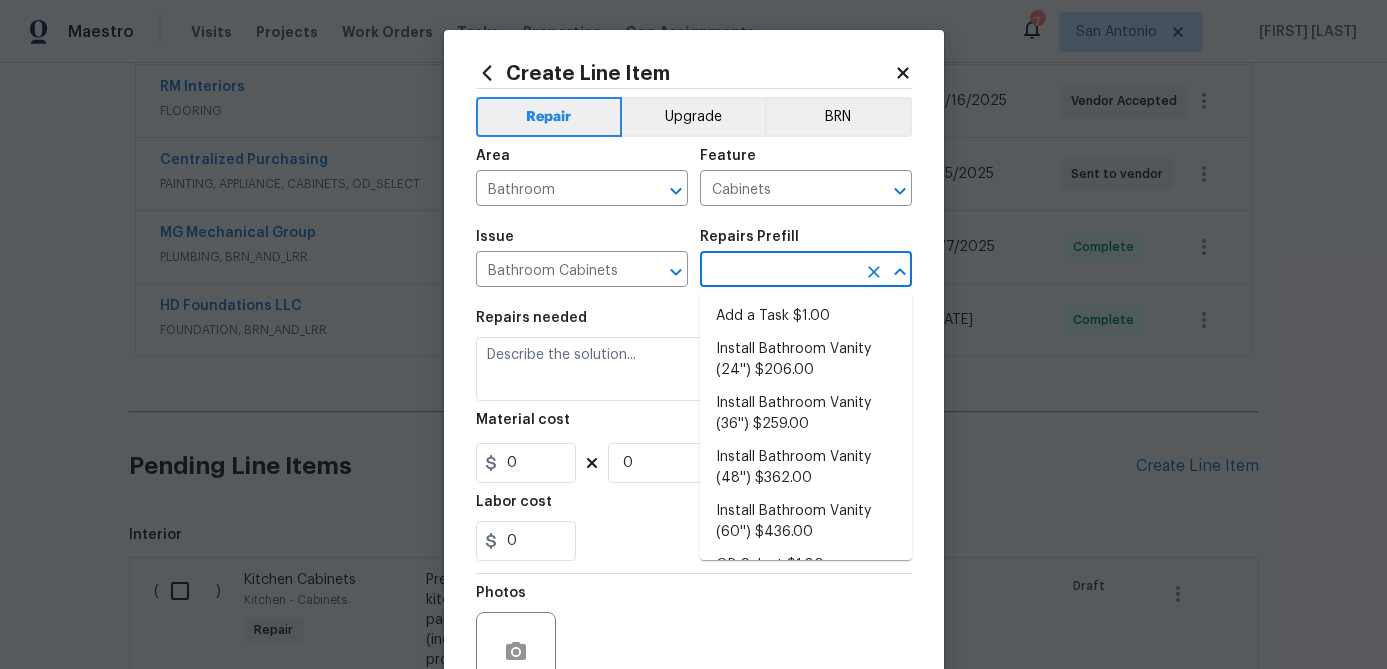 click at bounding box center (778, 271) 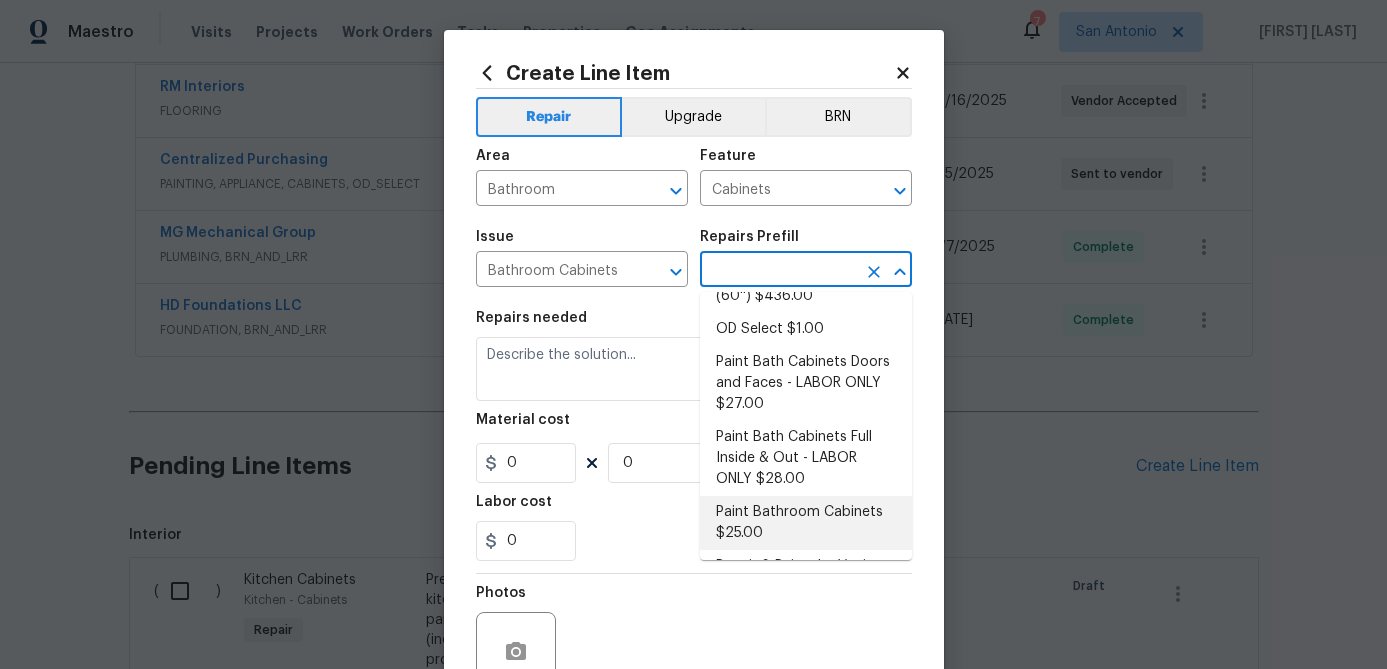 scroll, scrollTop: 226, scrollLeft: 0, axis: vertical 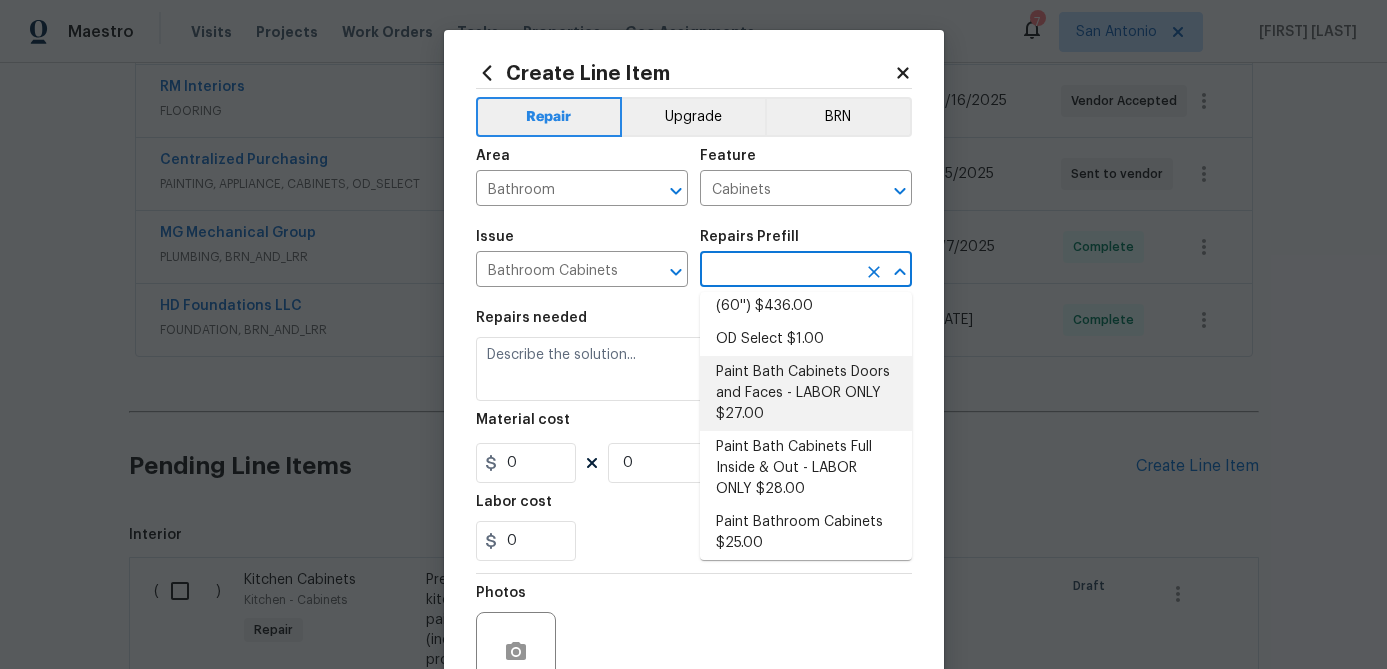click on "Paint Bath Cabinets Doors and Faces - LABOR ONLY $27.00" at bounding box center (806, 393) 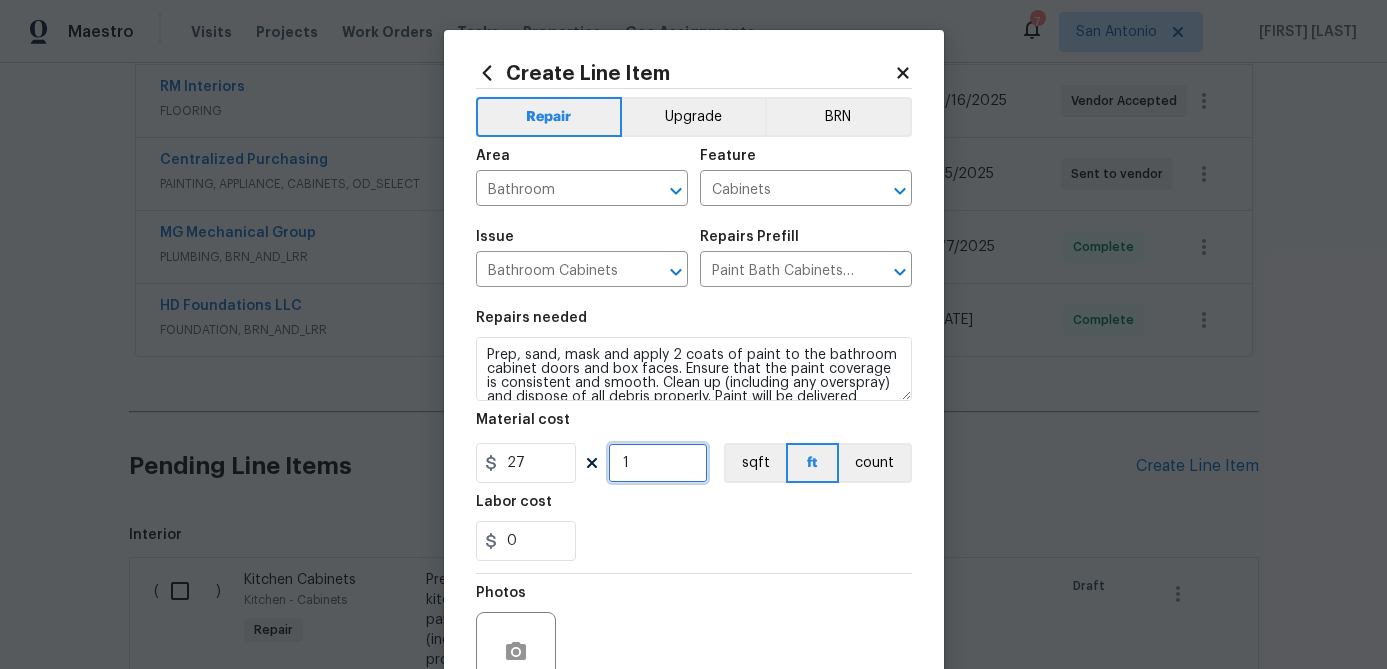 click on "1" at bounding box center (658, 463) 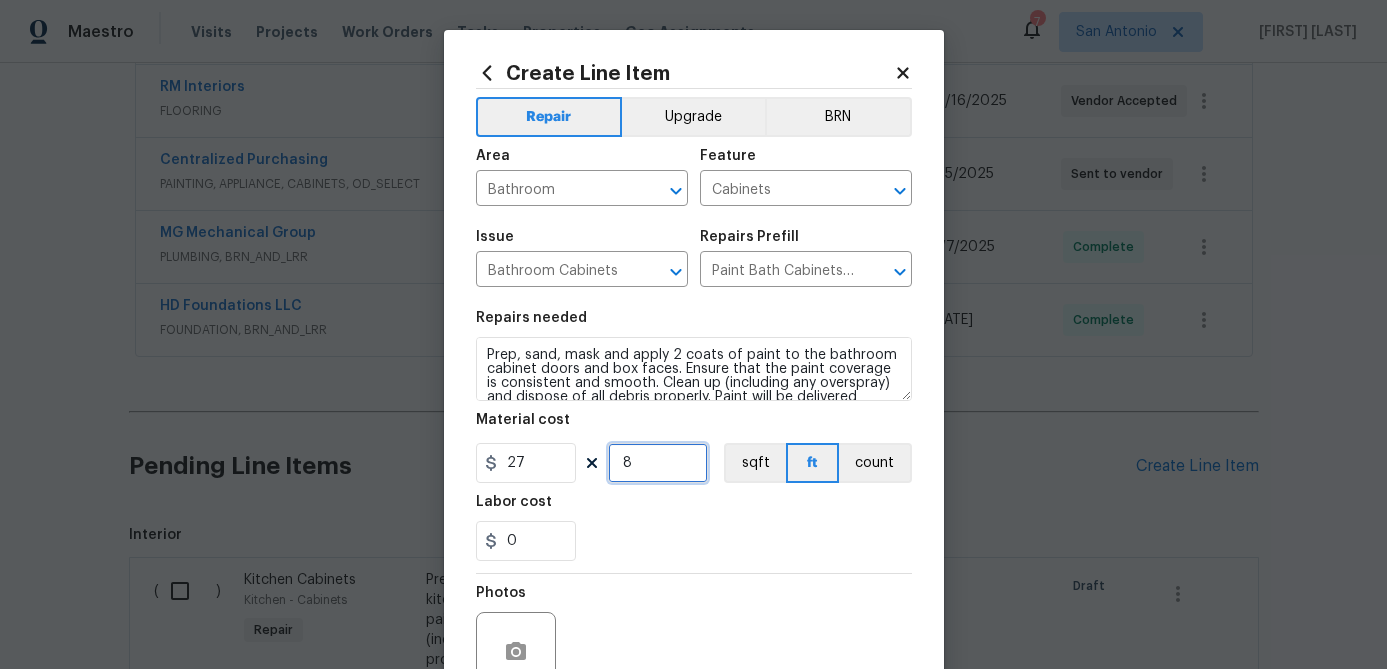 scroll, scrollTop: 193, scrollLeft: 0, axis: vertical 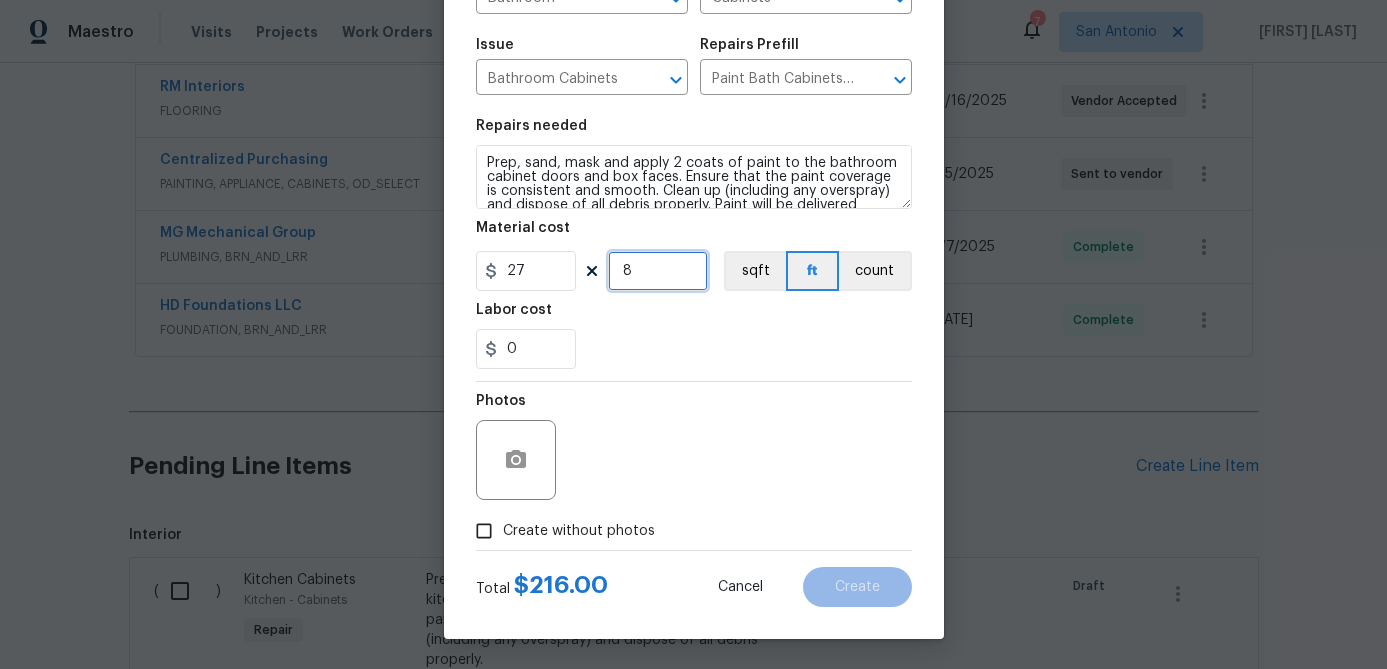 type on "8" 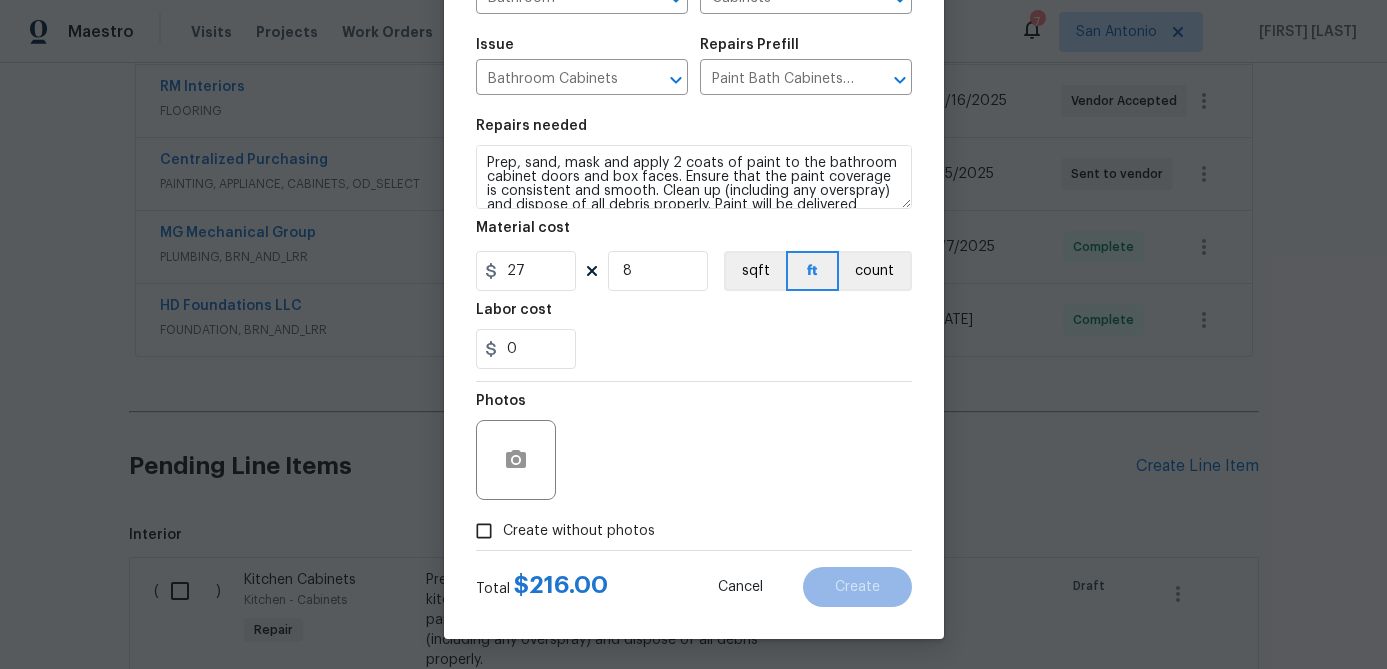 click on "Create without photos" at bounding box center (484, 531) 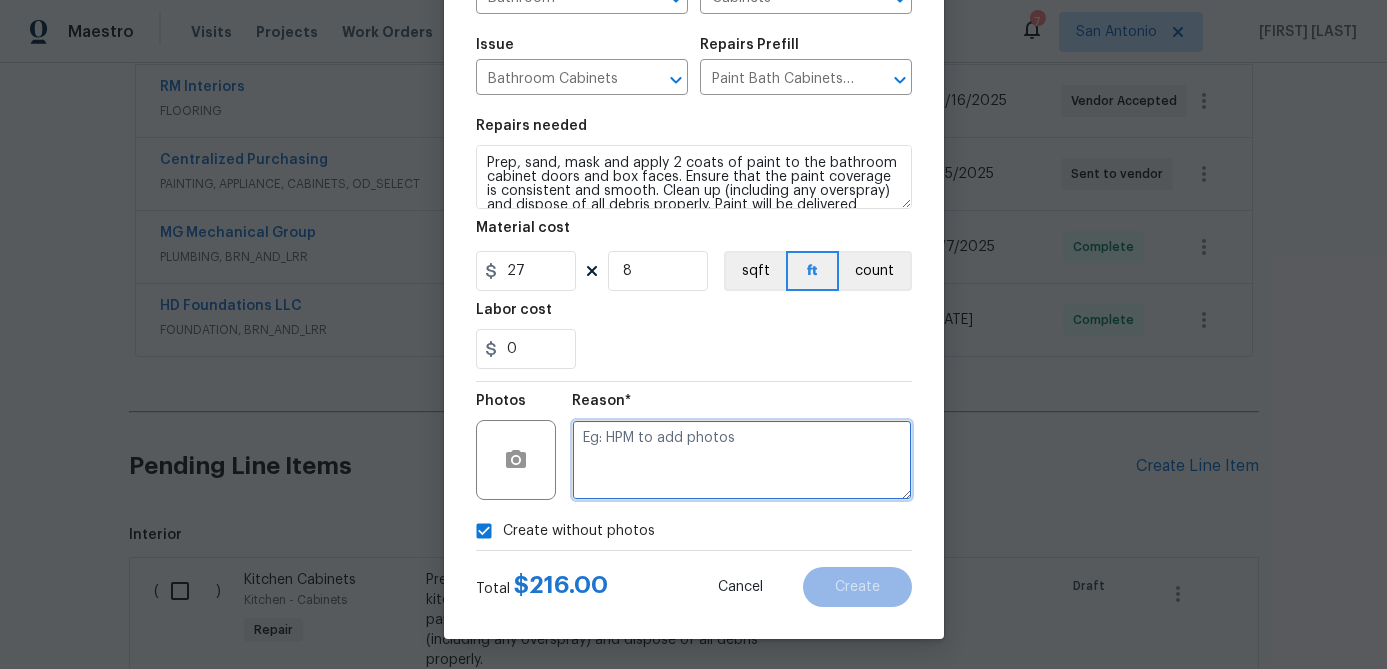 click at bounding box center [742, 460] 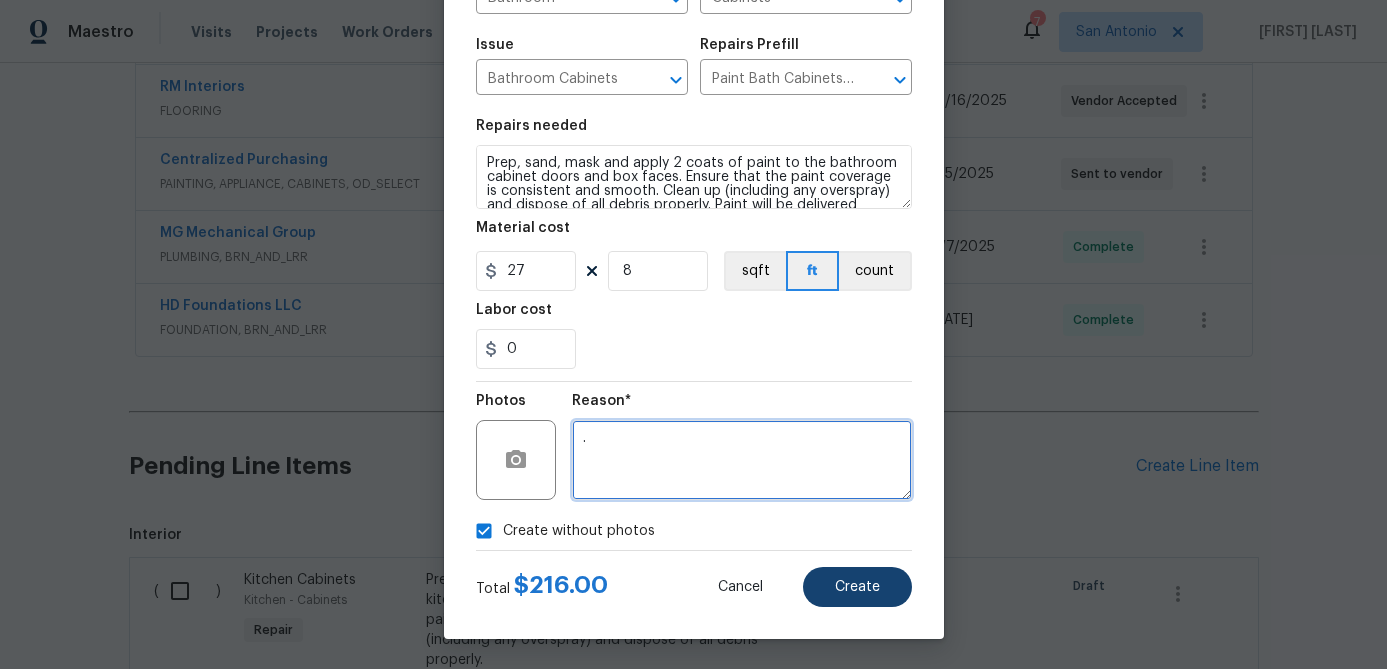 type on "." 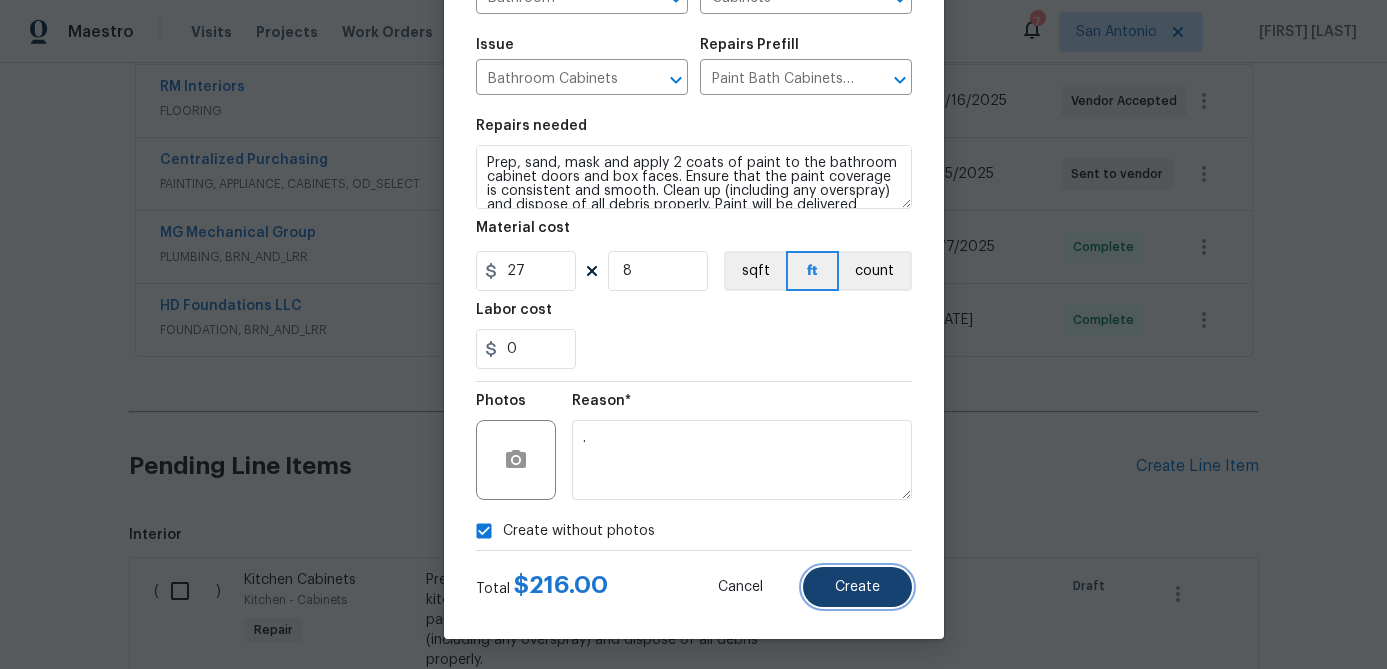 click on "Create" at bounding box center (857, 587) 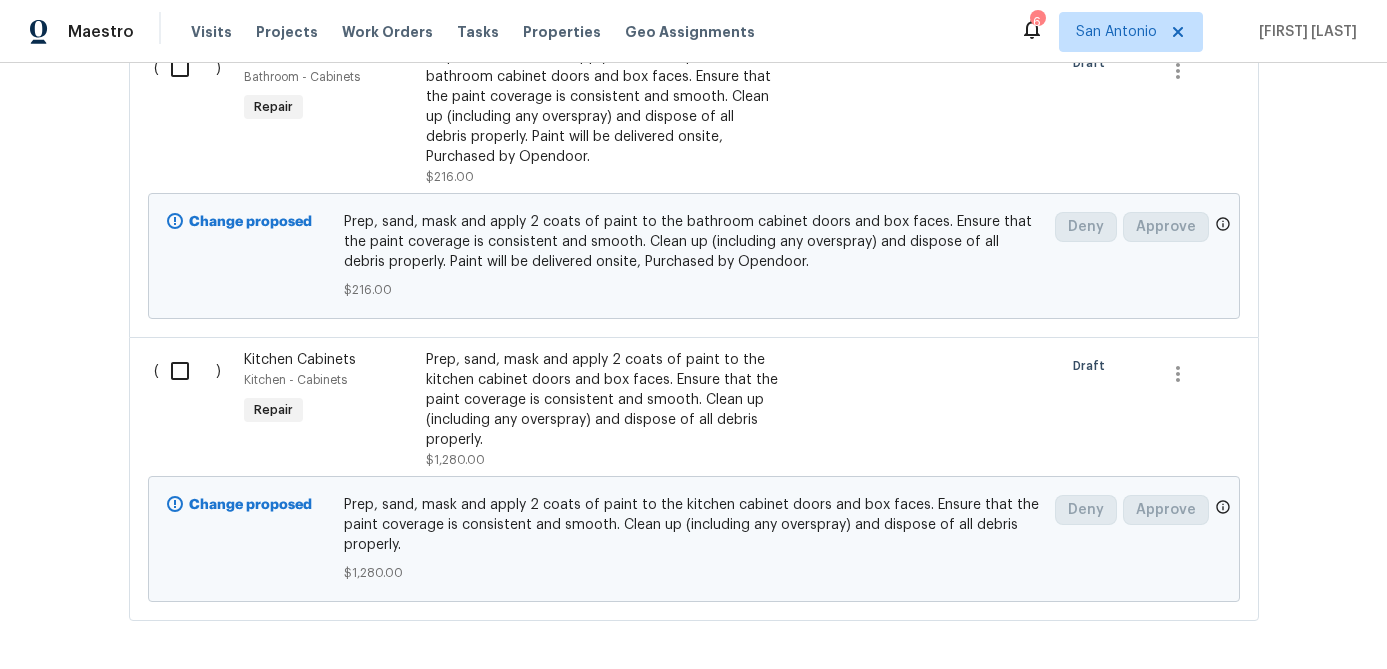 scroll, scrollTop: 0, scrollLeft: 0, axis: both 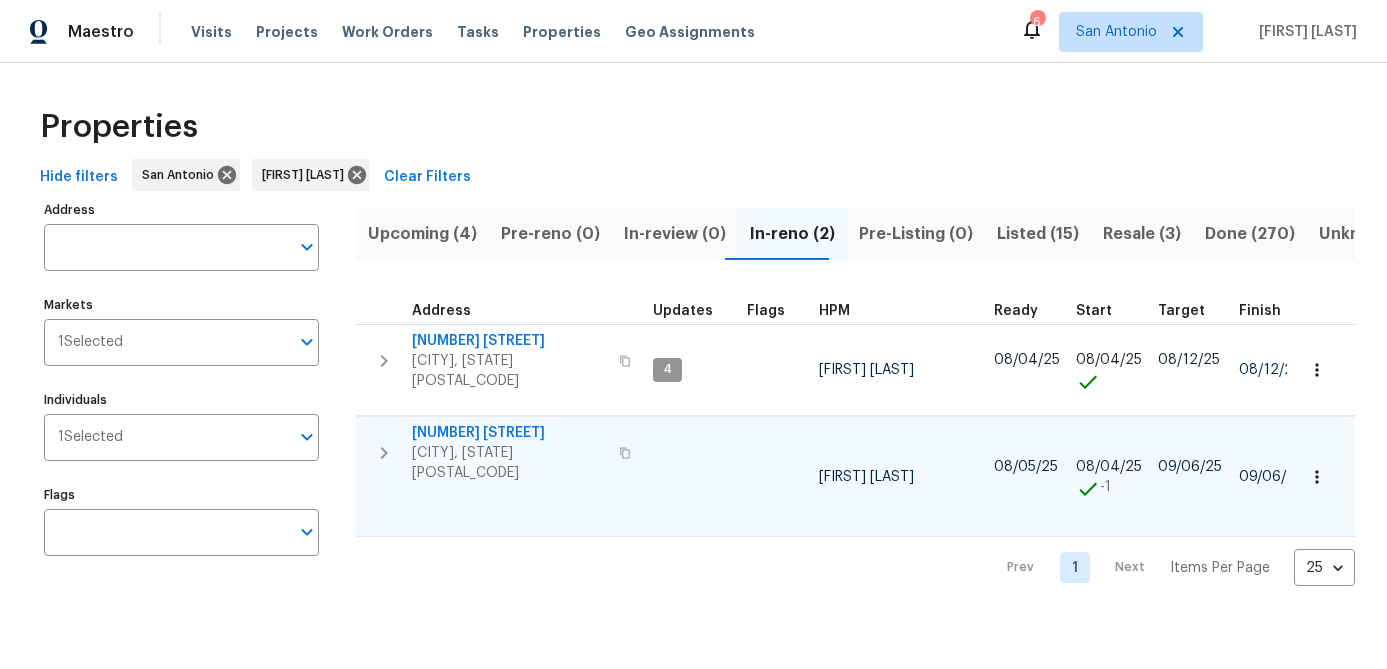 click at bounding box center [1317, 477] 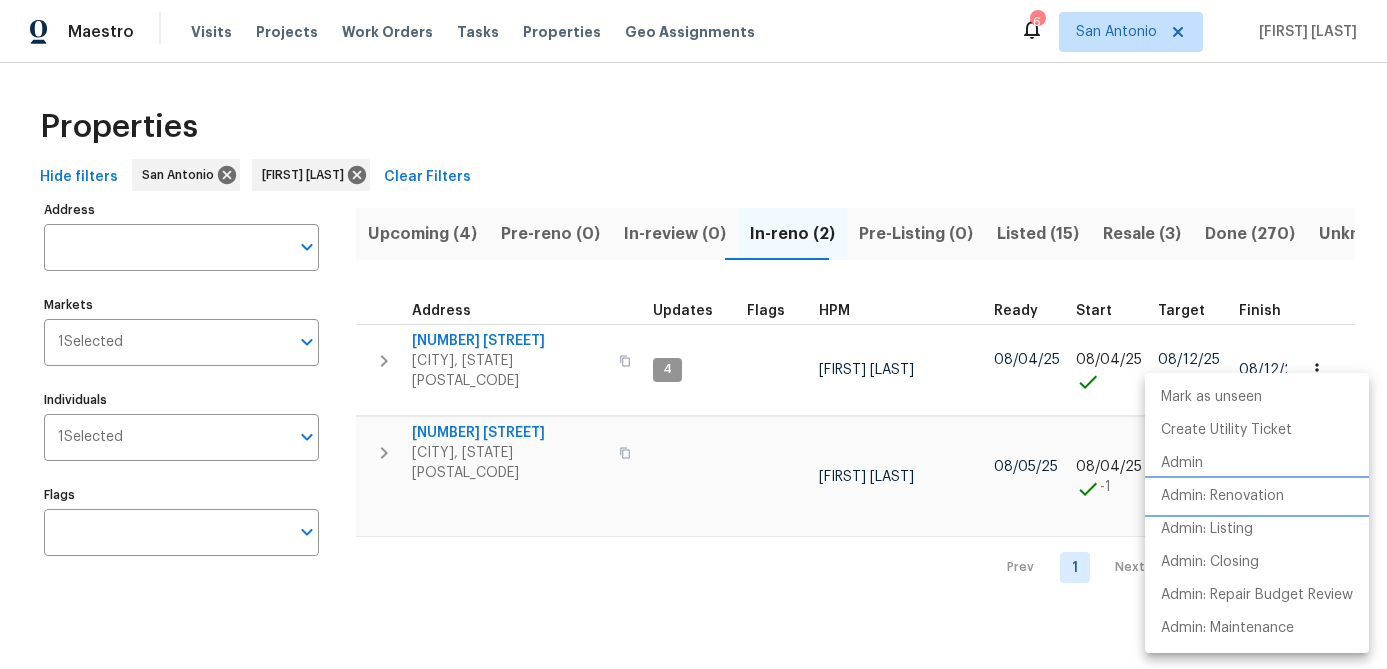 click on "Admin: Renovation" at bounding box center (1222, 496) 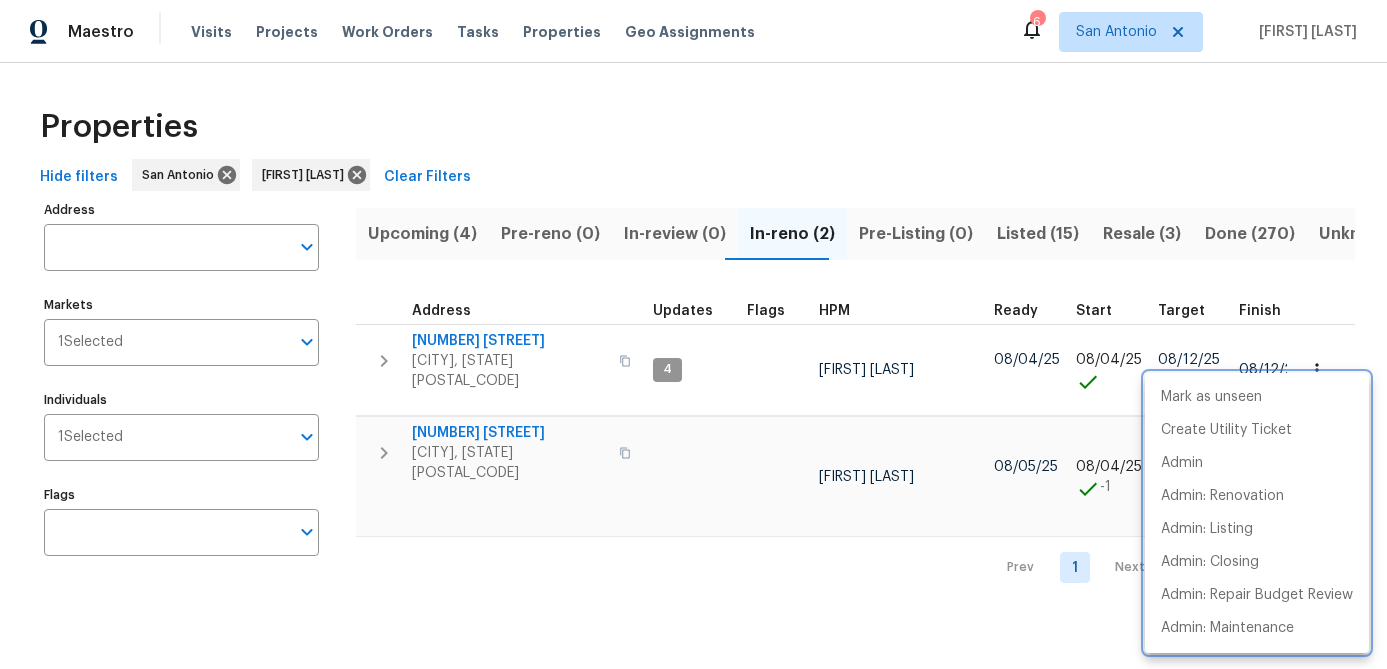 click at bounding box center (693, 334) 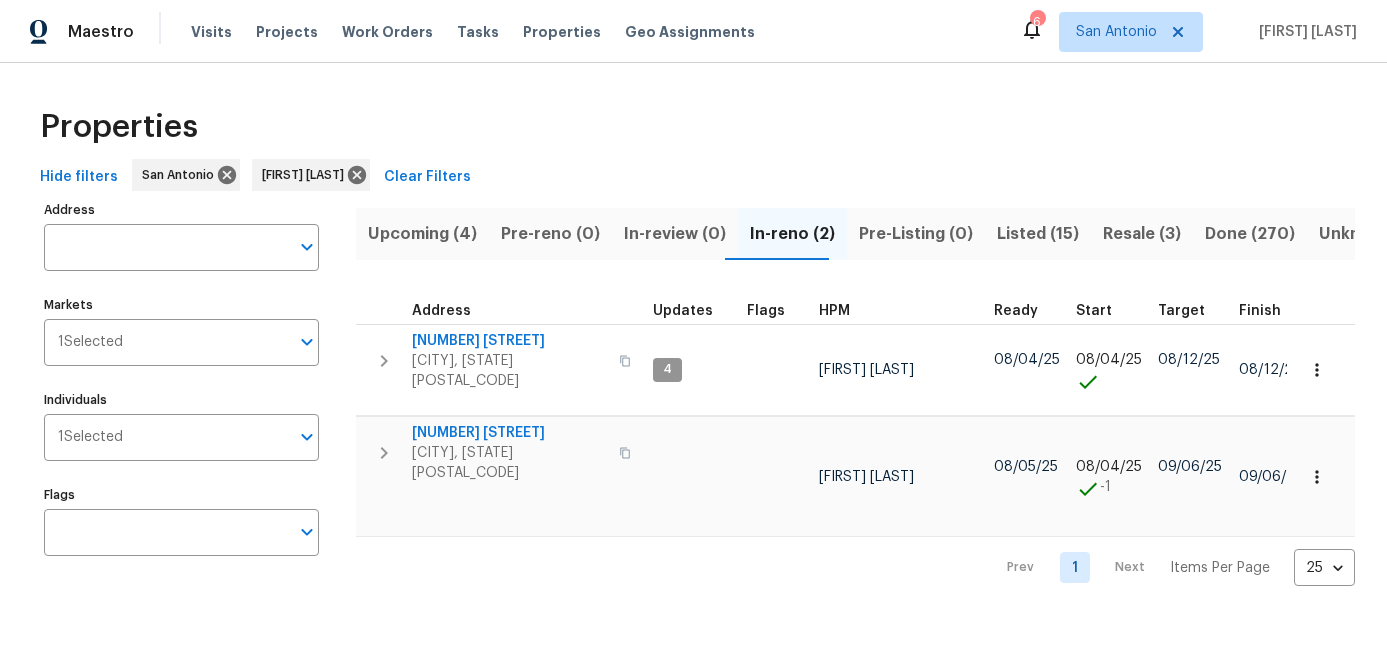click on "Pre-Listing (0)" at bounding box center (916, 234) 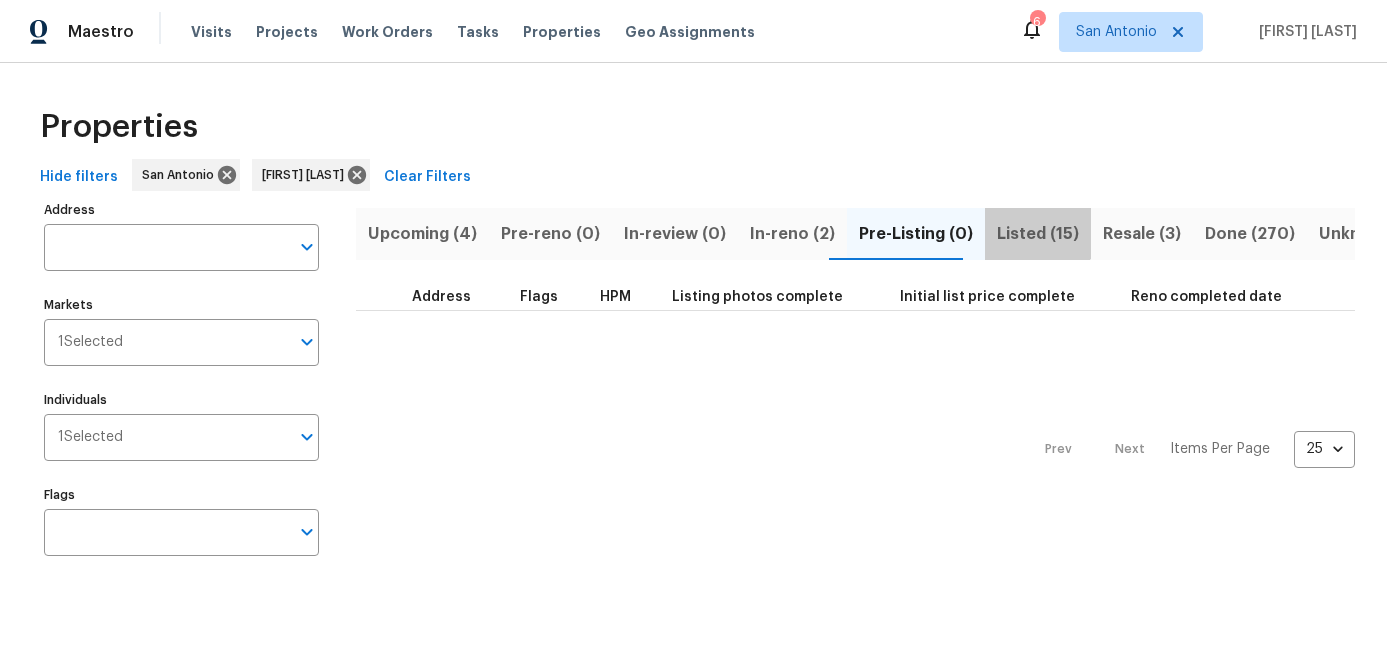 click on "Listed (15)" at bounding box center (1038, 234) 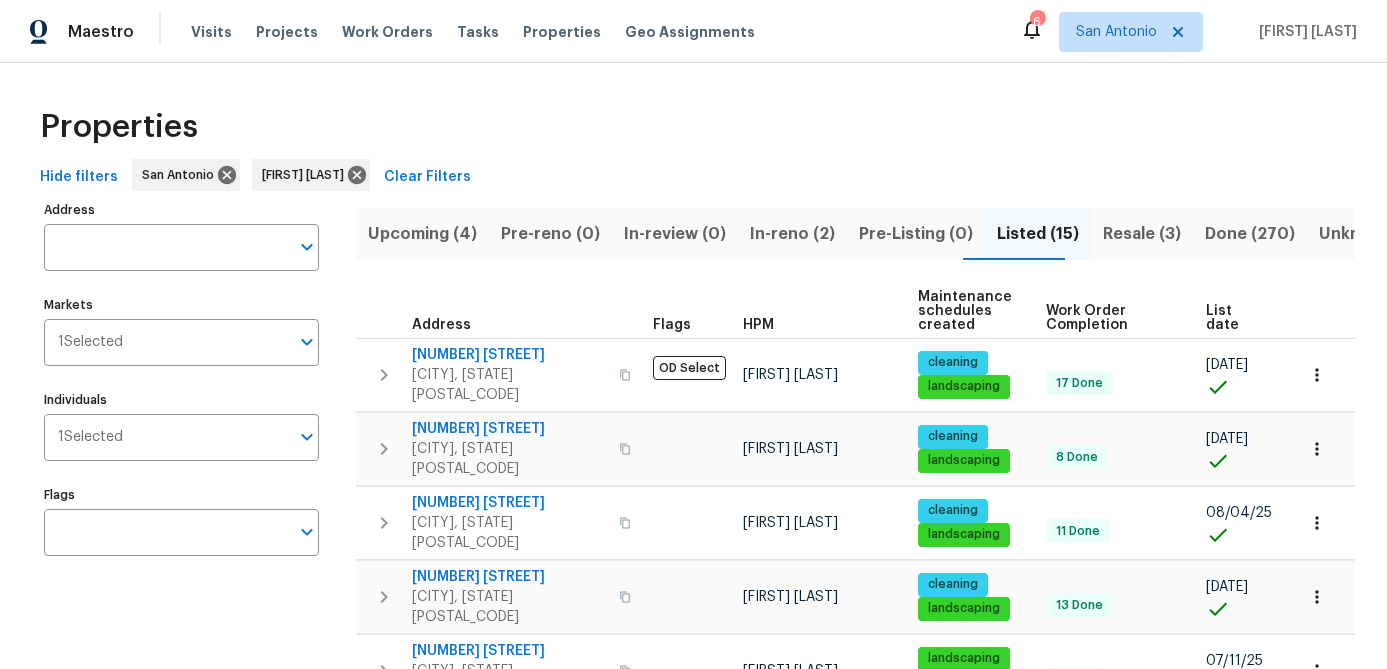 click on "List date" at bounding box center [1230, 318] 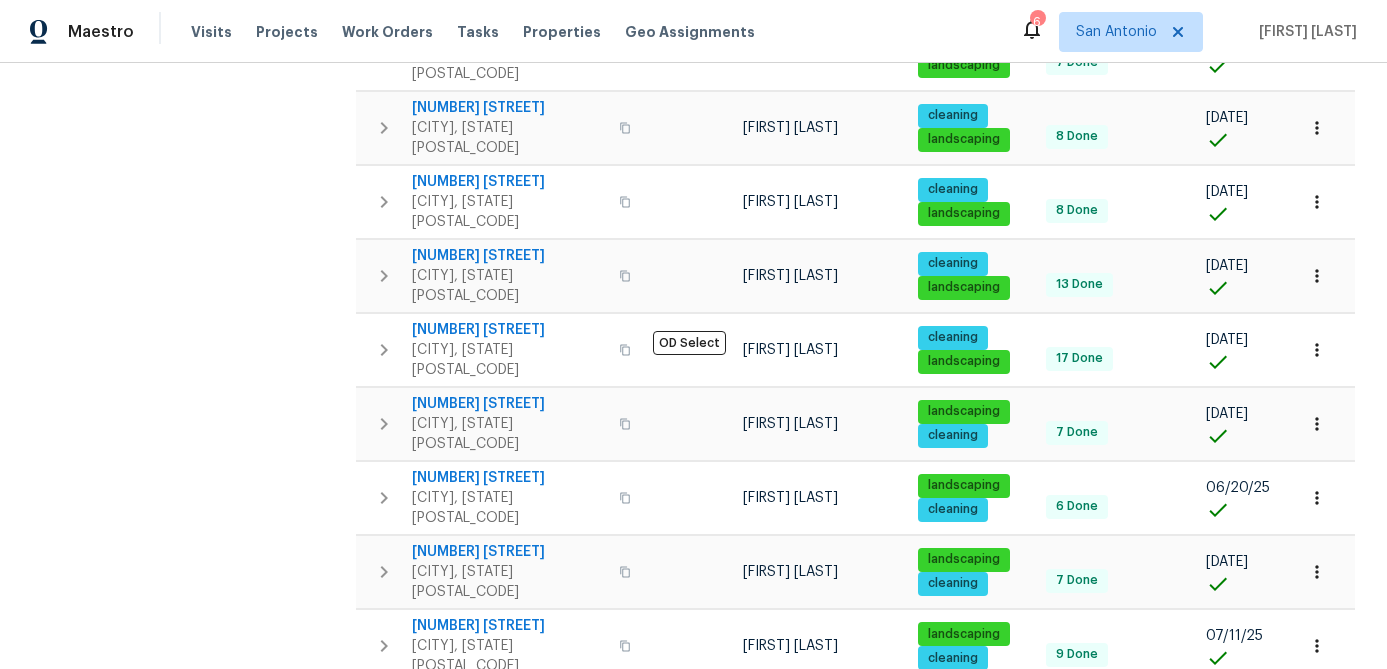 scroll, scrollTop: 687, scrollLeft: 0, axis: vertical 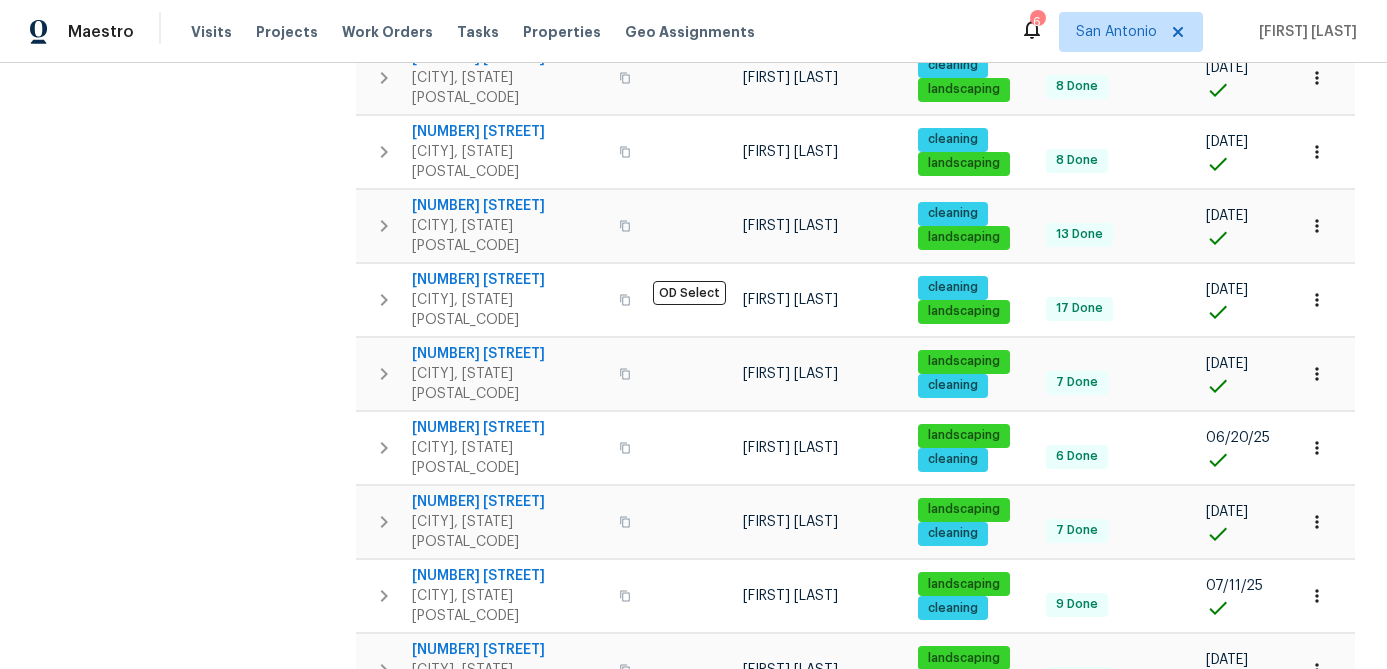 click on "[NUMBER] [STREET]" at bounding box center [509, 724] 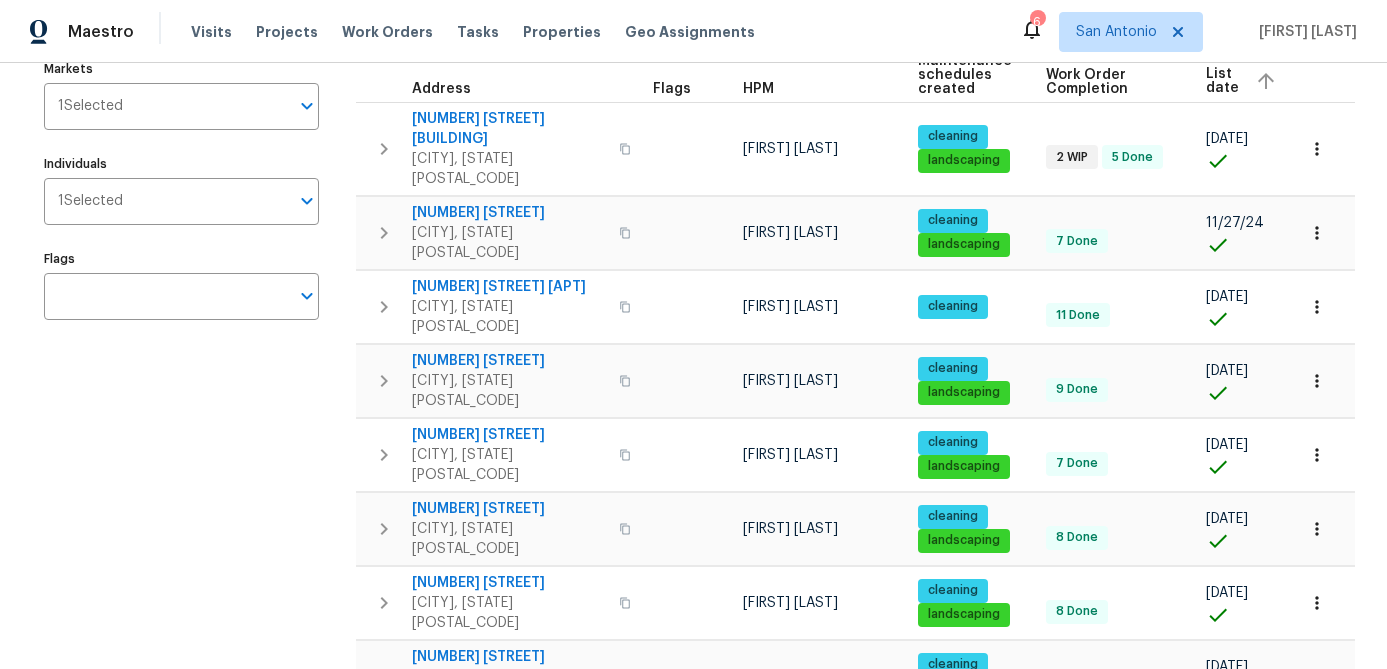 scroll, scrollTop: 0, scrollLeft: 0, axis: both 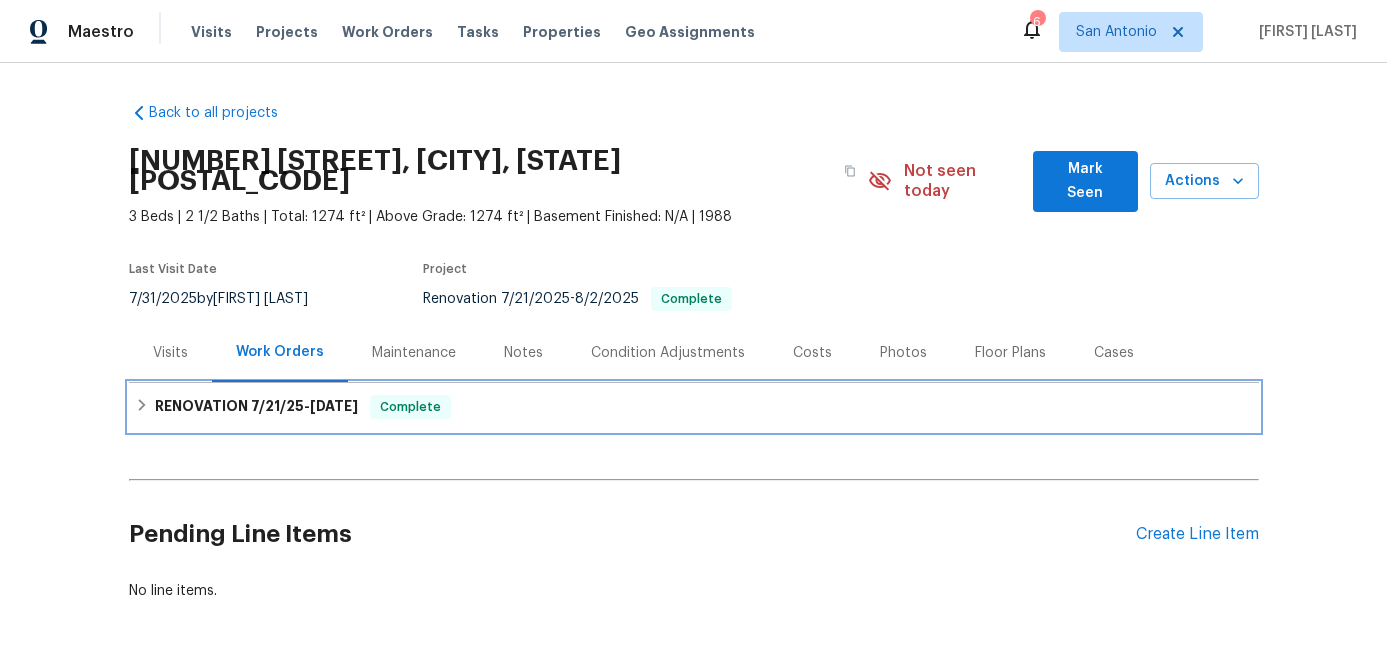 click on "Complete" at bounding box center (410, 407) 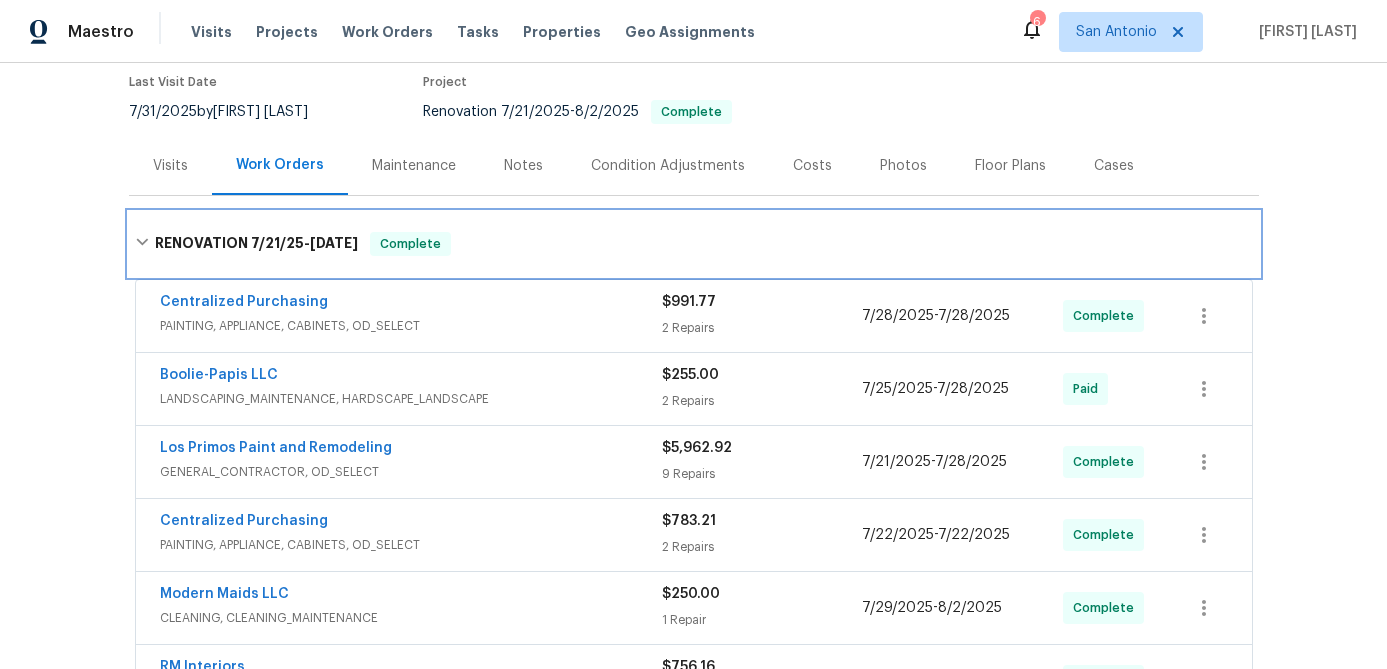 scroll, scrollTop: 0, scrollLeft: 0, axis: both 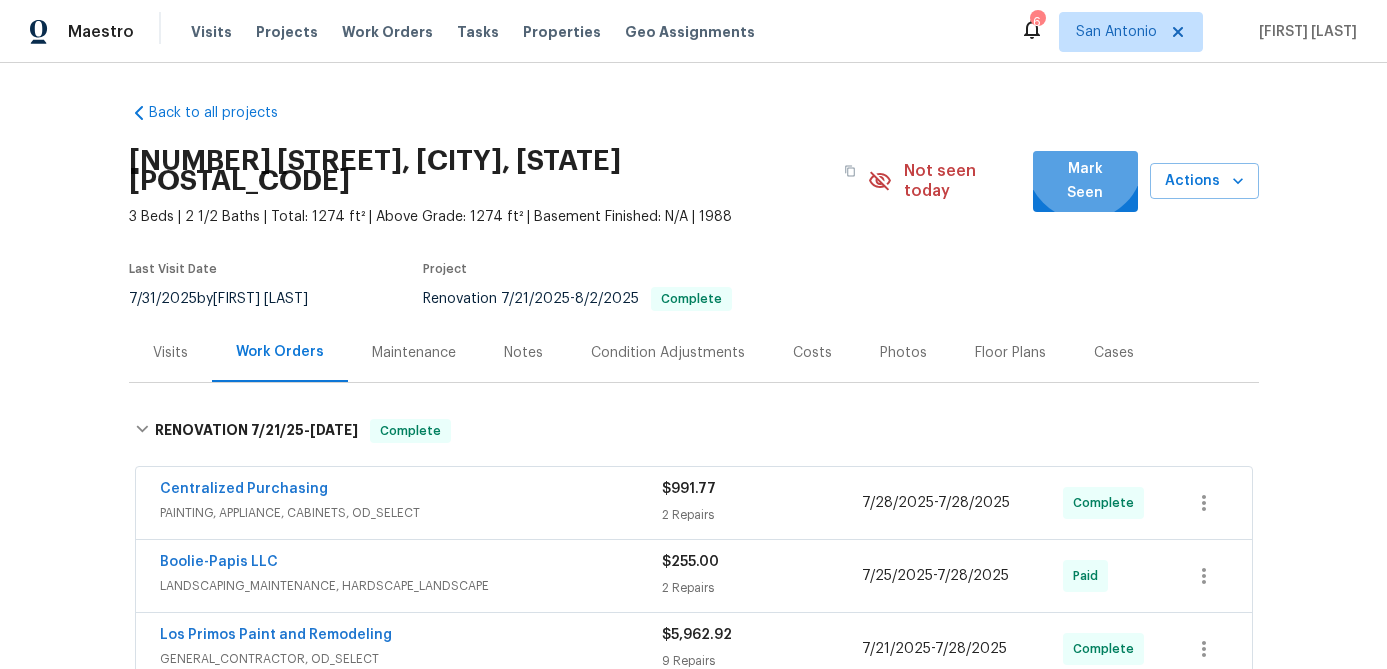 click on "Mark Seen" at bounding box center [1085, 181] 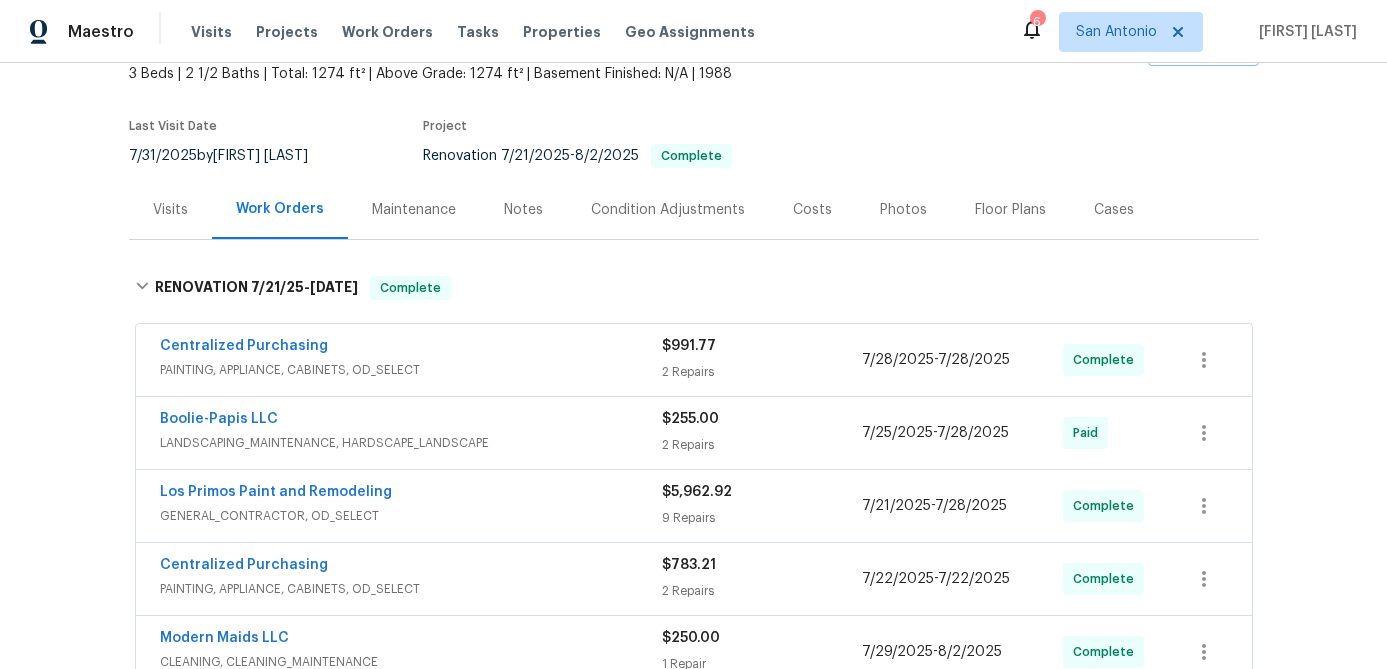 scroll, scrollTop: 78, scrollLeft: 0, axis: vertical 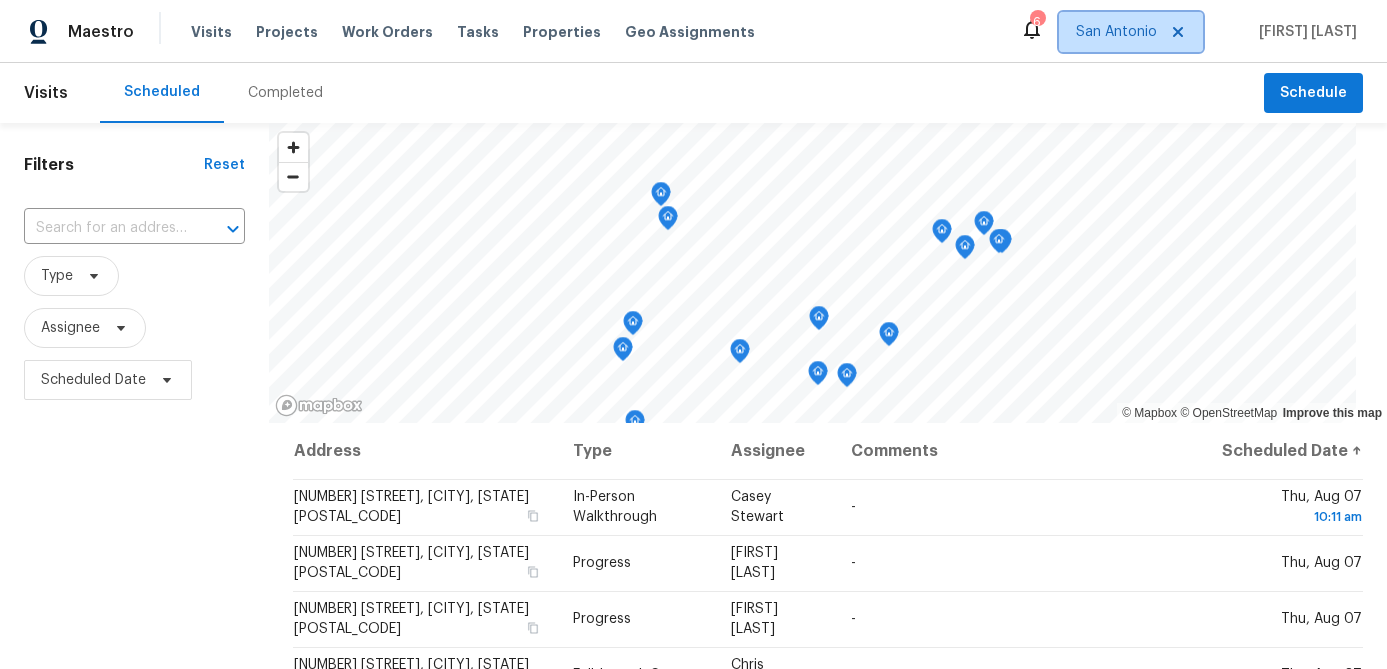 click 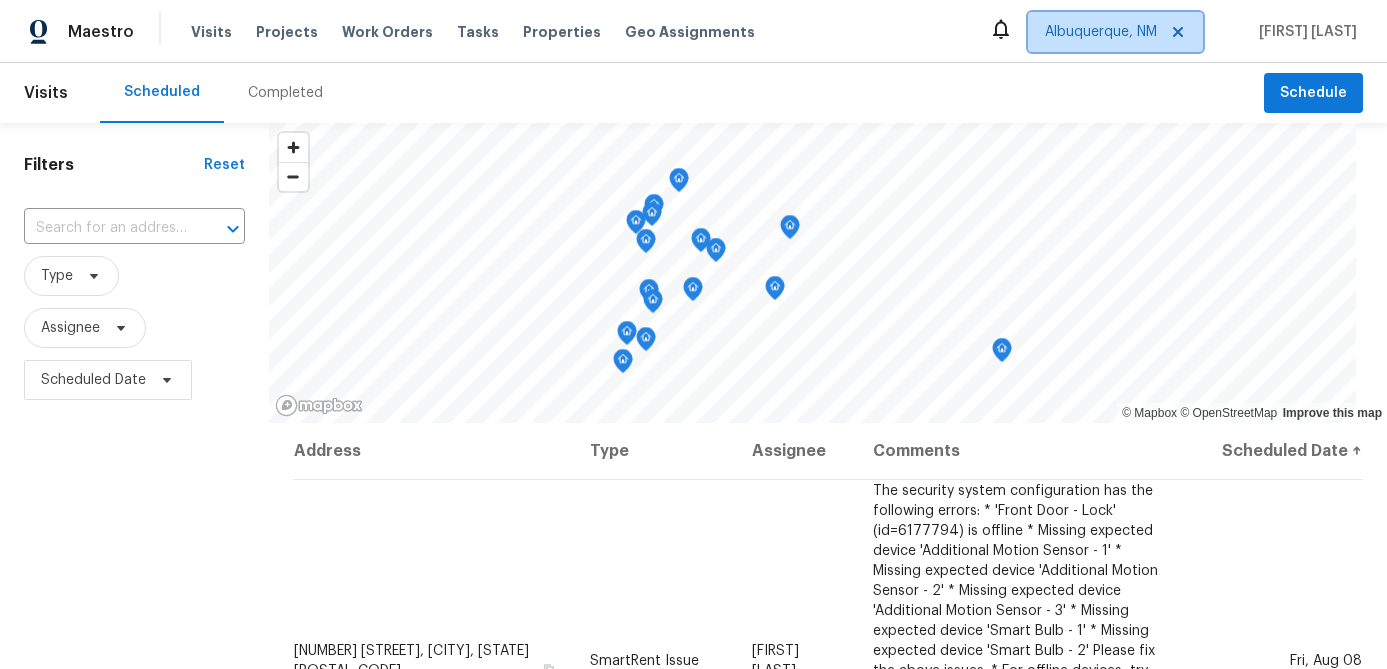 click on "Albuquerque, NM" at bounding box center (1101, 32) 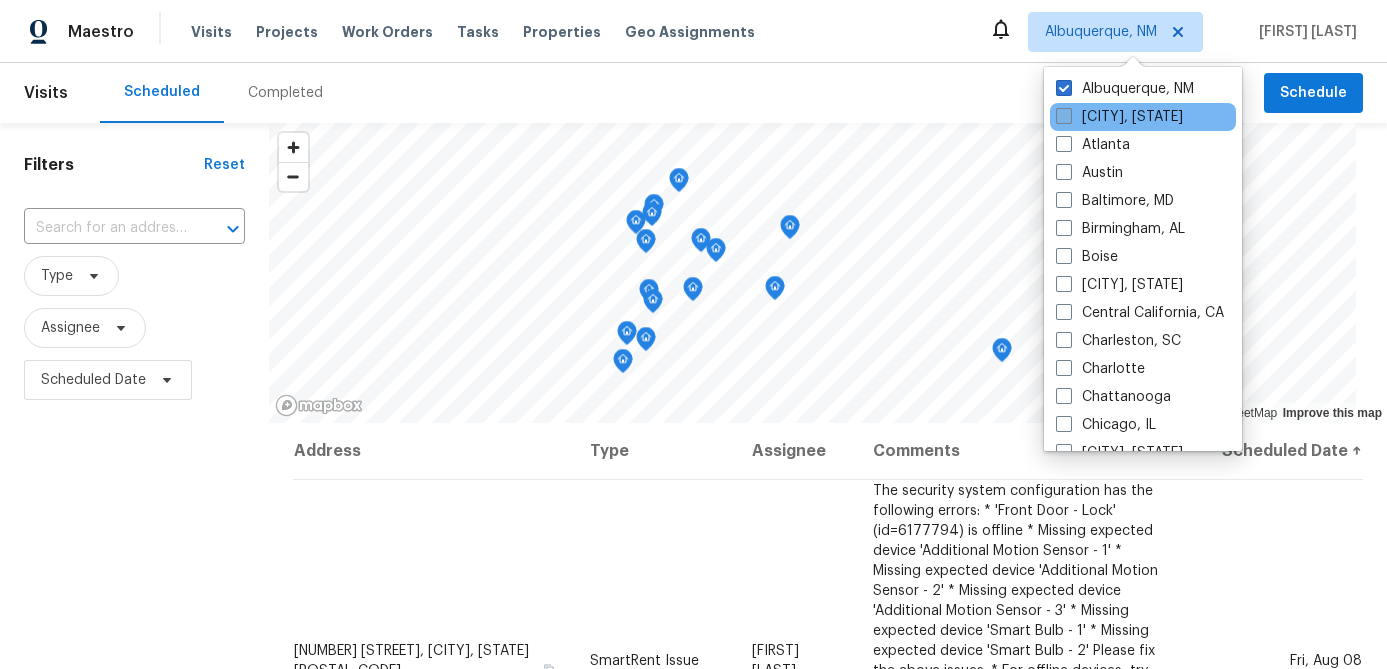click on "[CITY], [STATE]" at bounding box center (1119, 117) 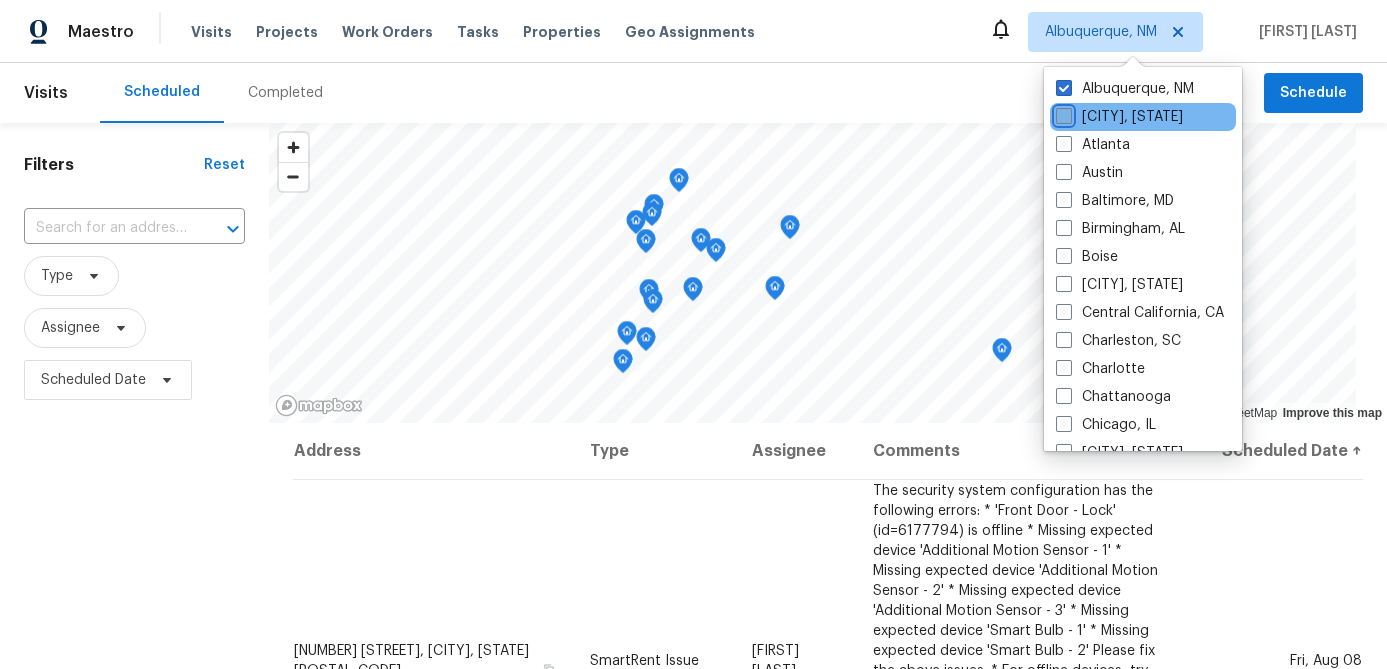 click on "[CITY], [STATE]" at bounding box center (1062, 113) 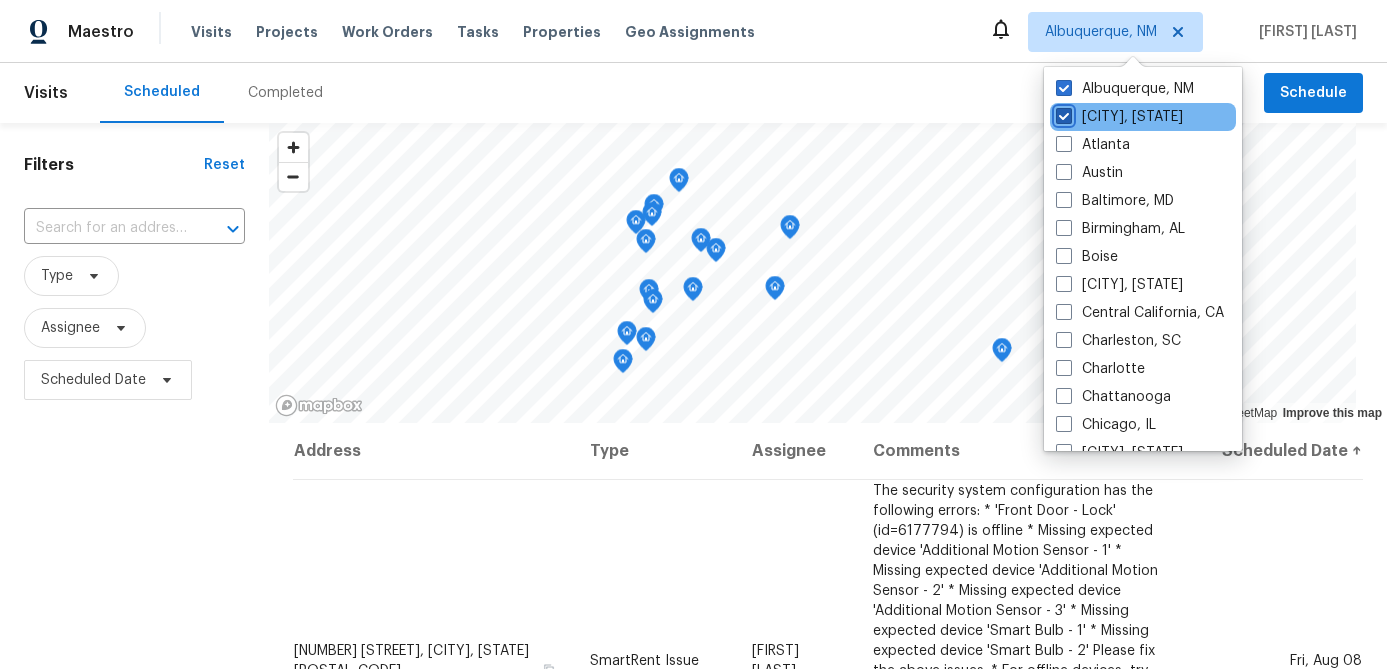 checkbox on "true" 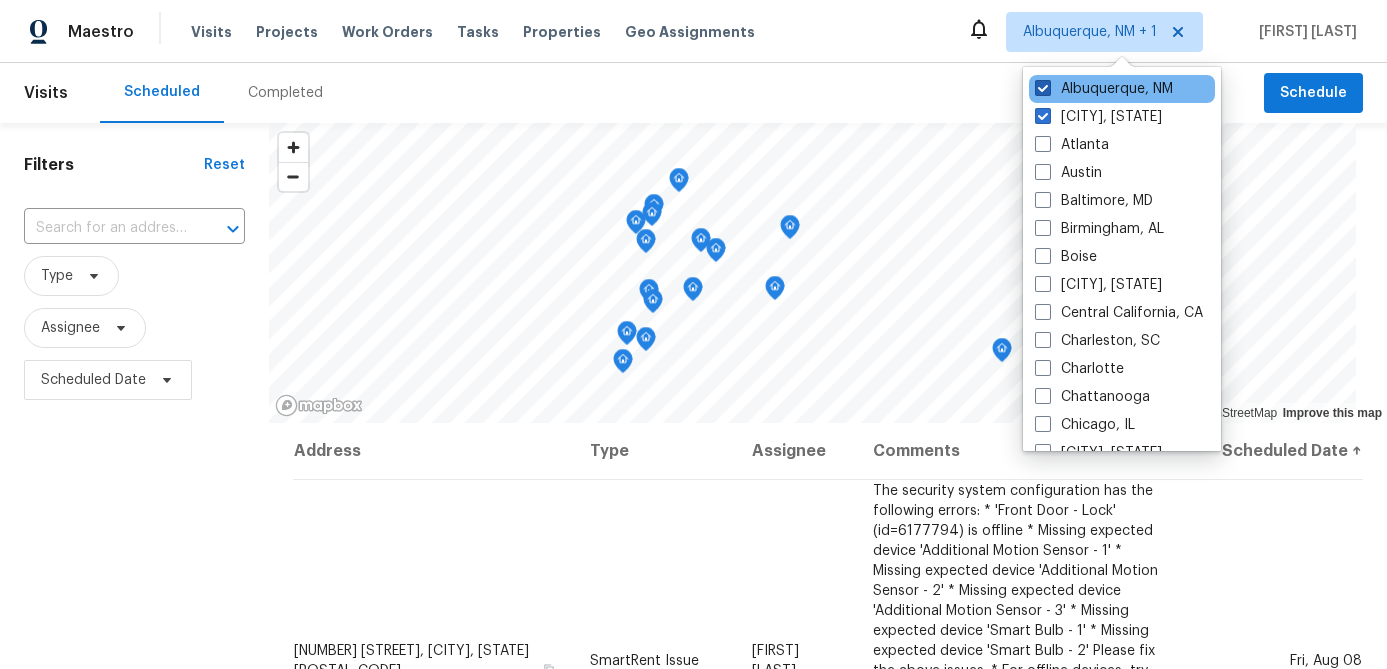 click at bounding box center (1043, 88) 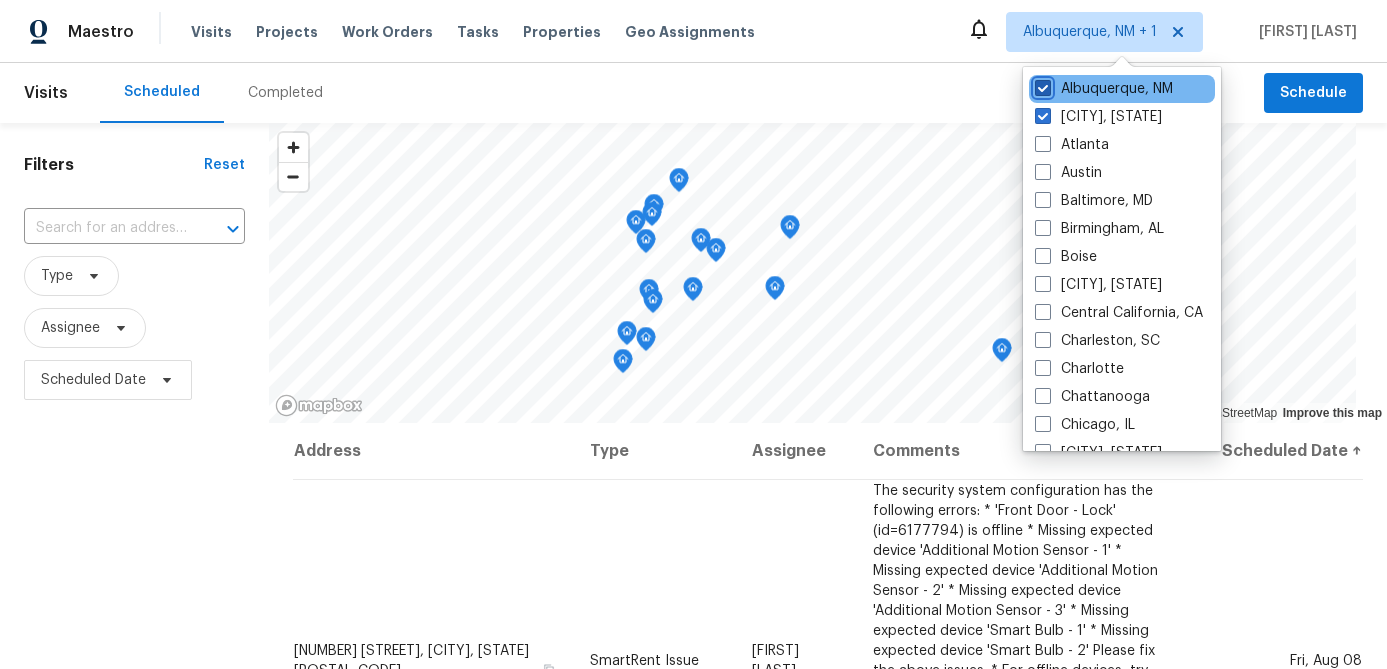 click on "Albuquerque, NM" at bounding box center [1041, 85] 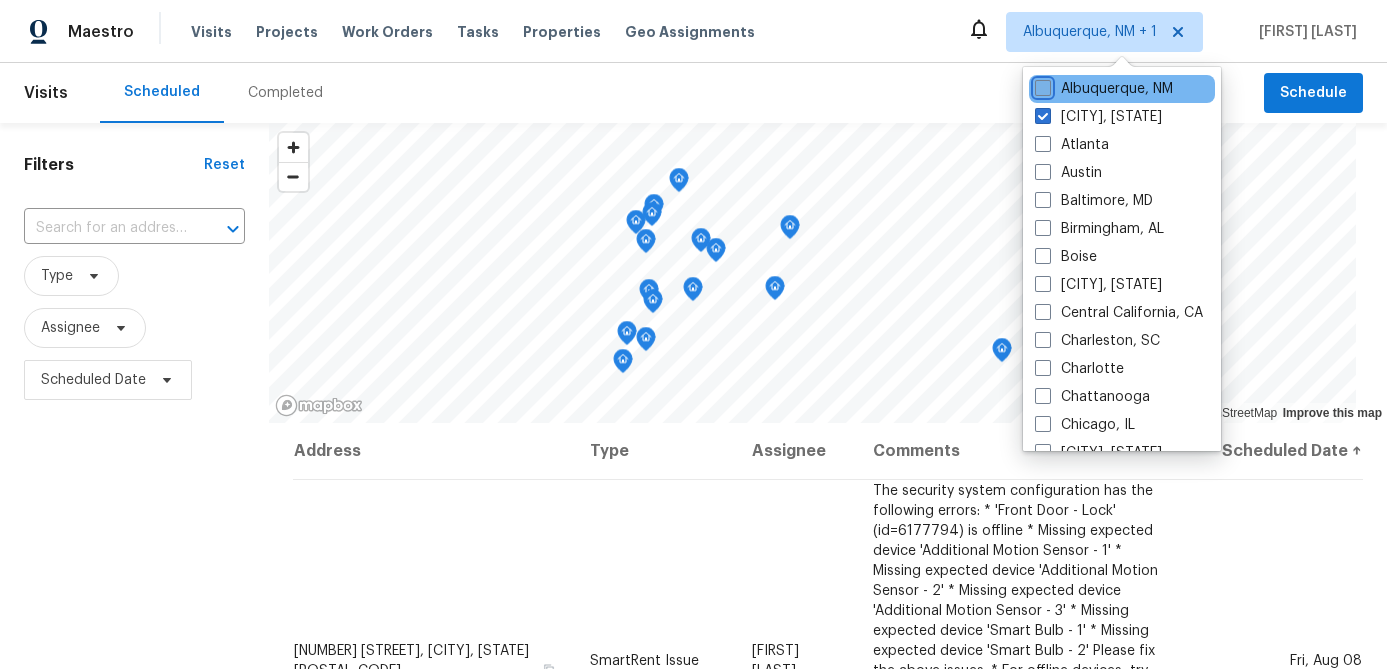 checkbox on "false" 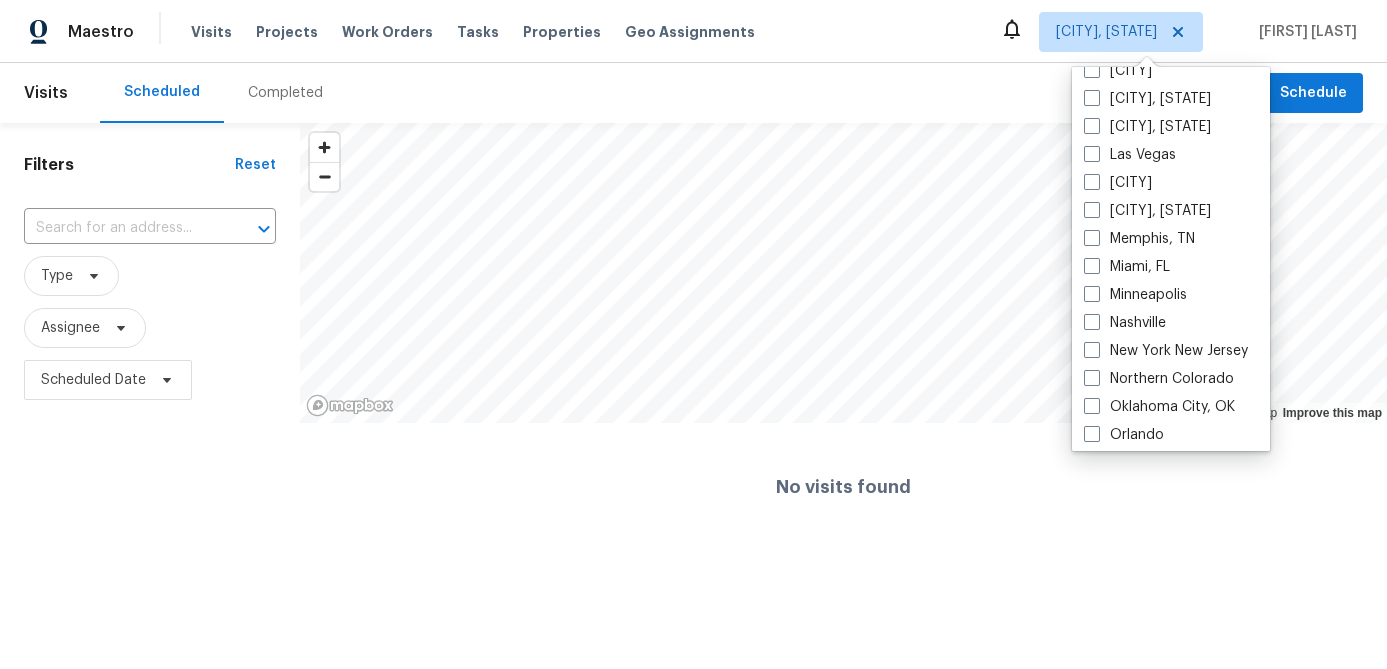 scroll, scrollTop: 739, scrollLeft: 0, axis: vertical 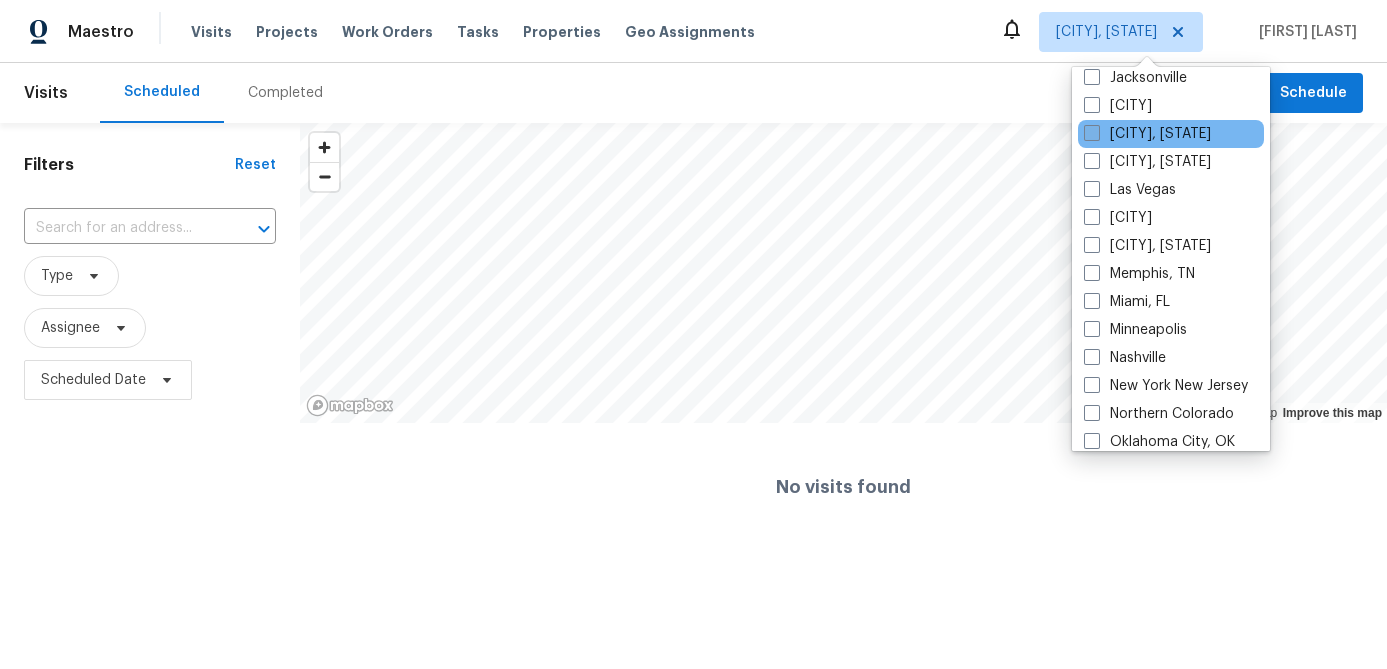 click at bounding box center (1092, 133) 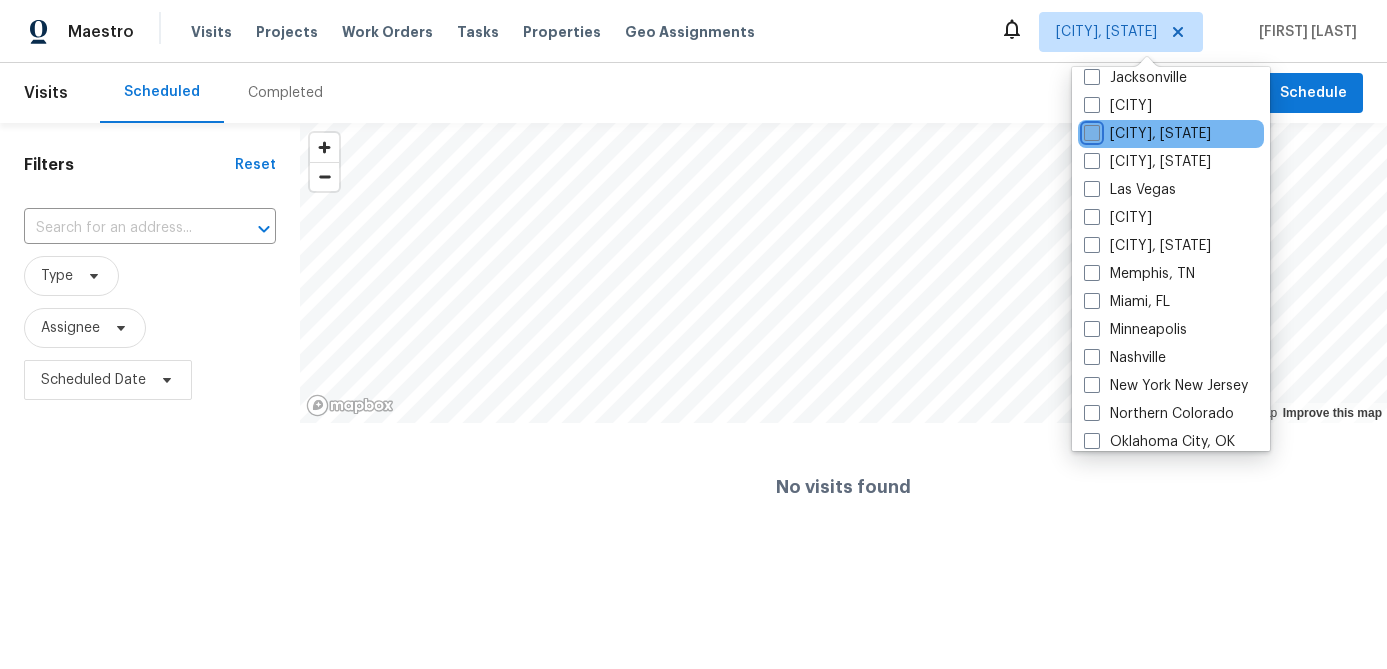 click on "[CITY], [STATE]" at bounding box center (1090, 130) 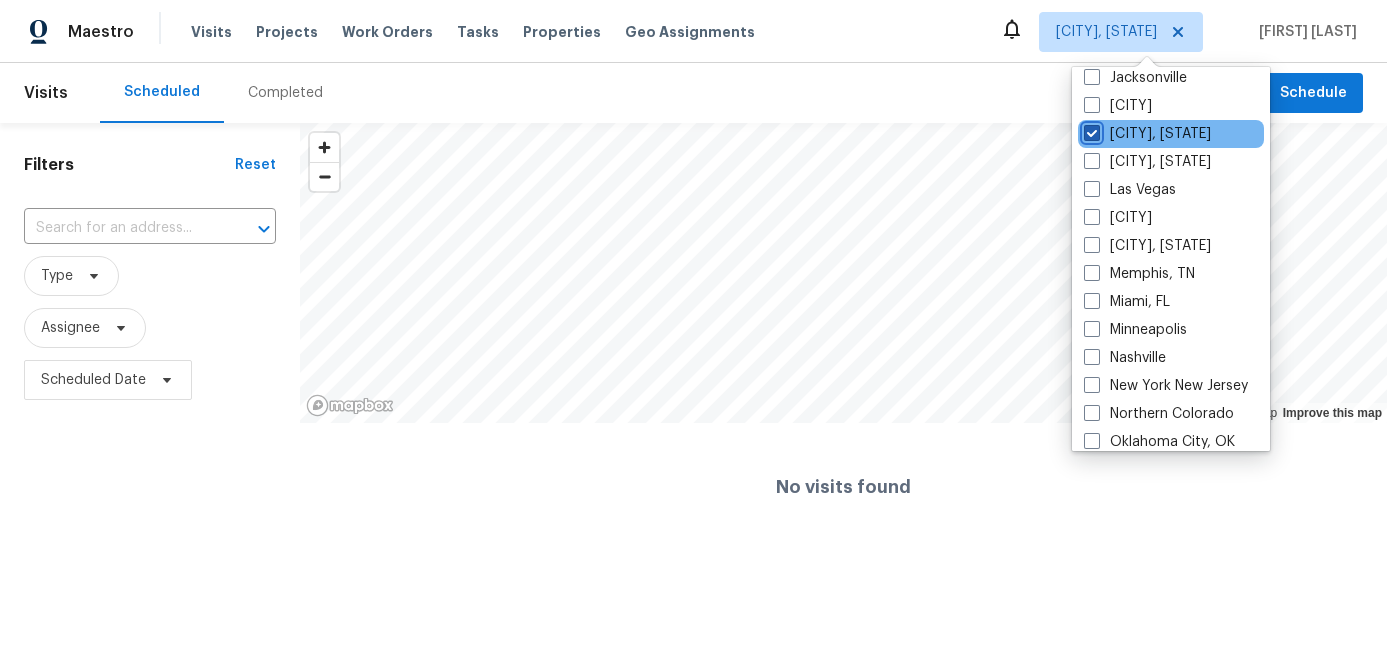 checkbox on "true" 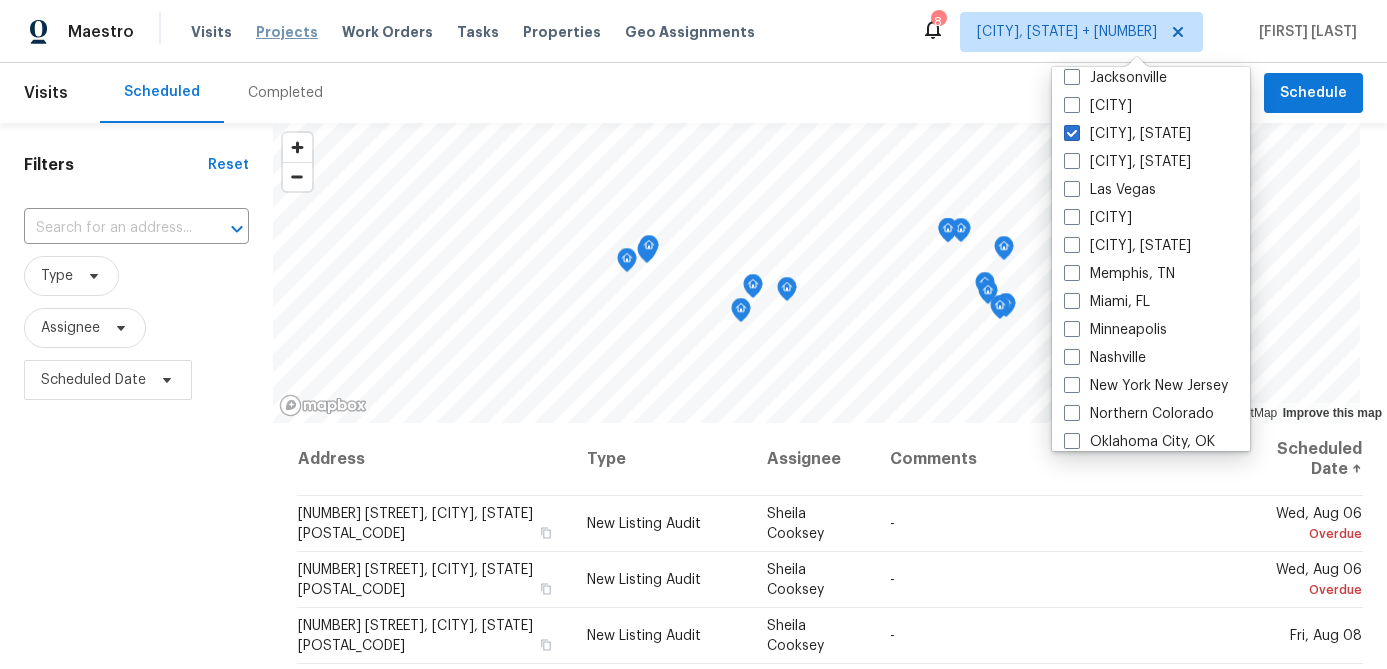 click on "Projects" at bounding box center [287, 32] 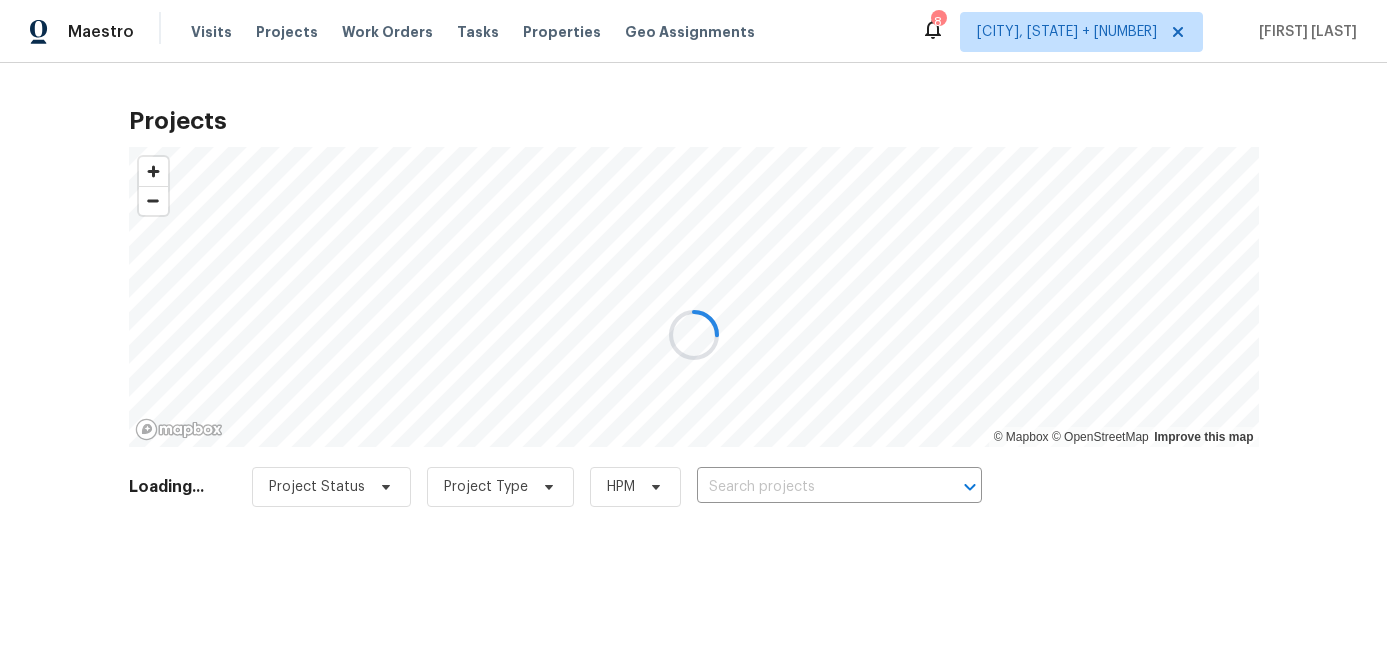 click at bounding box center (693, 334) 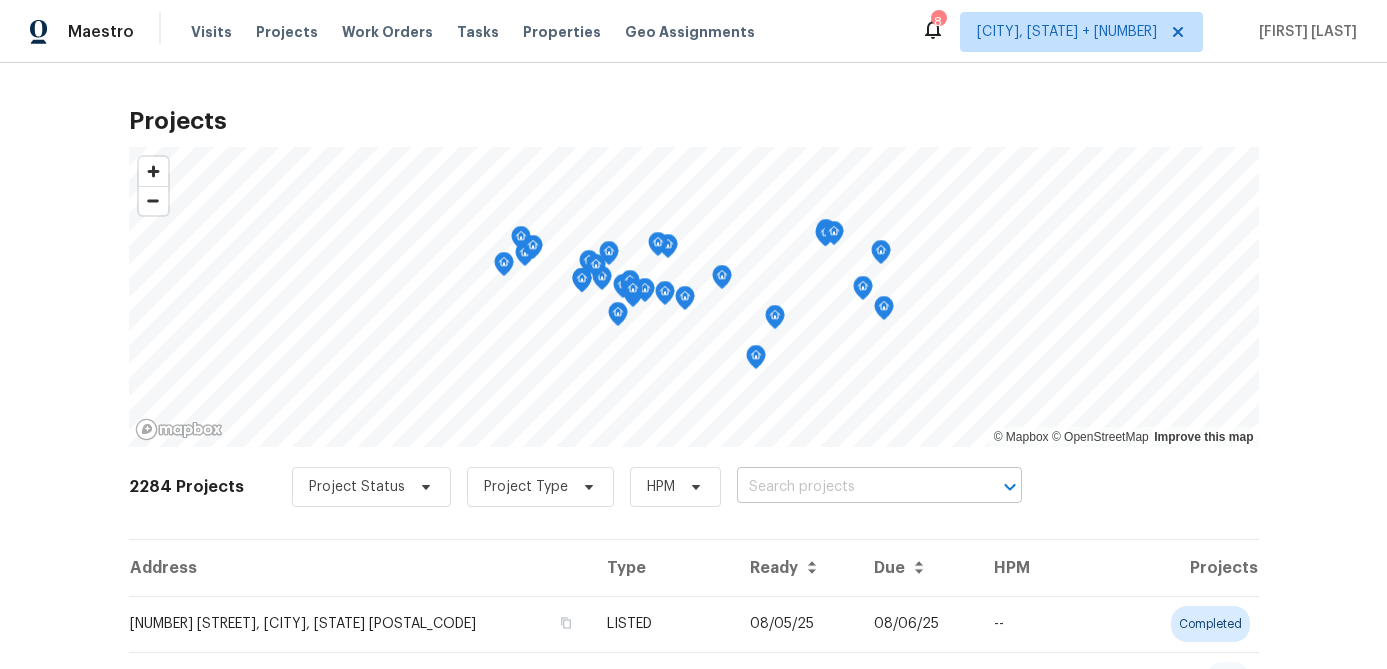 click at bounding box center [851, 487] 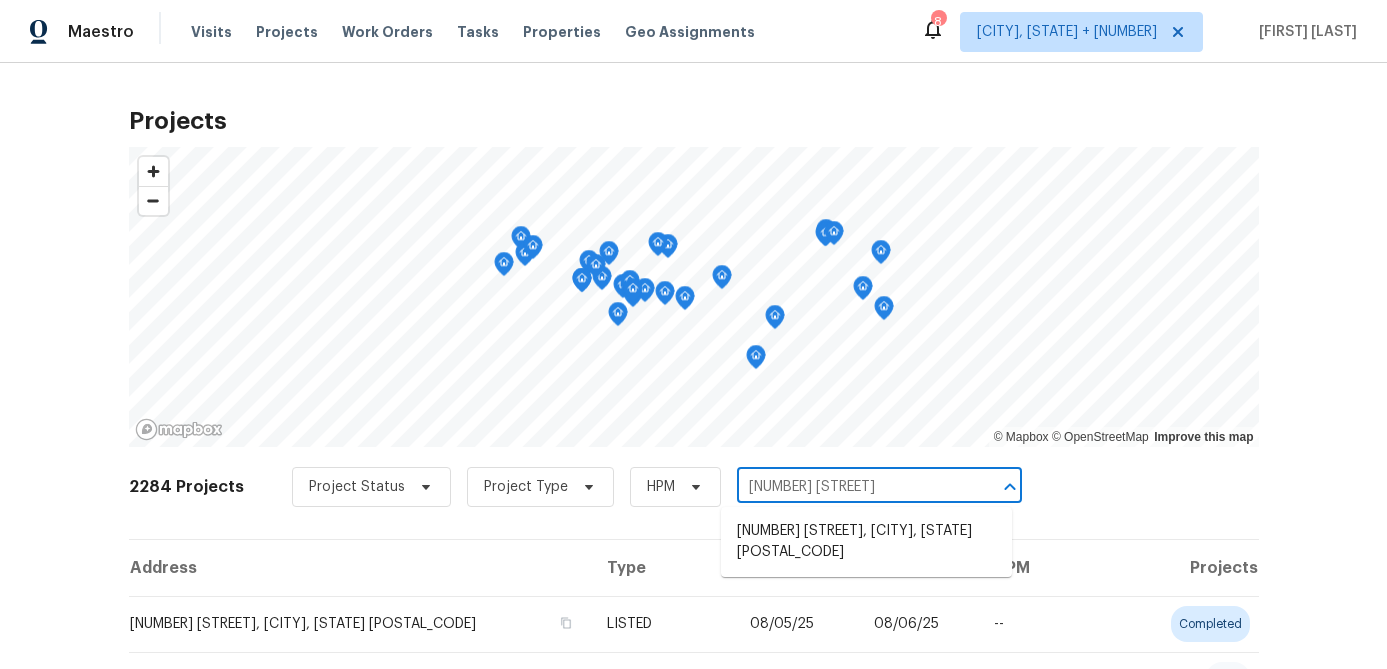 type on "812 draco" 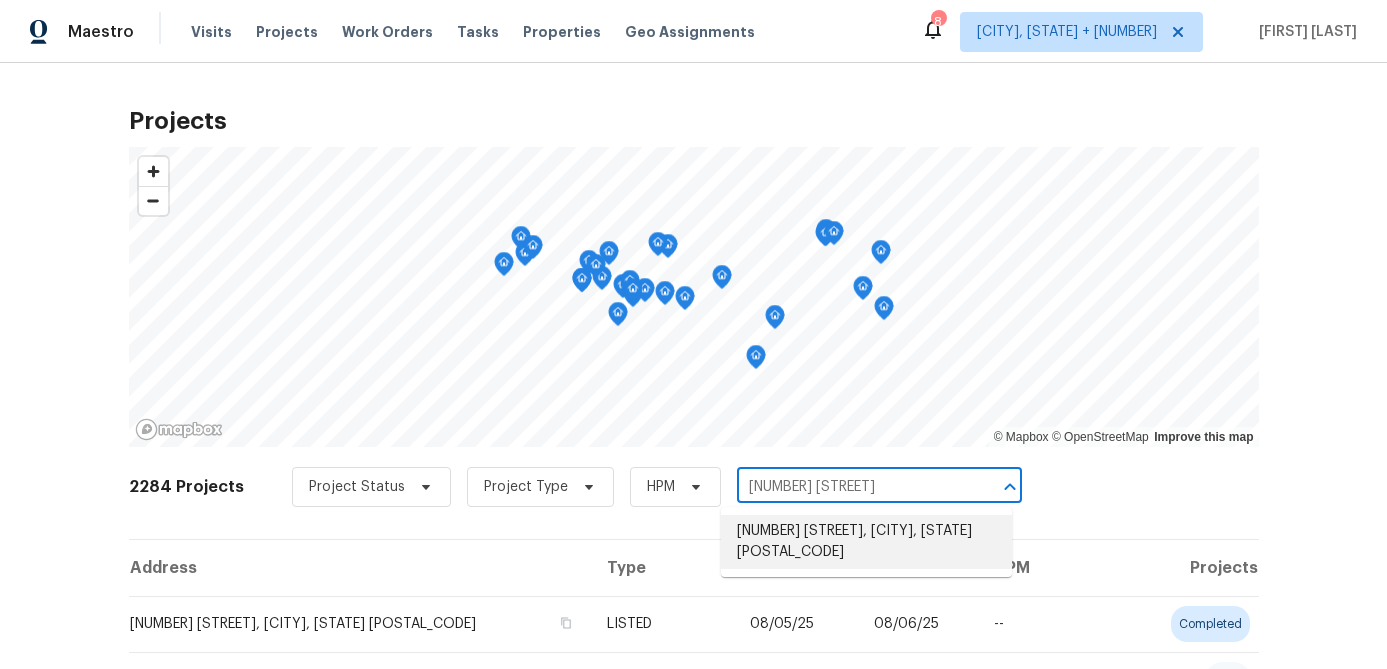 click on "[NUMBER] [STREET], [CITY], [STATE] [POSTAL_CODE]" at bounding box center (866, 542) 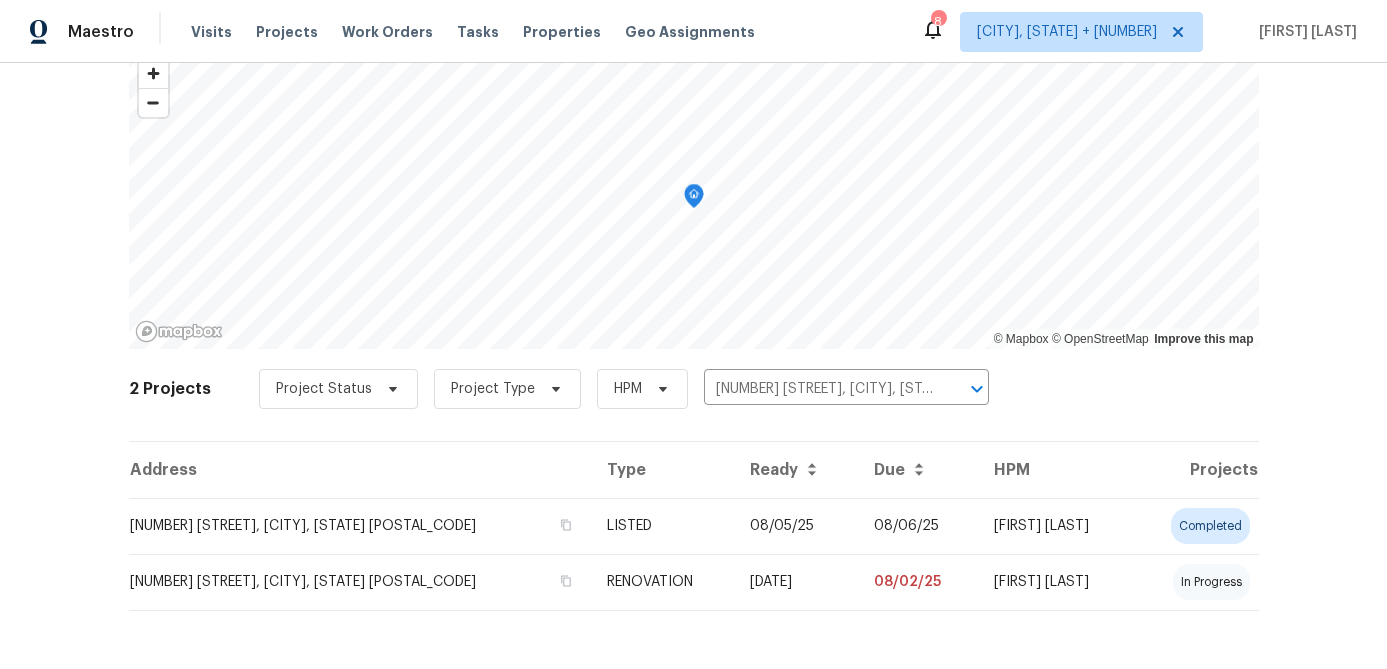 scroll, scrollTop: 103, scrollLeft: 0, axis: vertical 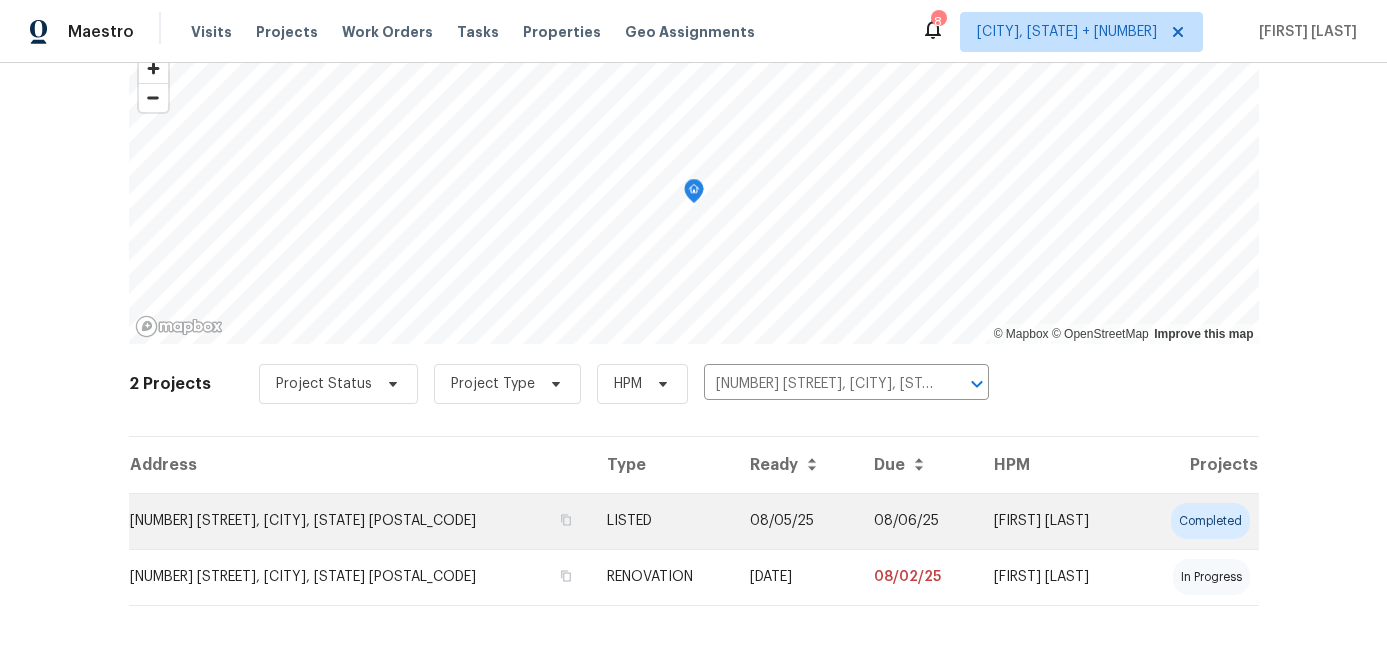 click on "[NUMBER] [STREET], [CITY], [STATE] [POSTAL_CODE]" at bounding box center (360, 521) 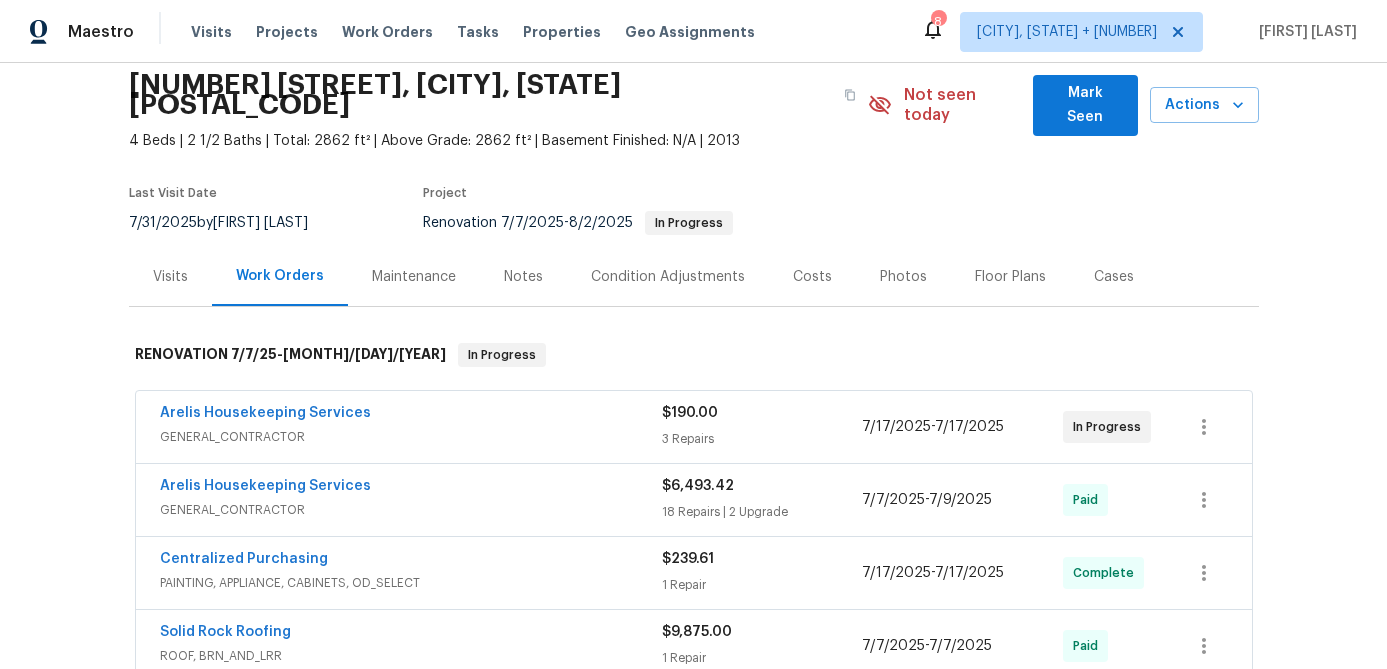 scroll, scrollTop: 0, scrollLeft: 0, axis: both 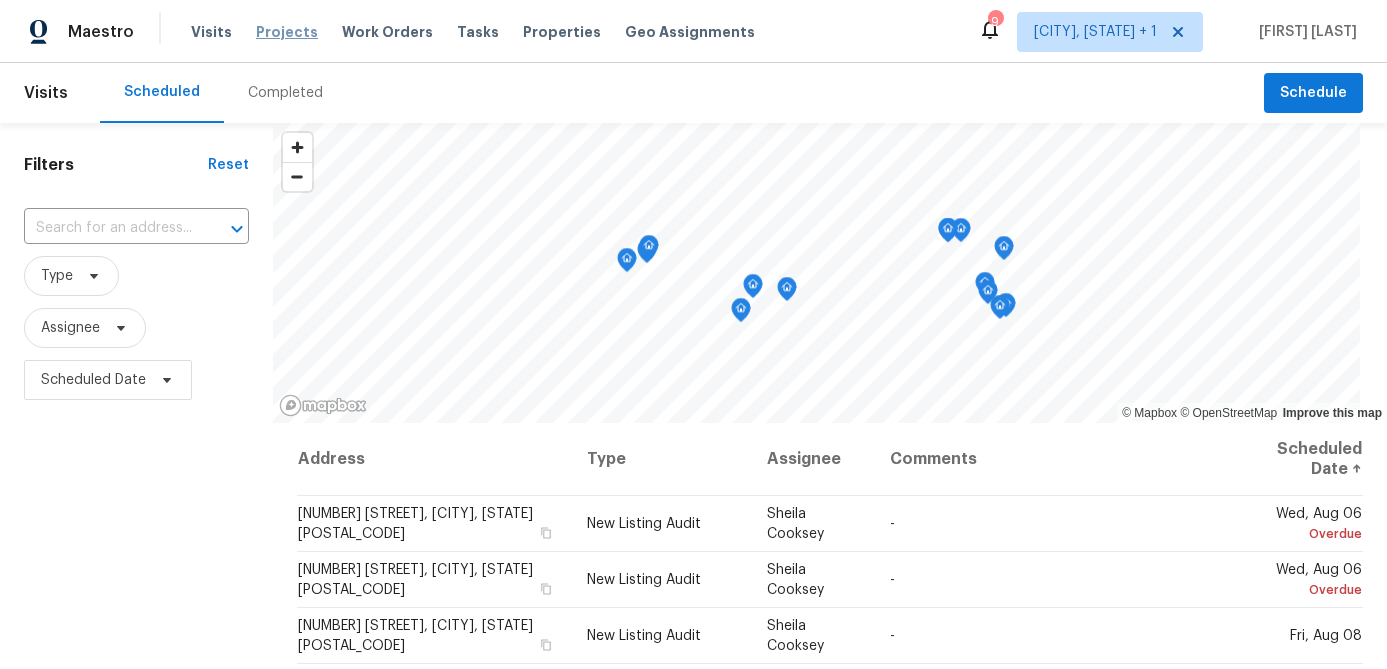 click on "Projects" at bounding box center [287, 32] 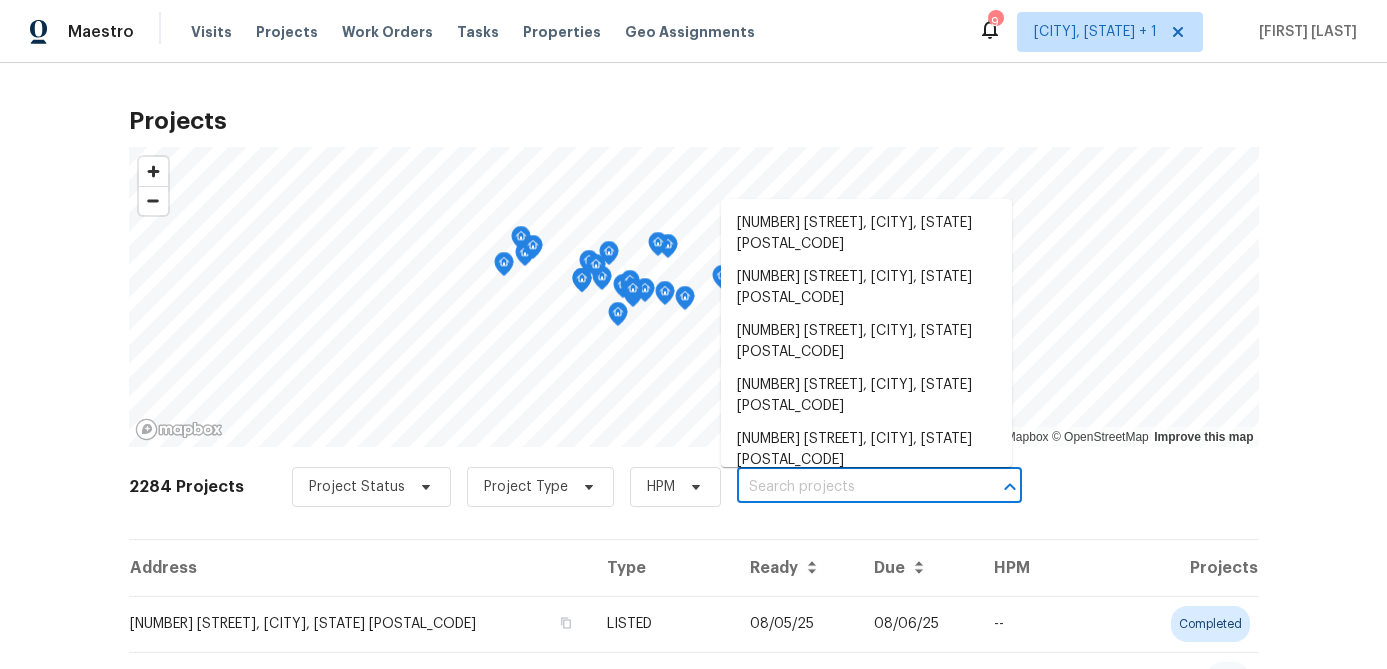 click at bounding box center (851, 487) 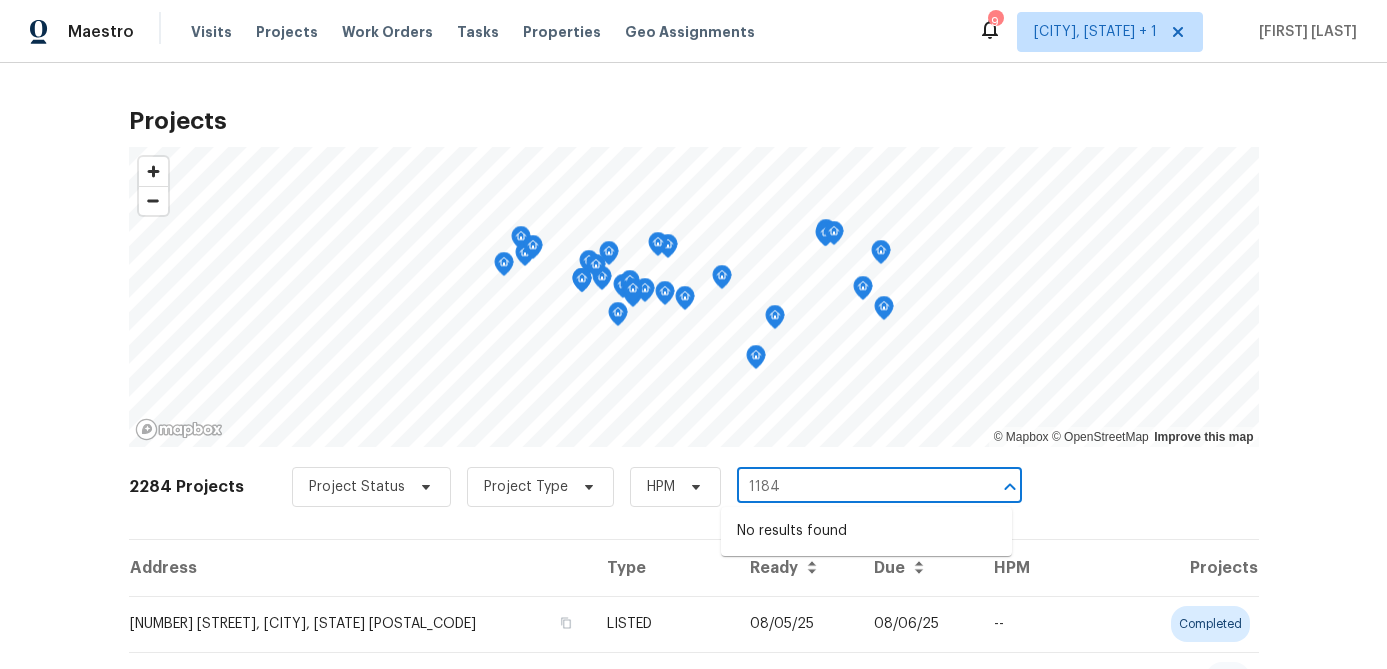 type on "1184" 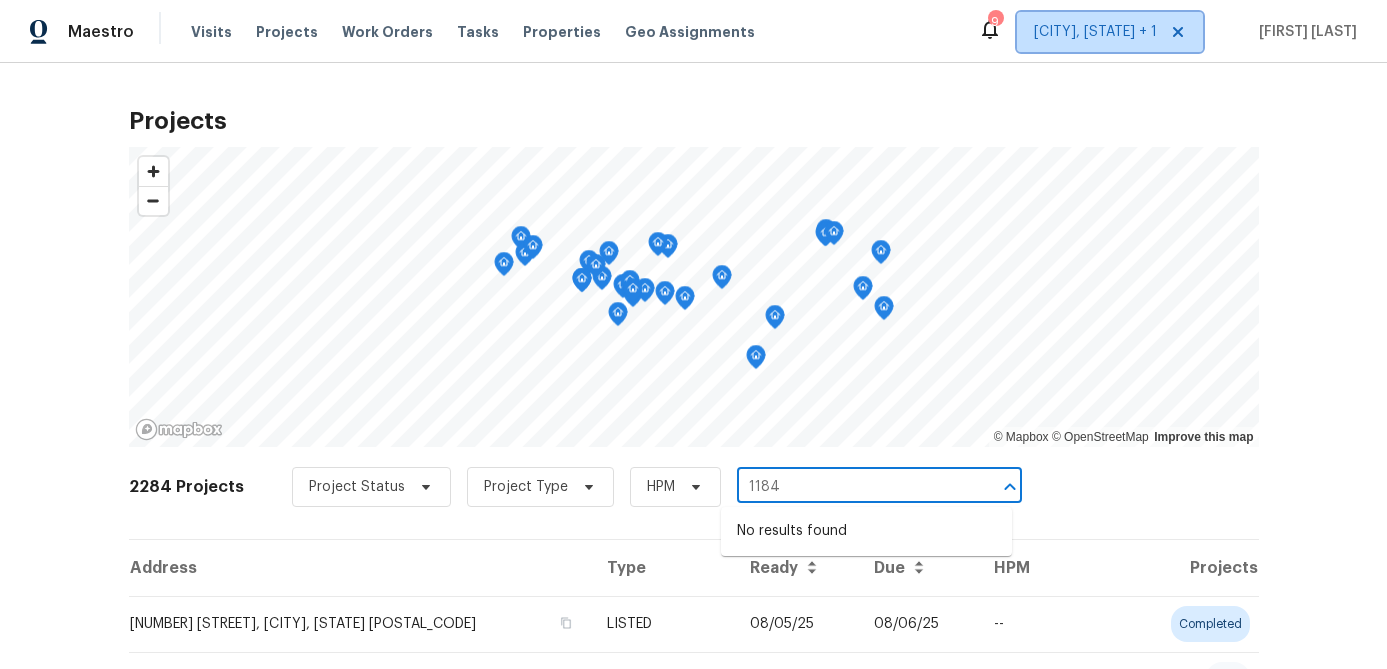 type 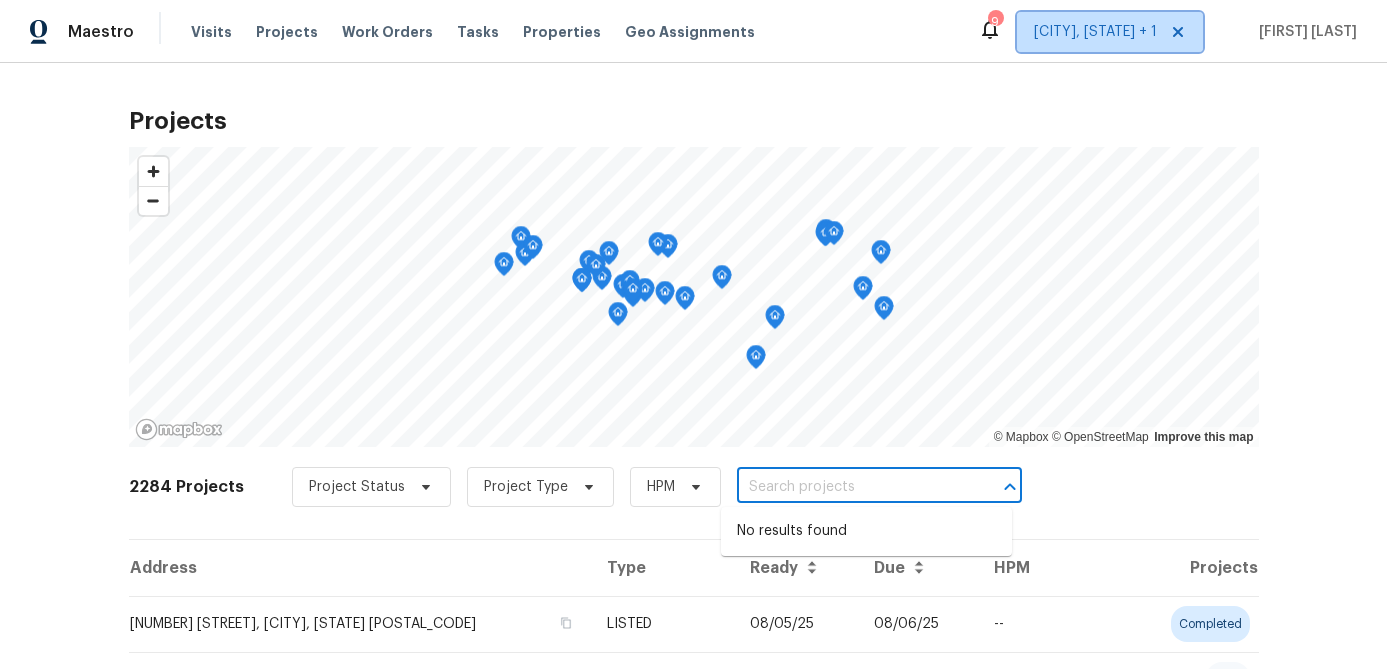 click on "[CITY], [STATE] + 1" at bounding box center [1095, 32] 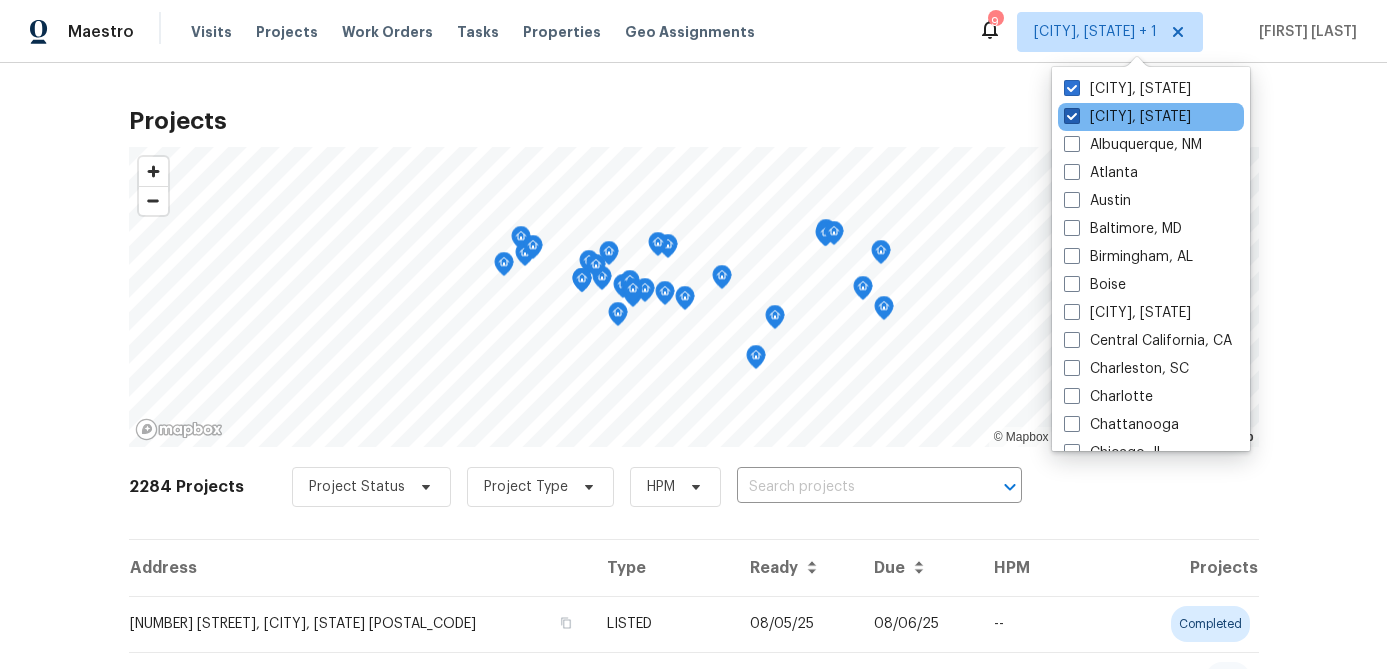 click at bounding box center (1072, 116) 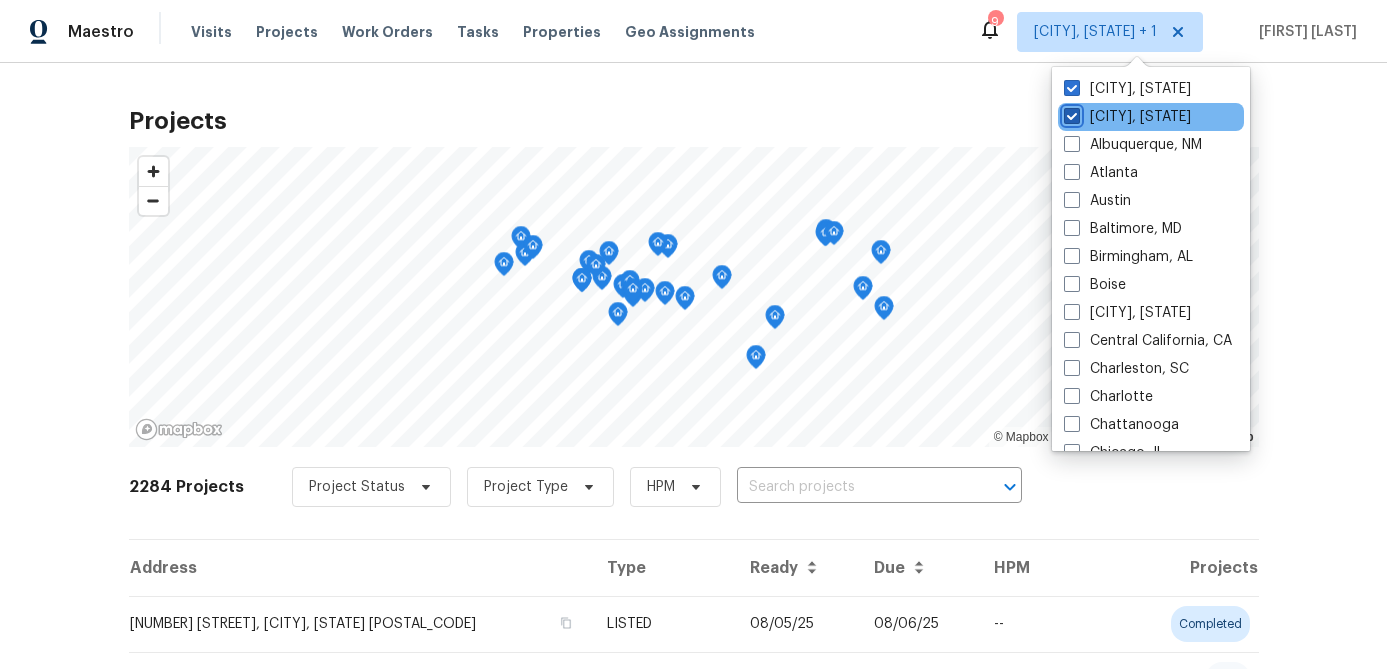 click on "[CITY], [STATE]" at bounding box center (1070, 113) 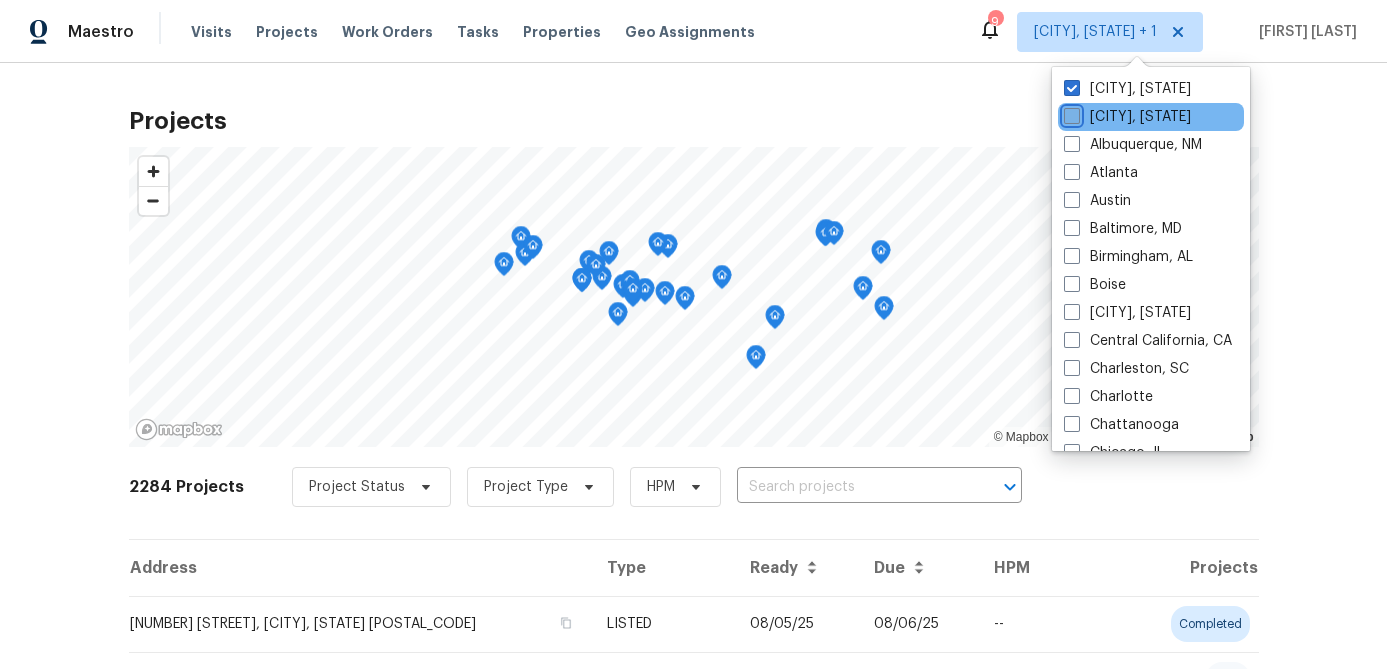 checkbox on "false" 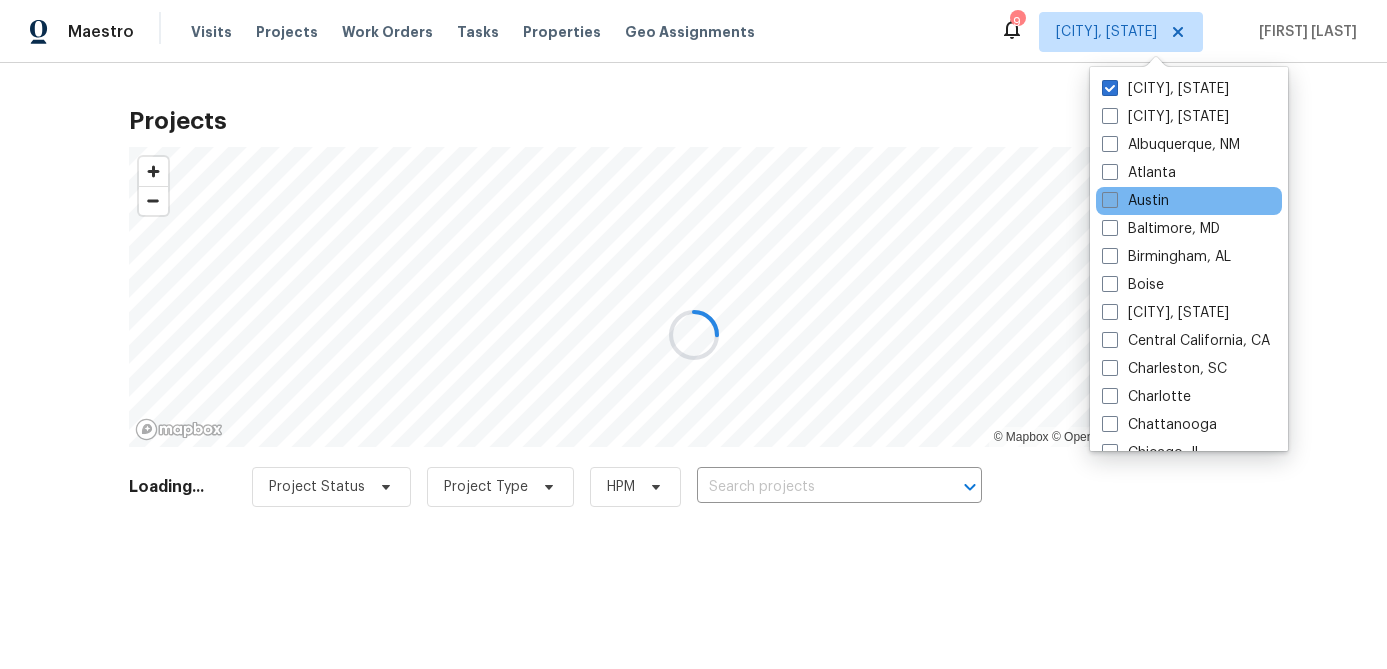 click at bounding box center [1110, 200] 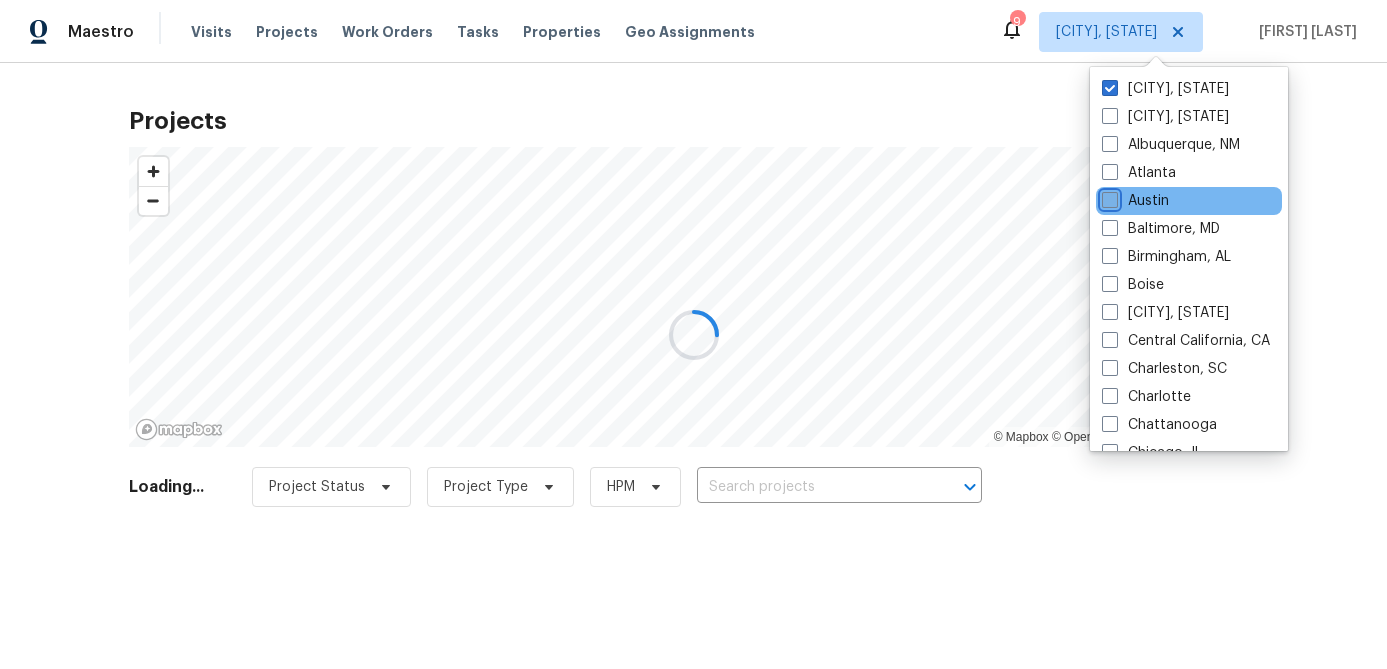 click on "Austin" at bounding box center [1108, 197] 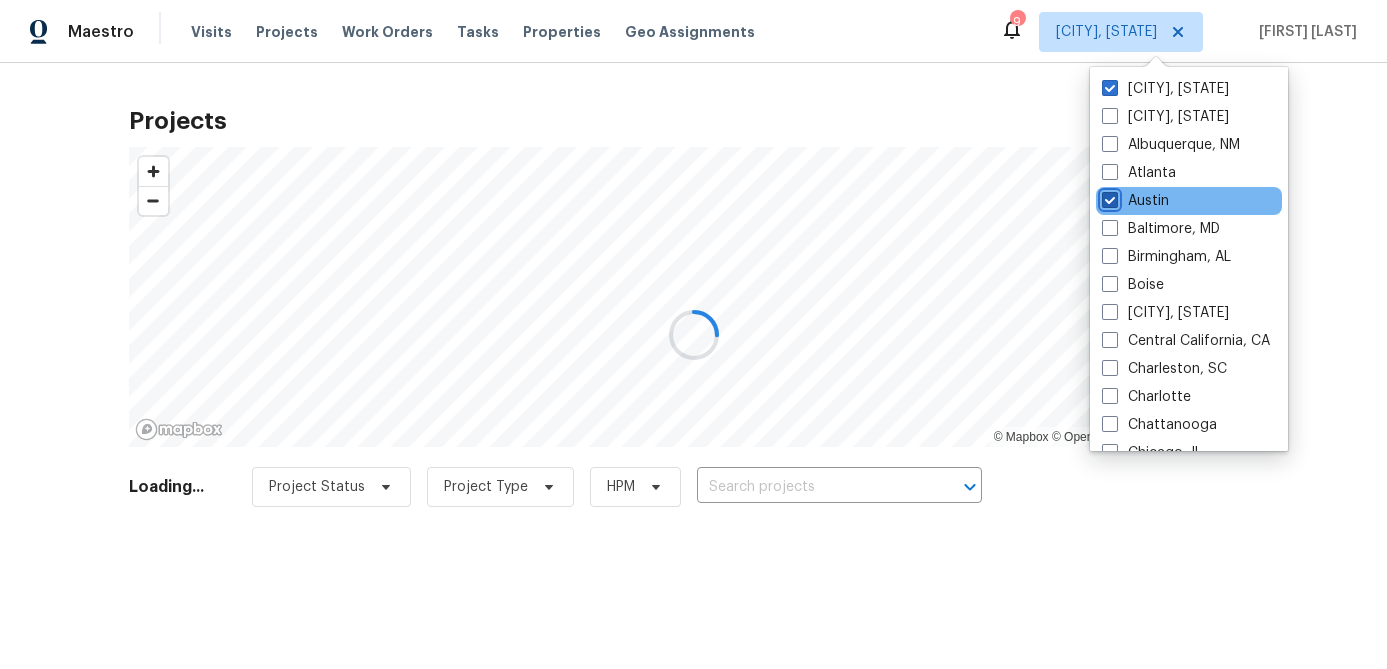 checkbox on "true" 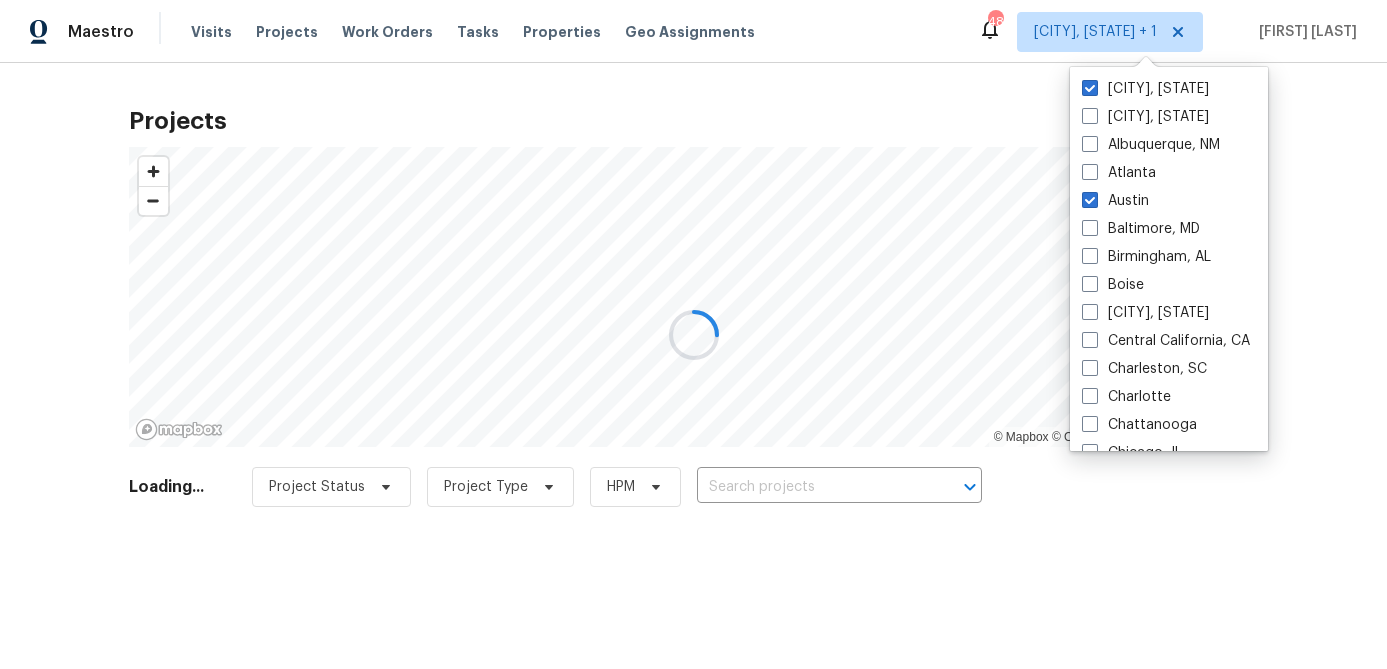 click at bounding box center [693, 334] 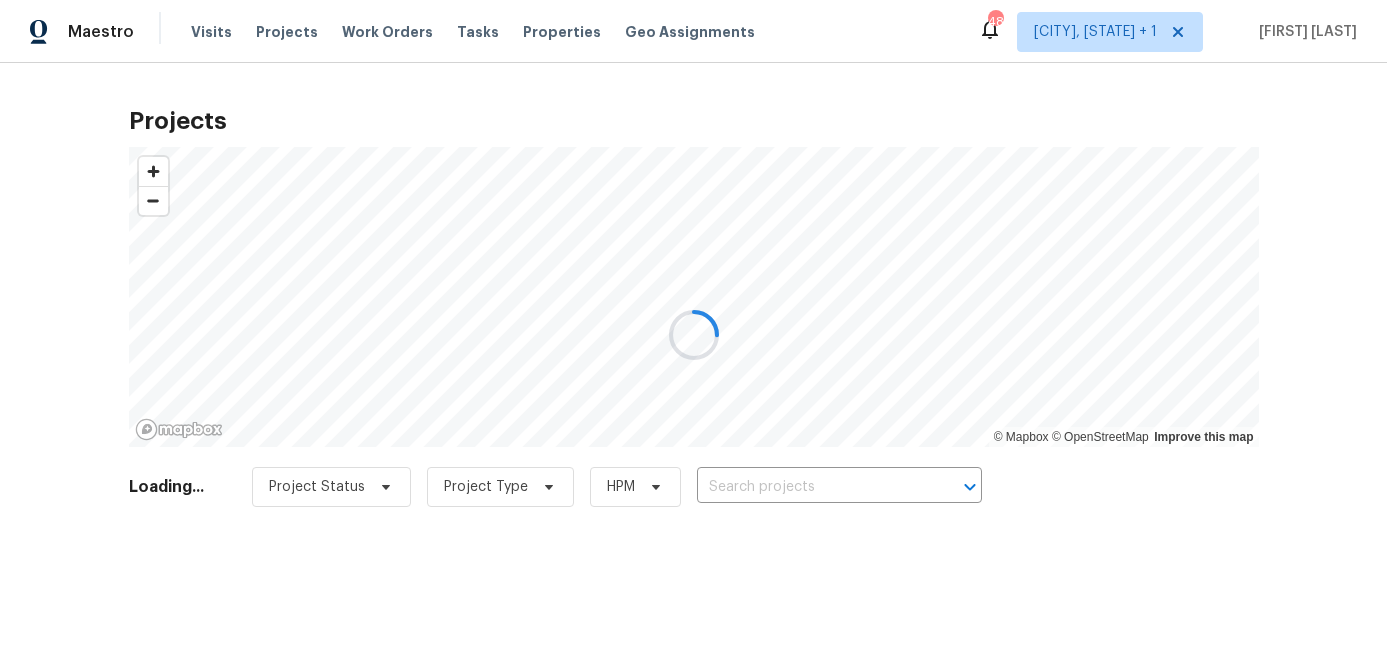 click at bounding box center [693, 334] 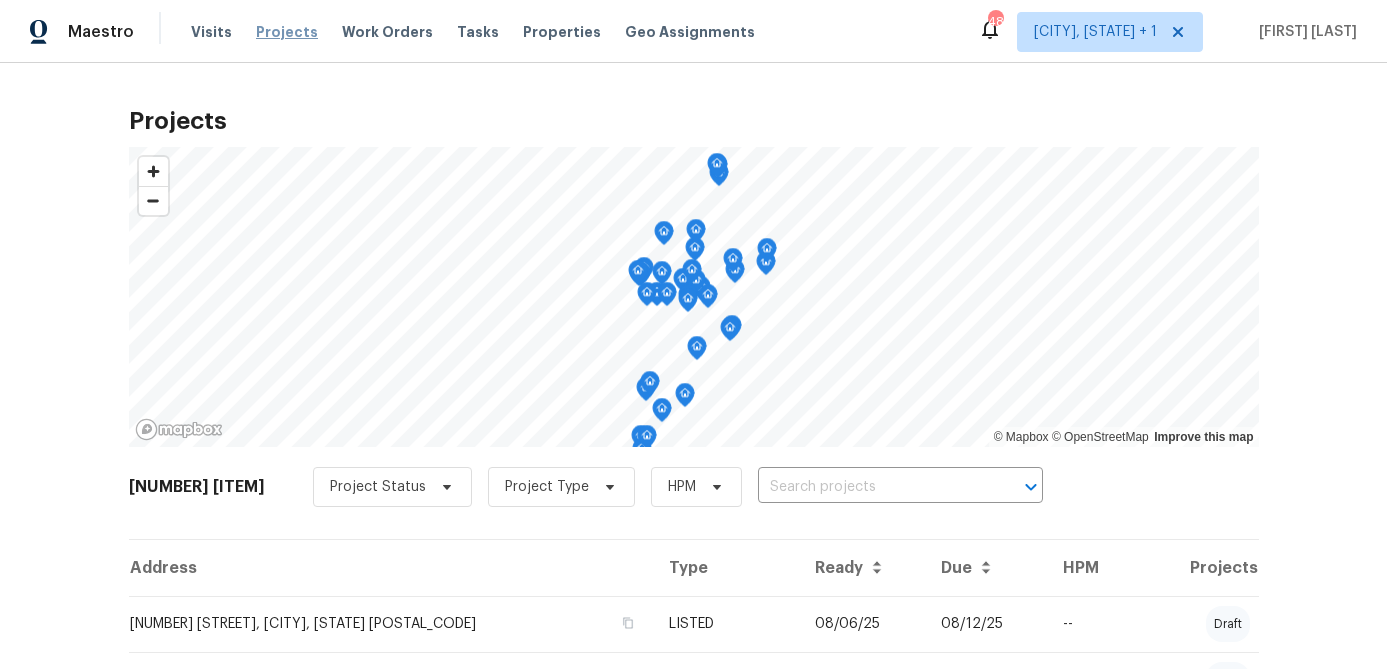 click on "Projects" at bounding box center [287, 32] 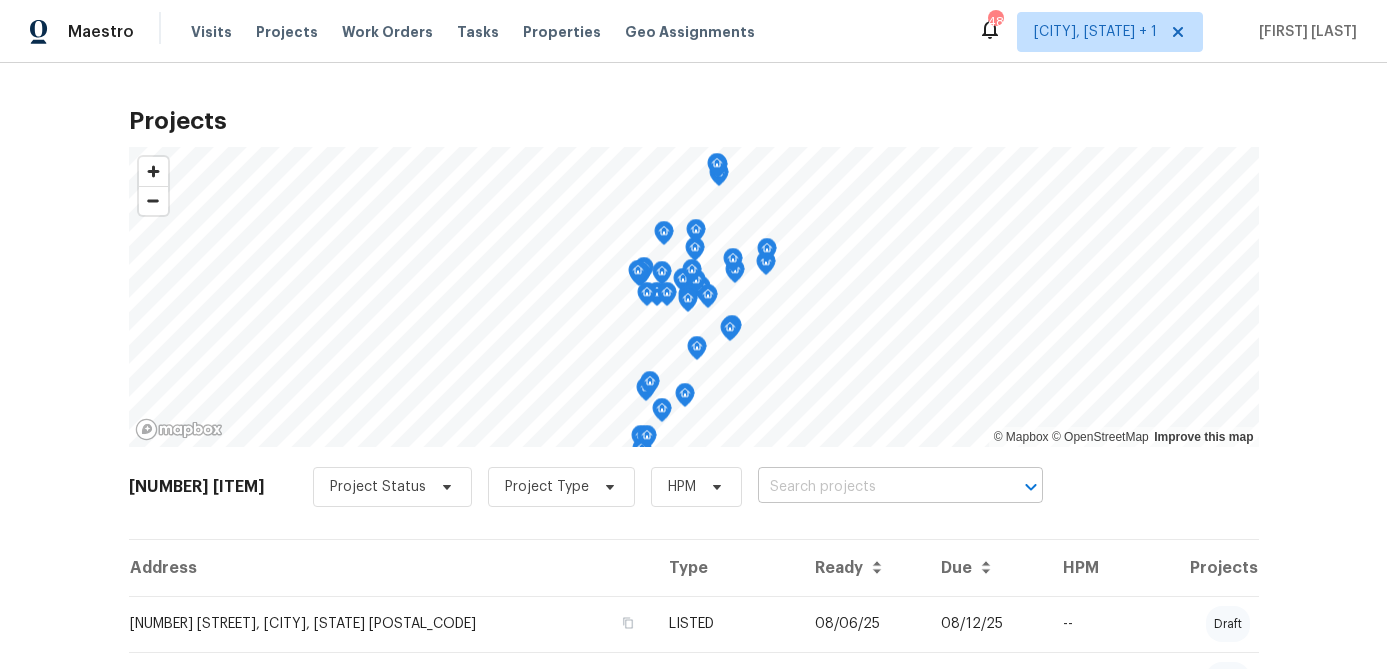 click at bounding box center [872, 487] 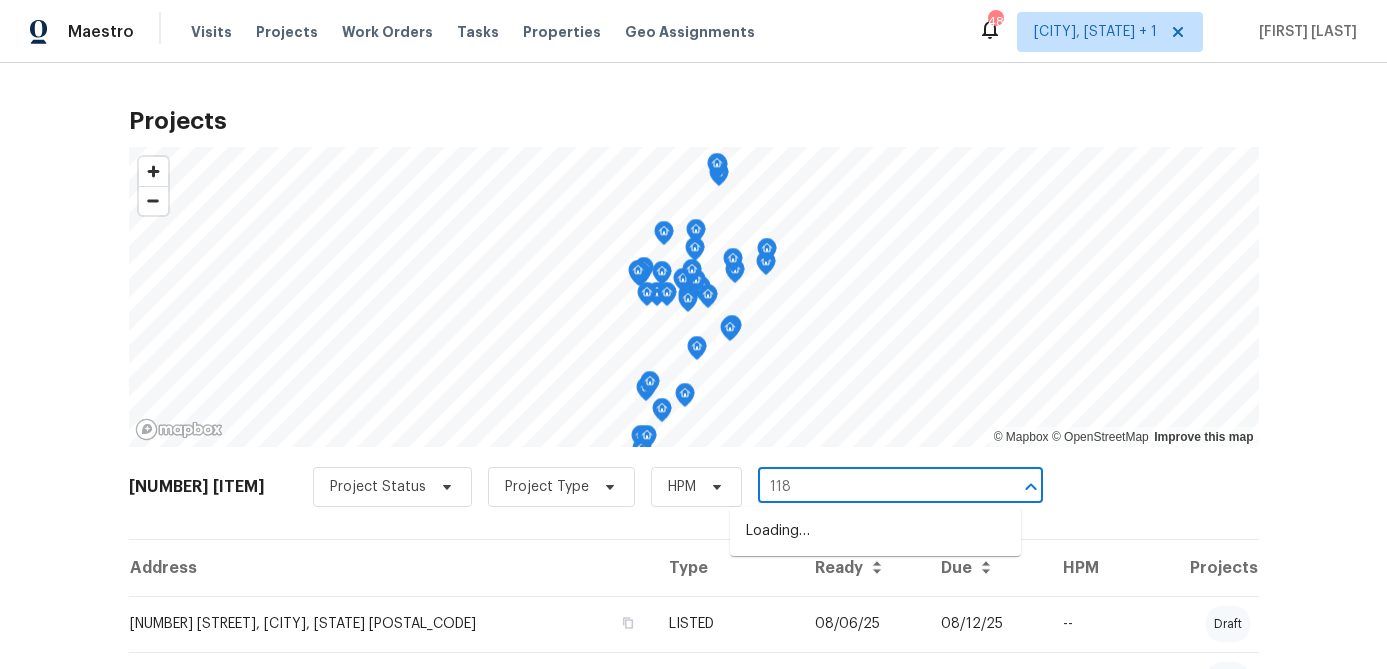 type on "1184" 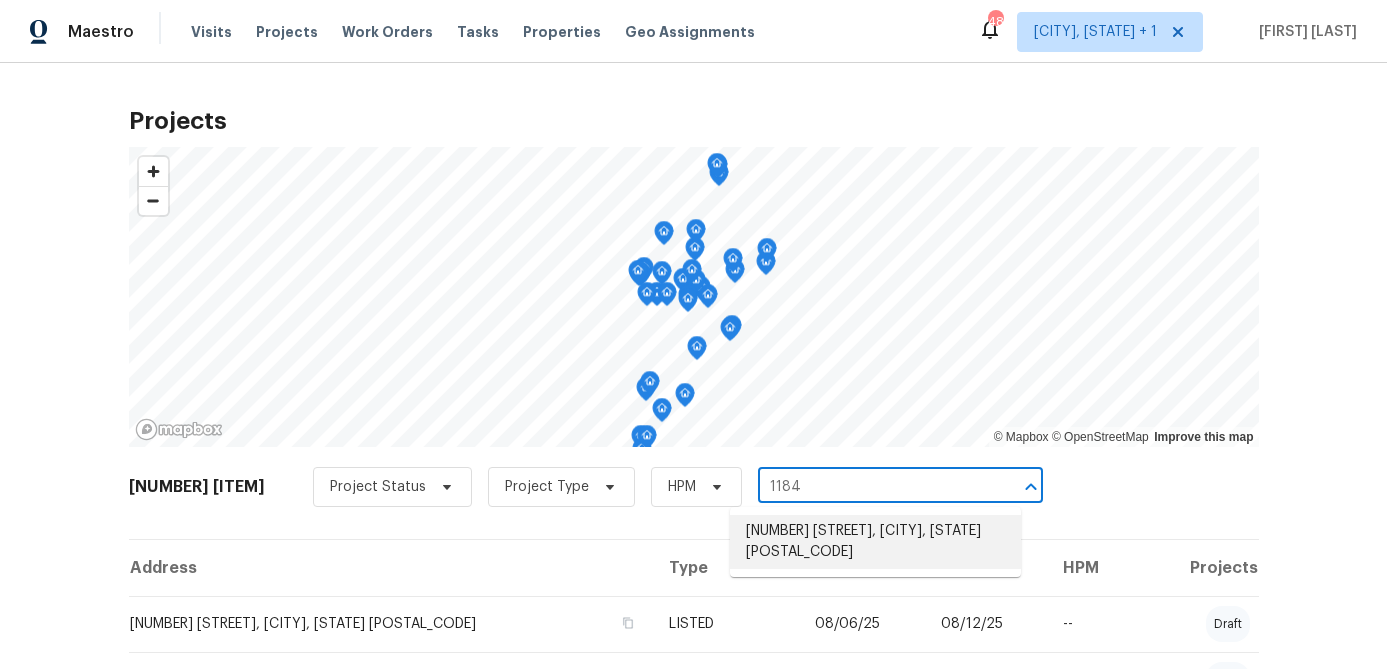 click on "[NUMBER] [STREET], [CITY], [STATE] [POSTAL_CODE]" at bounding box center [875, 542] 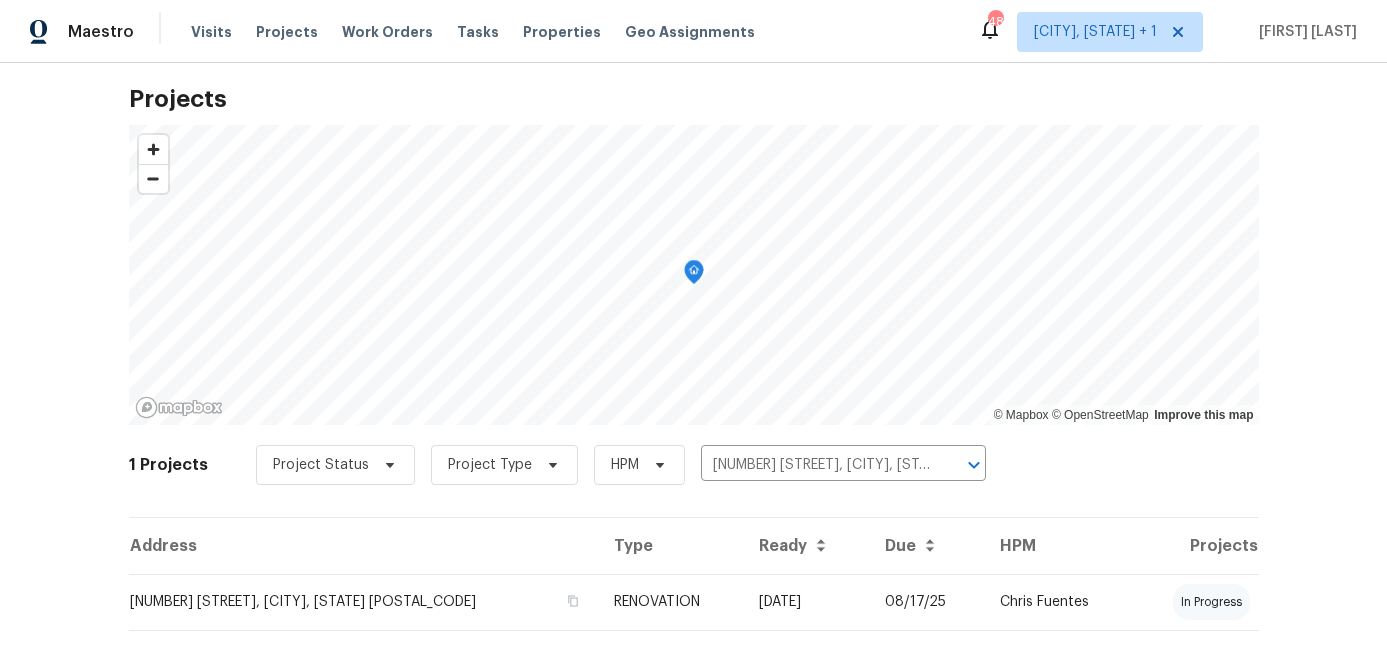 scroll, scrollTop: 47, scrollLeft: 0, axis: vertical 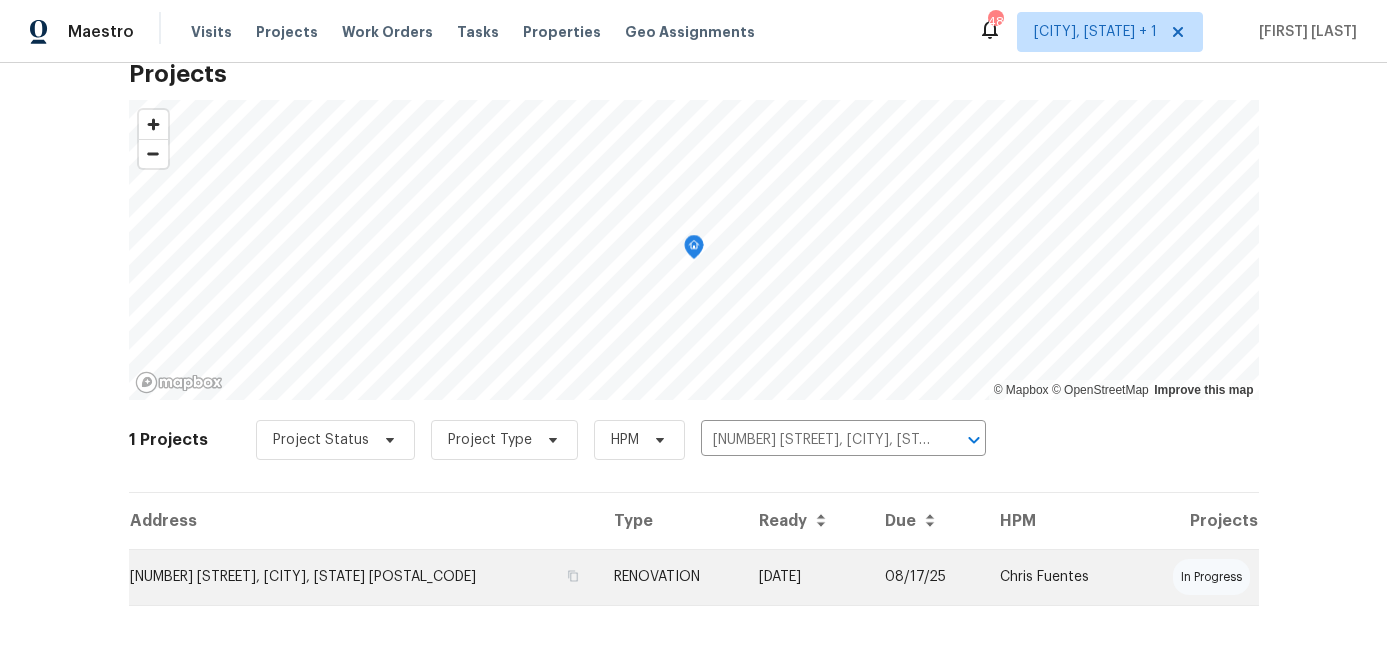 click on "[NUMBER] [STREET], [CITY], [STATE] [POSTAL_CODE]" at bounding box center (363, 577) 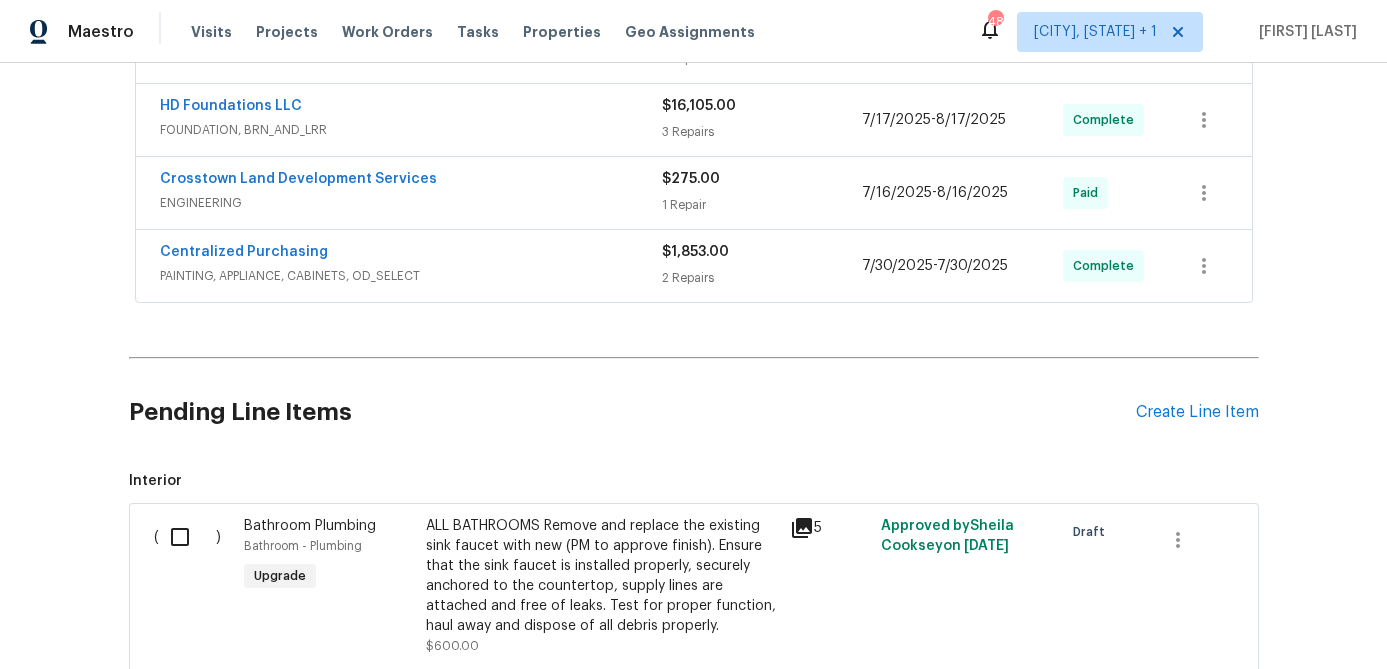 scroll, scrollTop: 0, scrollLeft: 0, axis: both 